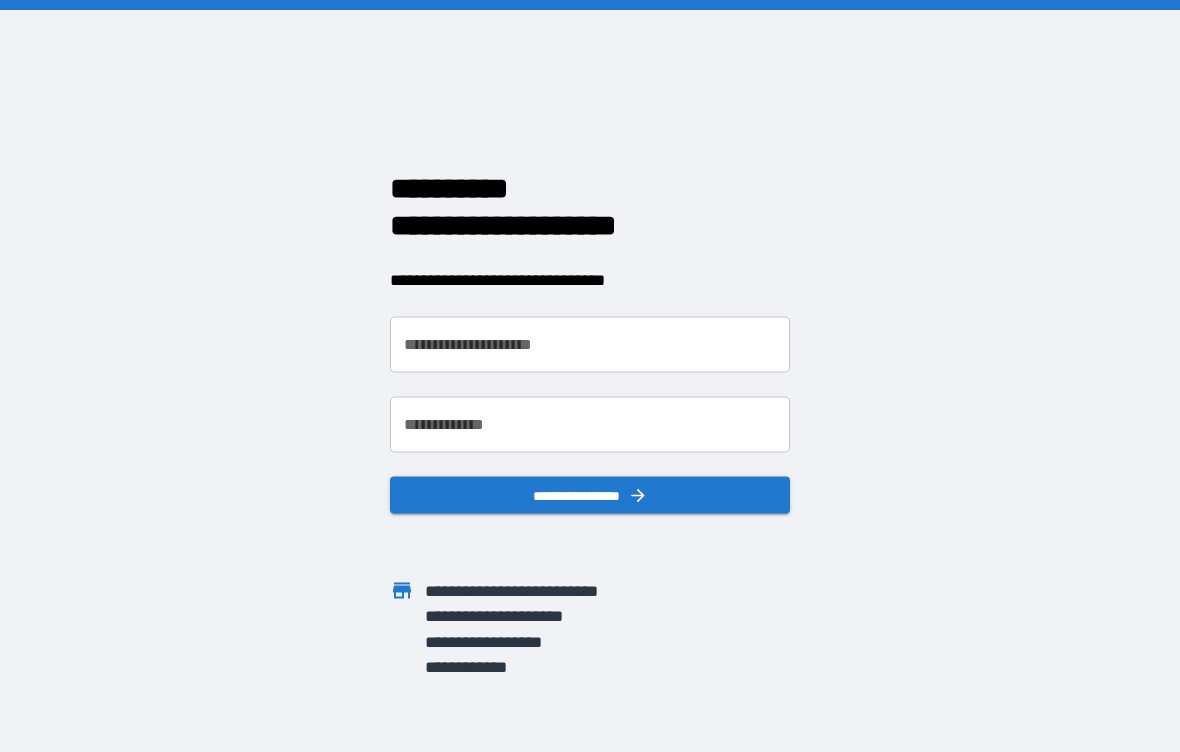 scroll, scrollTop: 0, scrollLeft: 0, axis: both 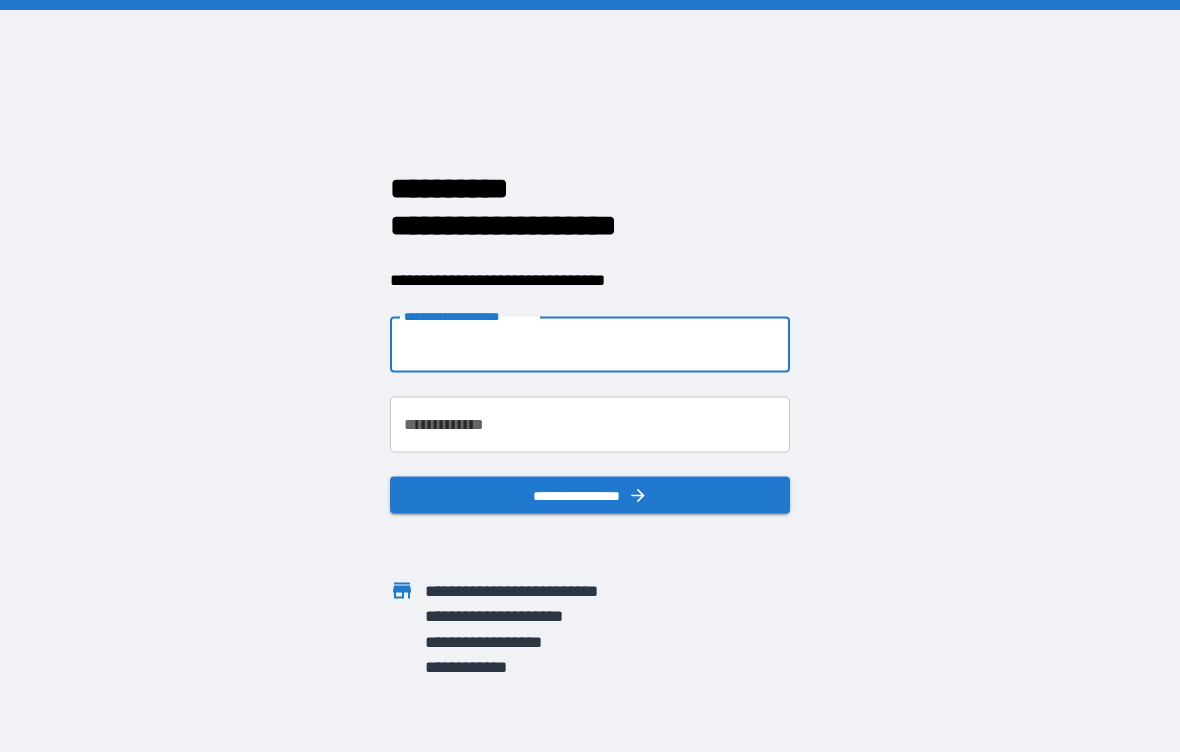 click on "**********" at bounding box center [590, 345] 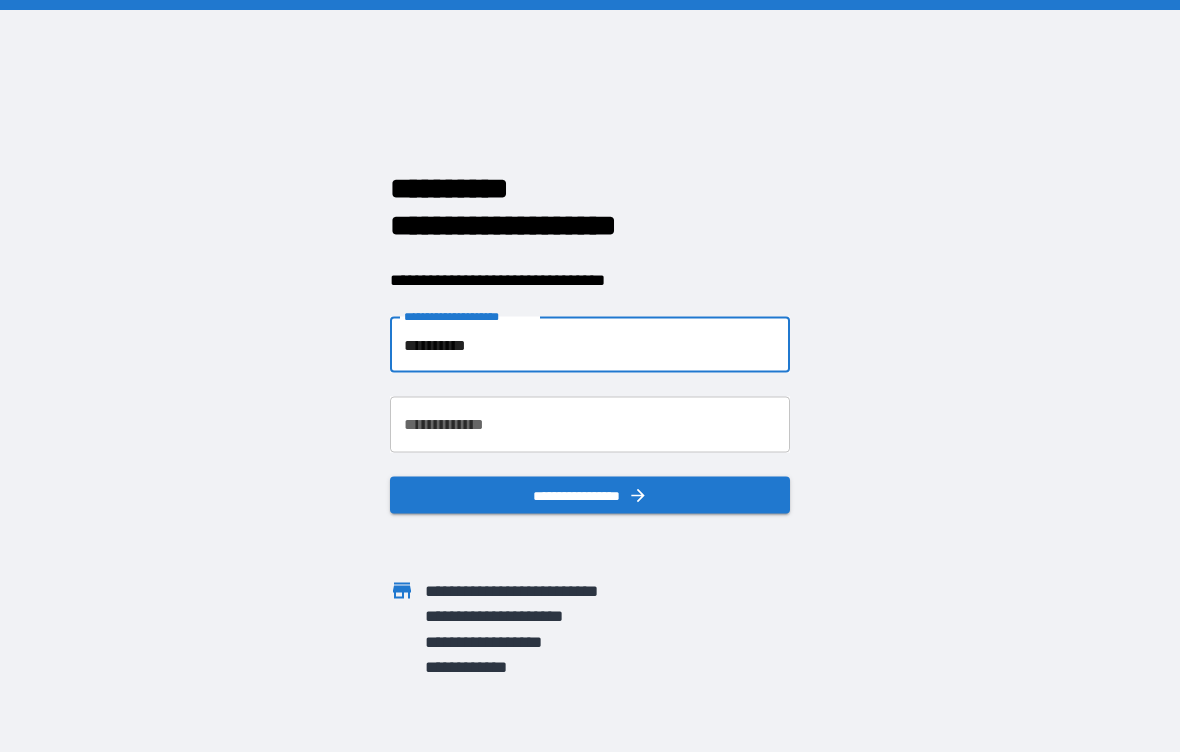 type on "**********" 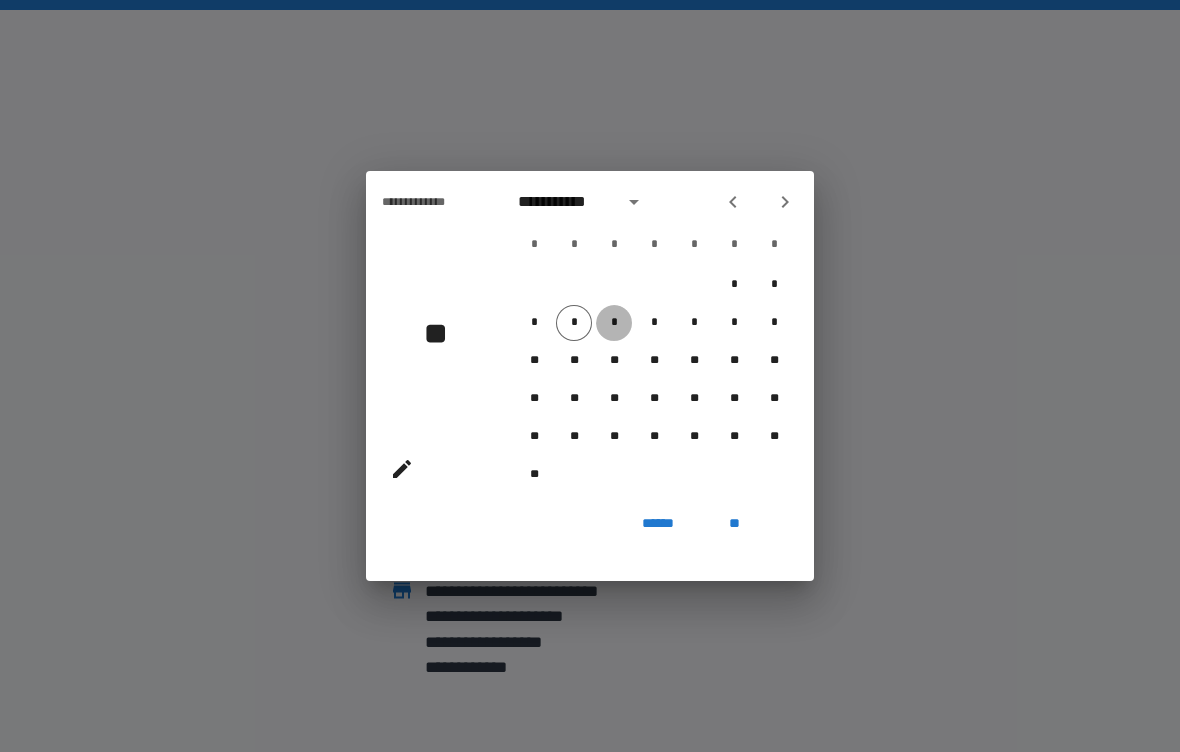 click on "*" at bounding box center [614, 323] 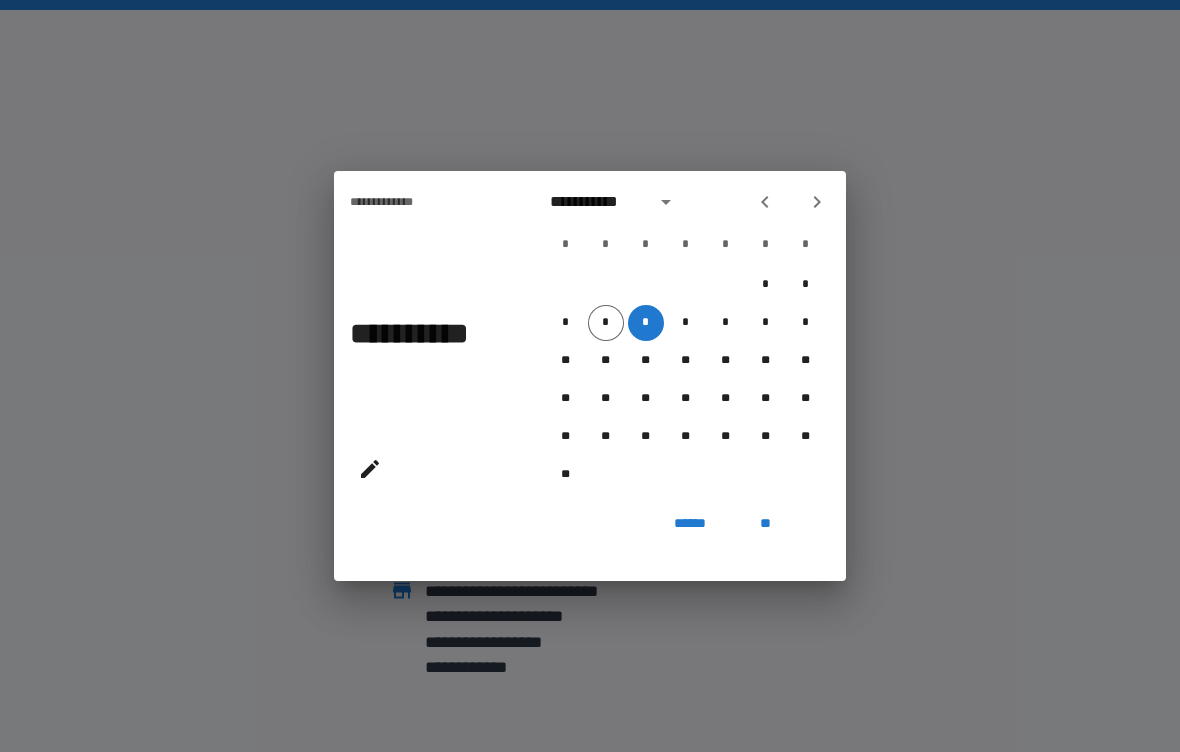 click on "**********" at bounding box center (596, 202) 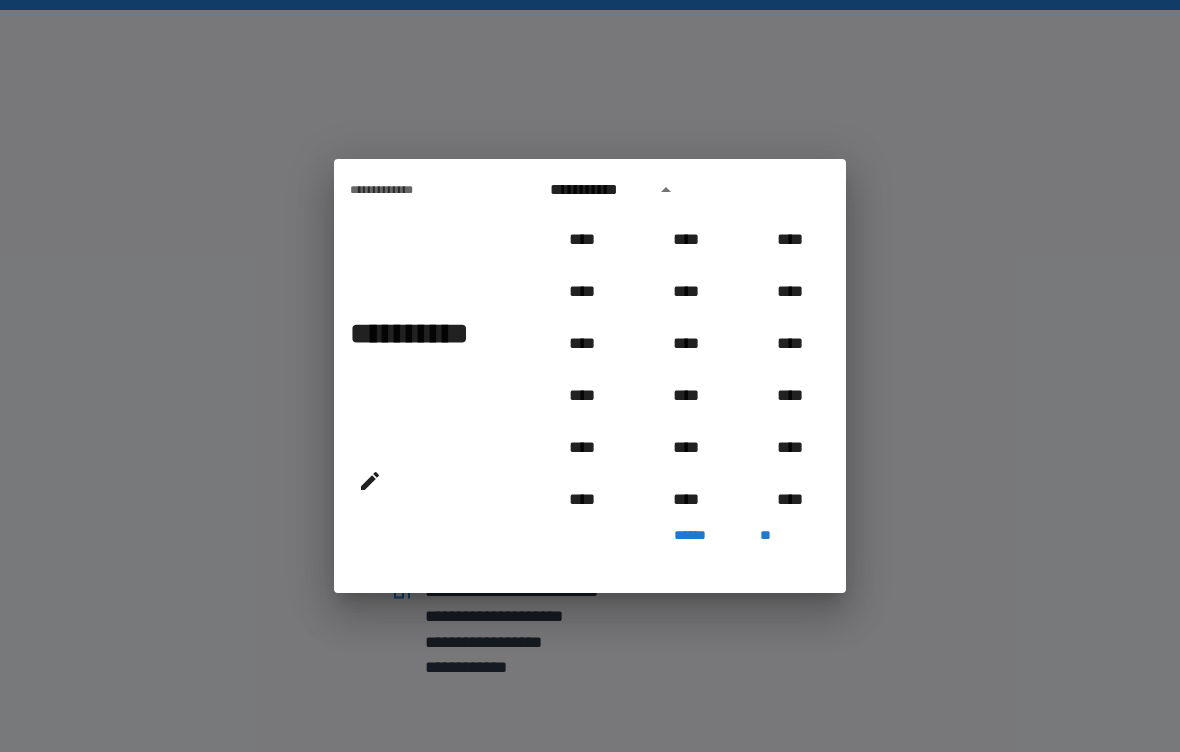 scroll, scrollTop: 1022, scrollLeft: 0, axis: vertical 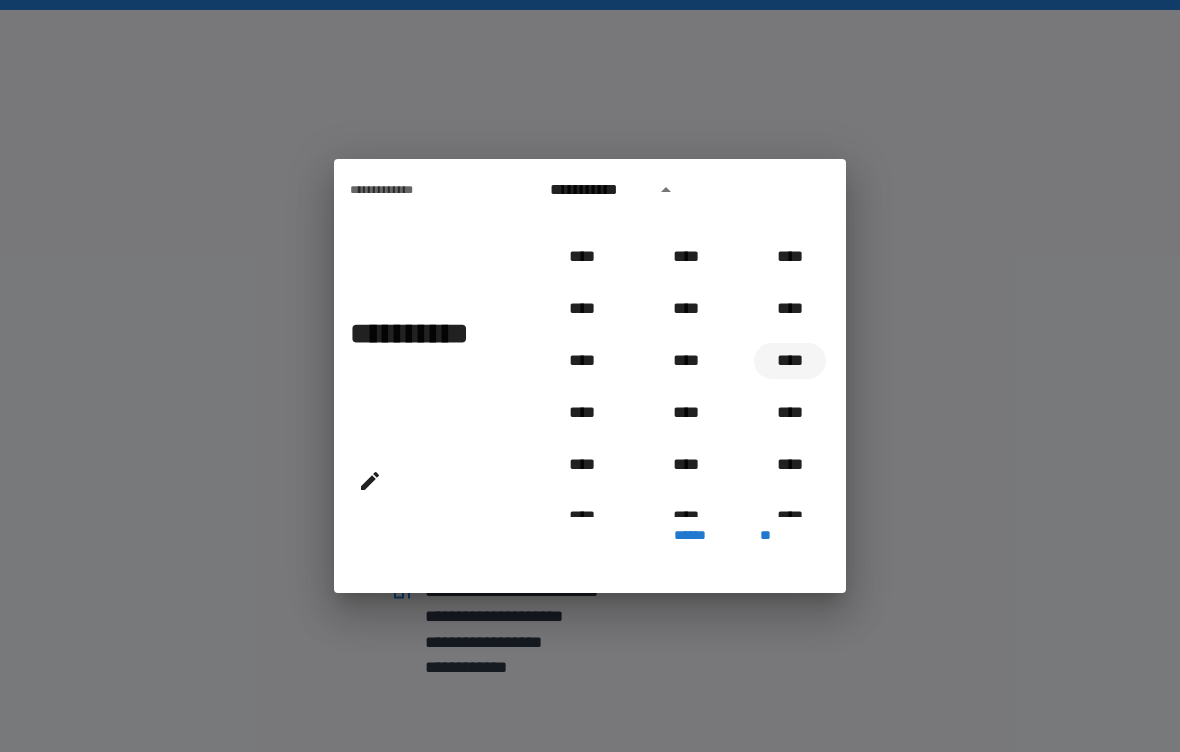 click on "****" at bounding box center (790, 361) 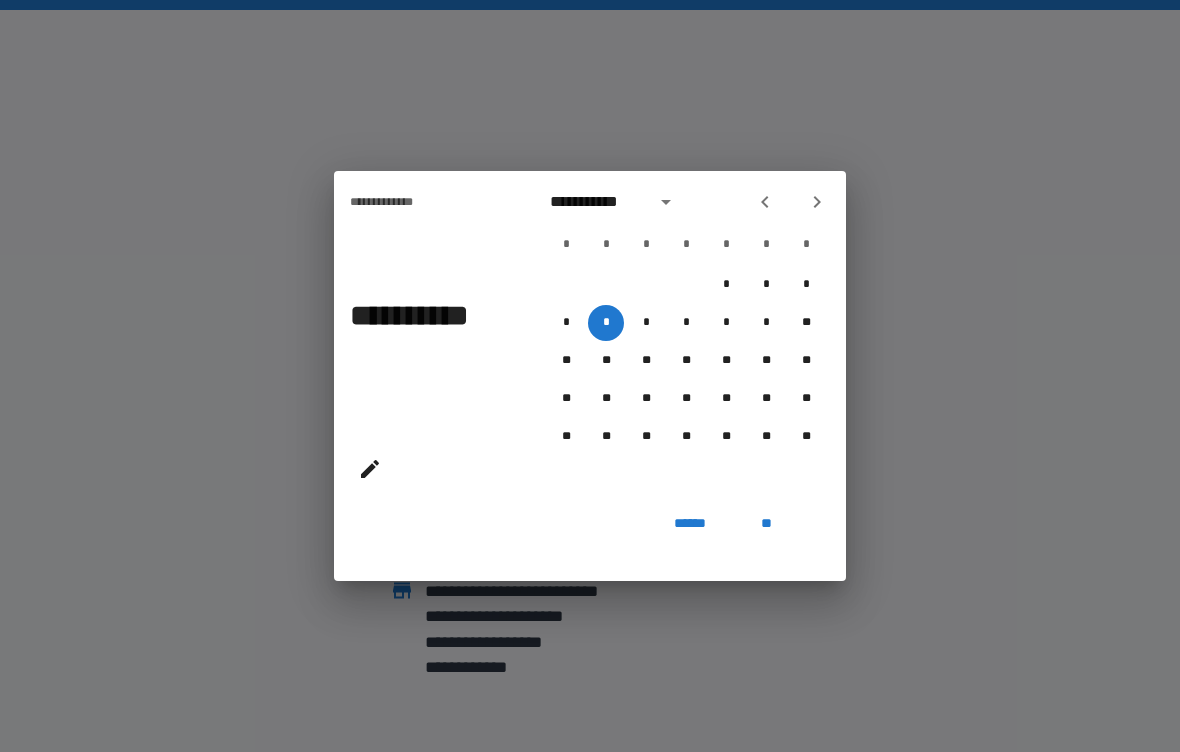 click 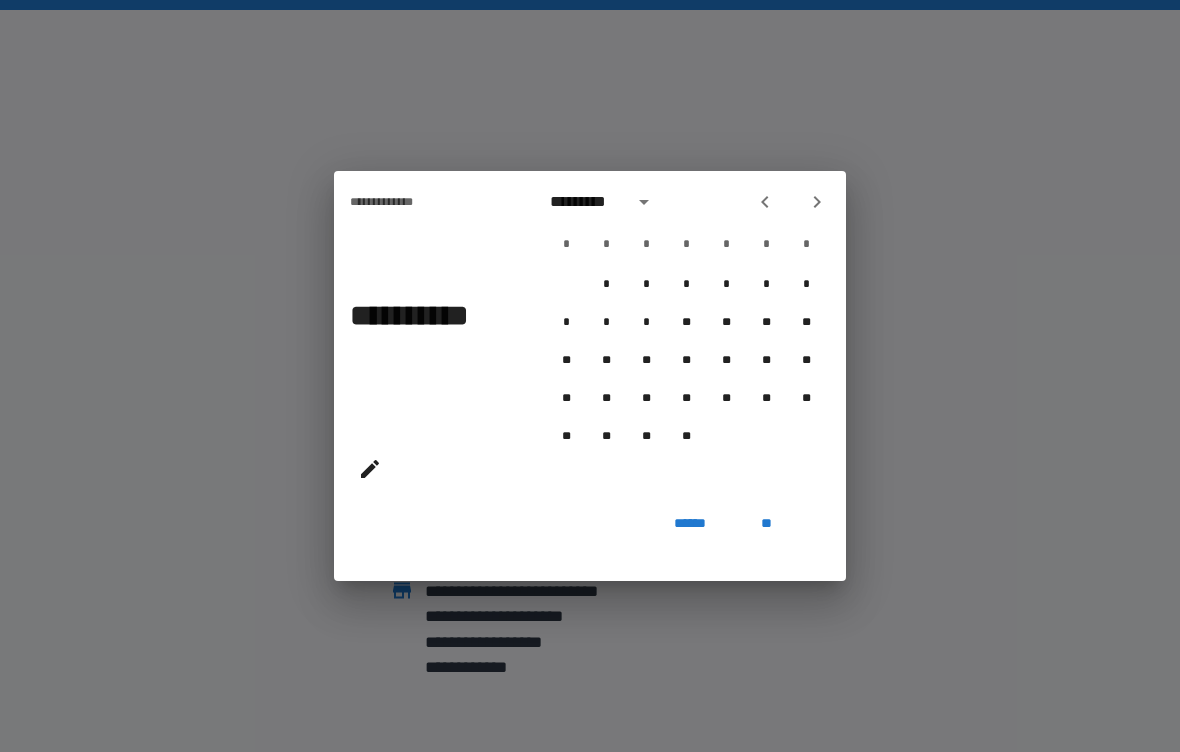 click 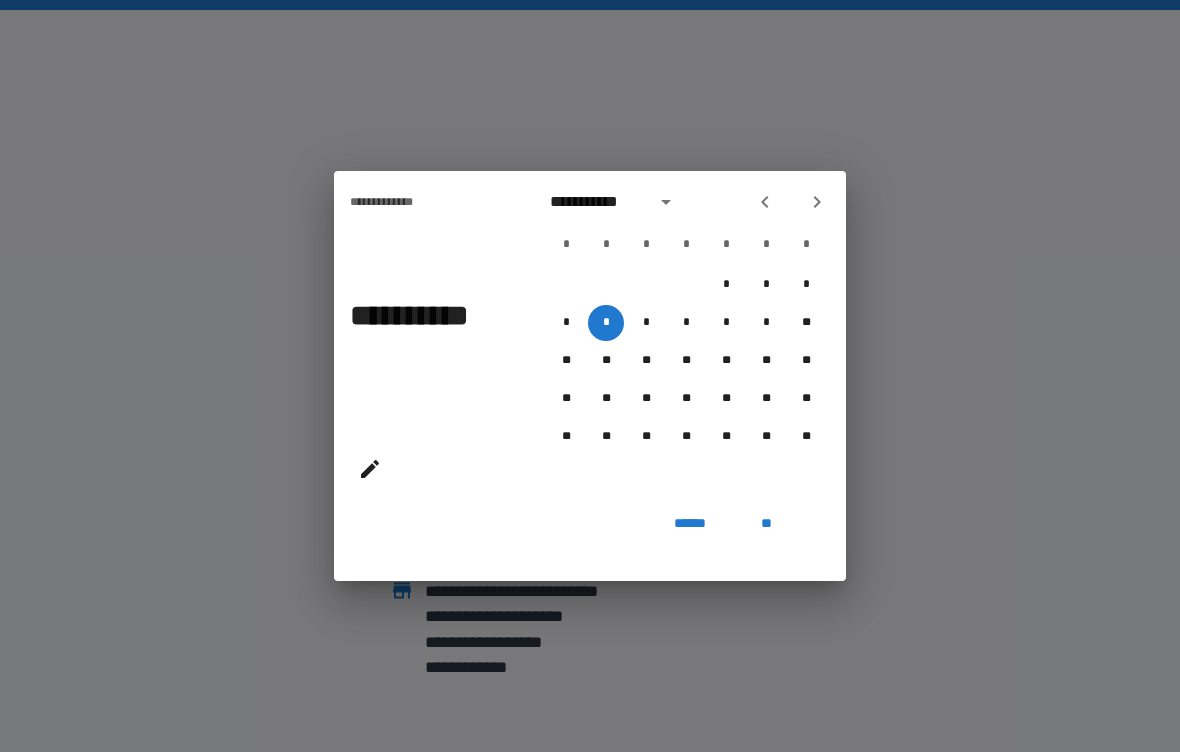 click 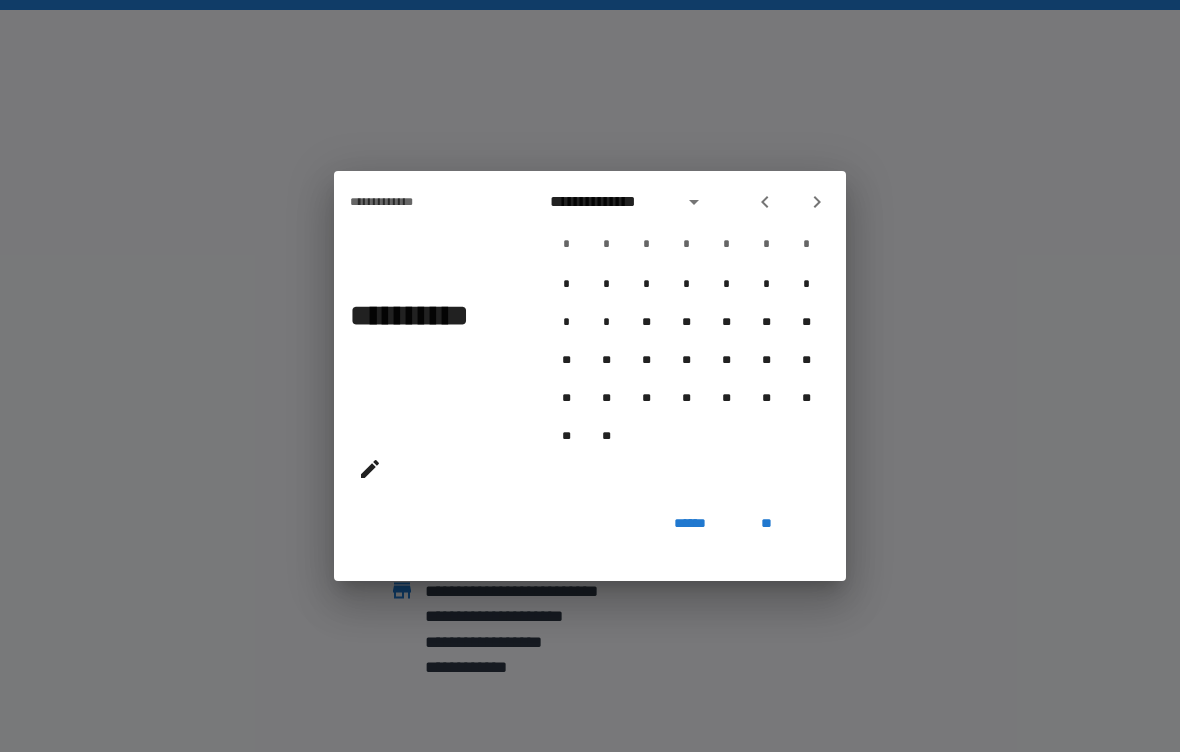 click at bounding box center [817, 202] 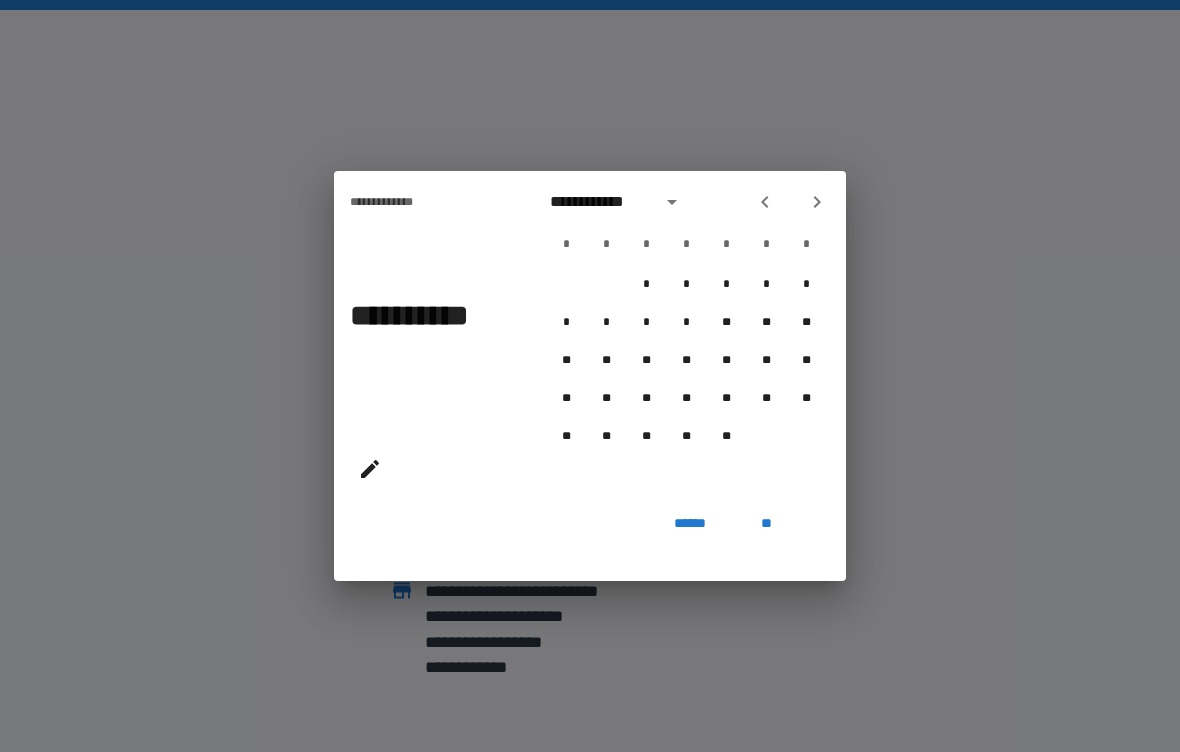 click 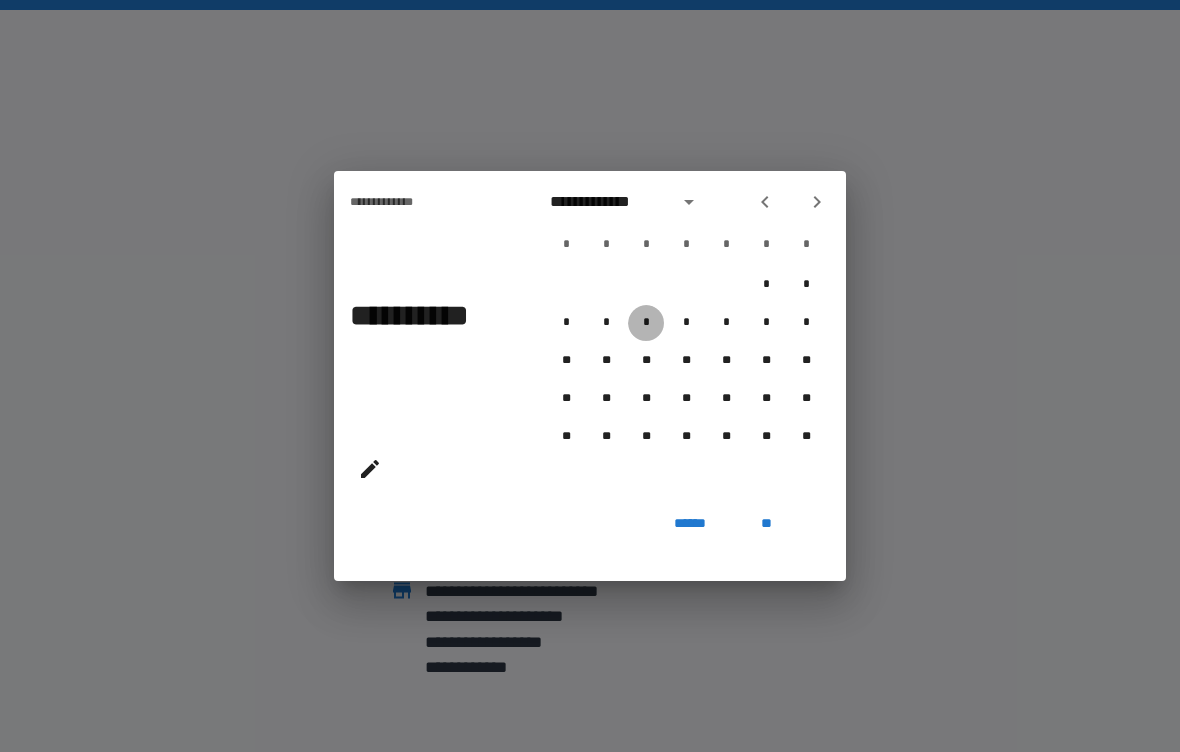 click on "*" at bounding box center [646, 323] 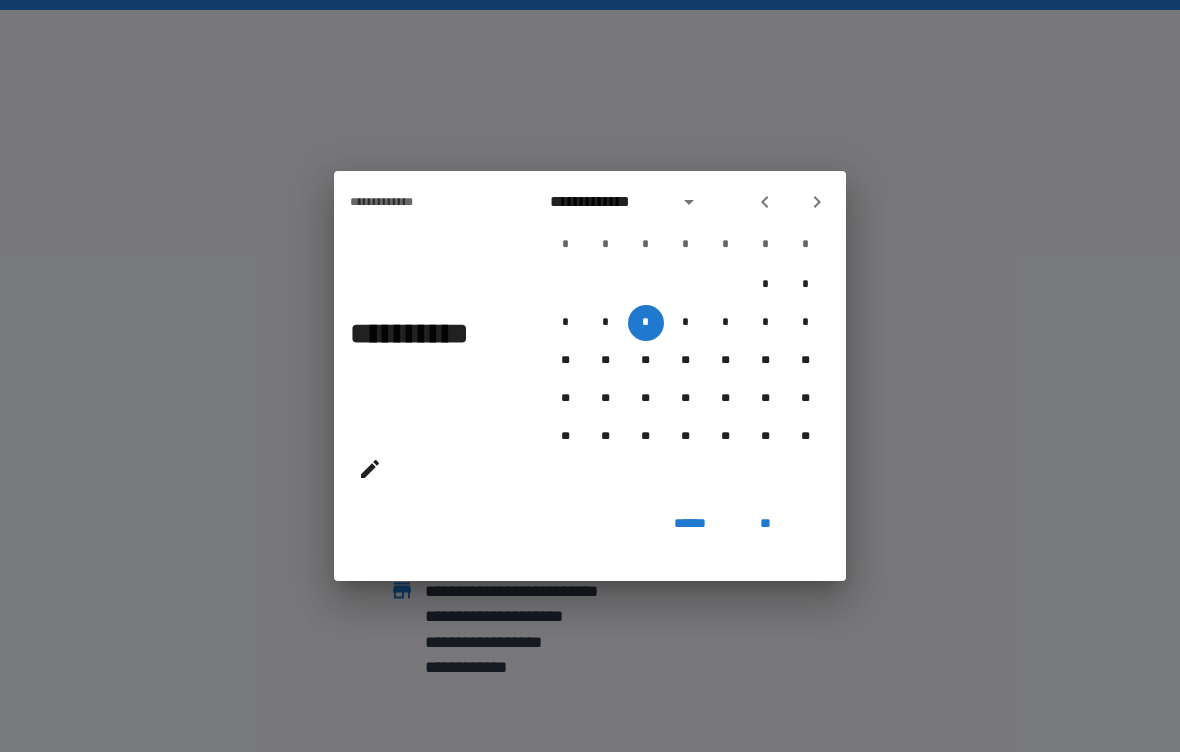 click on "**" at bounding box center [766, 523] 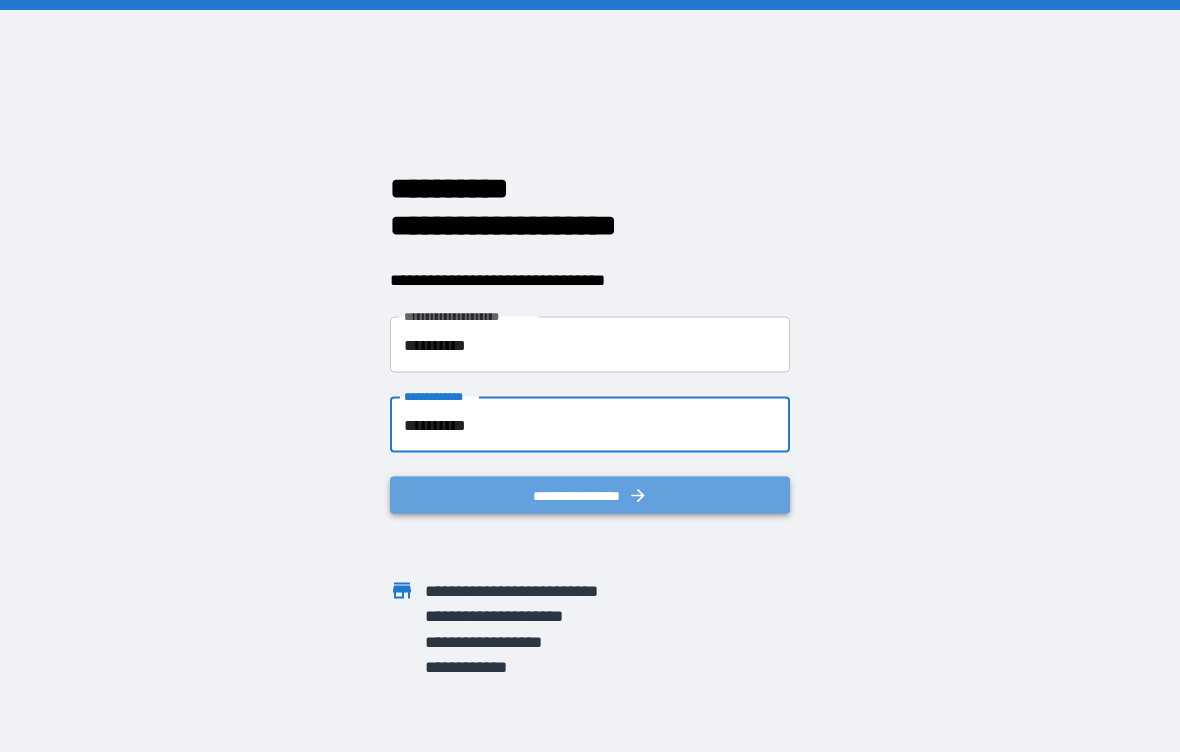 click on "**********" at bounding box center [590, 495] 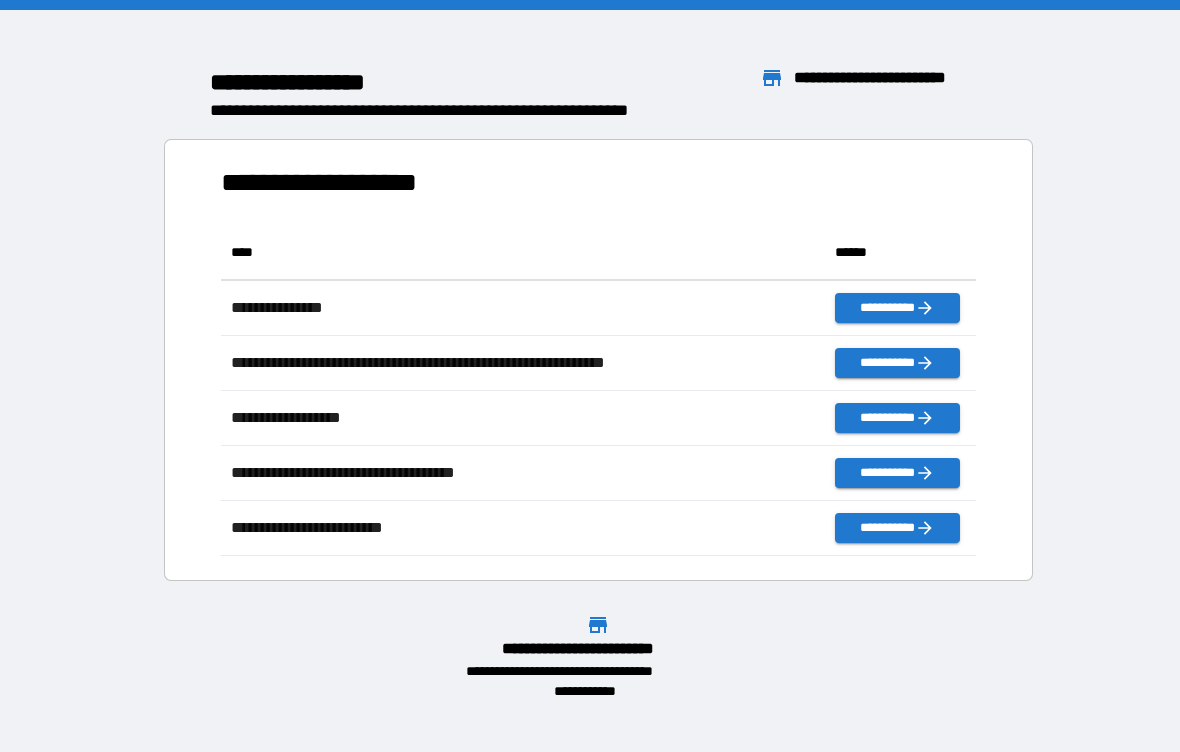 scroll, scrollTop: 331, scrollLeft: 755, axis: both 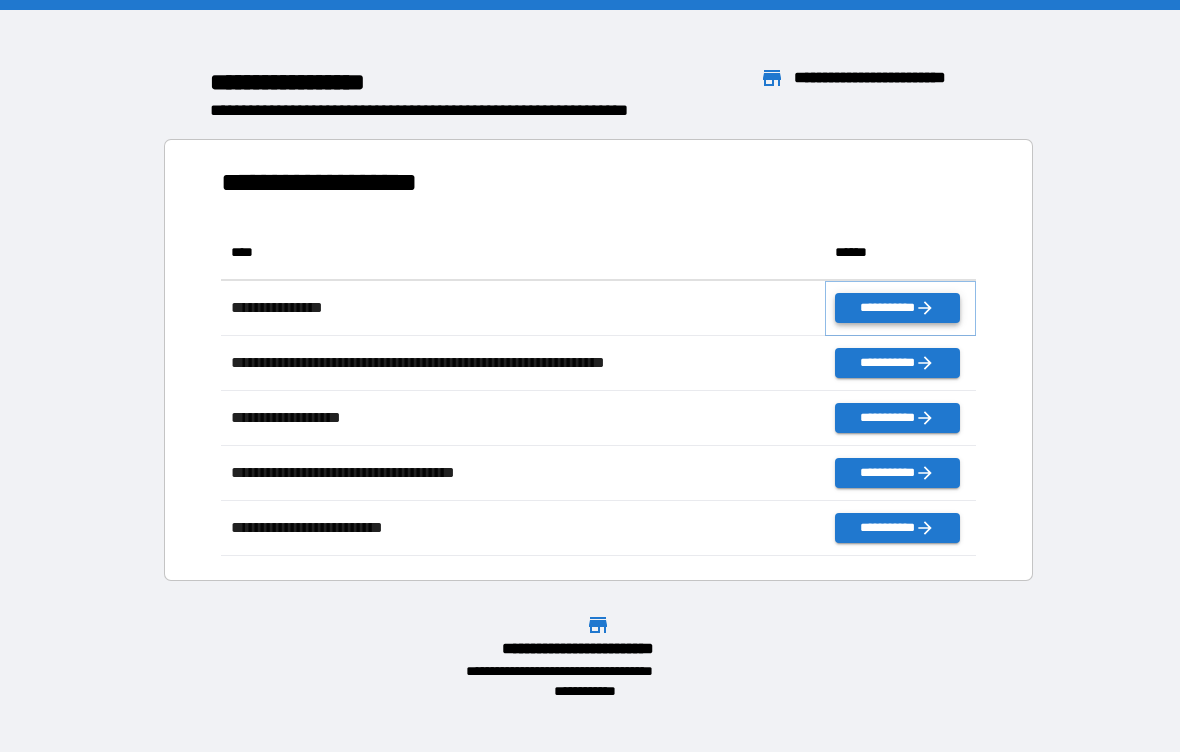 click on "**********" at bounding box center (897, 308) 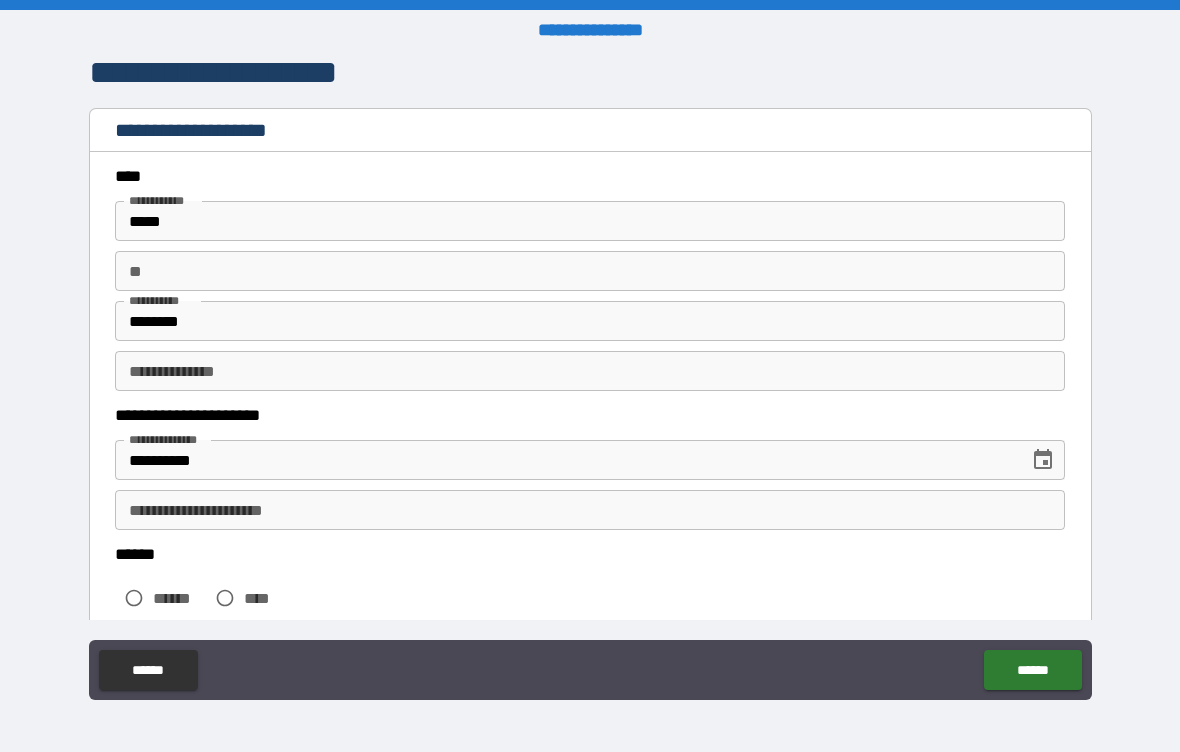 click on "**********" at bounding box center (590, 510) 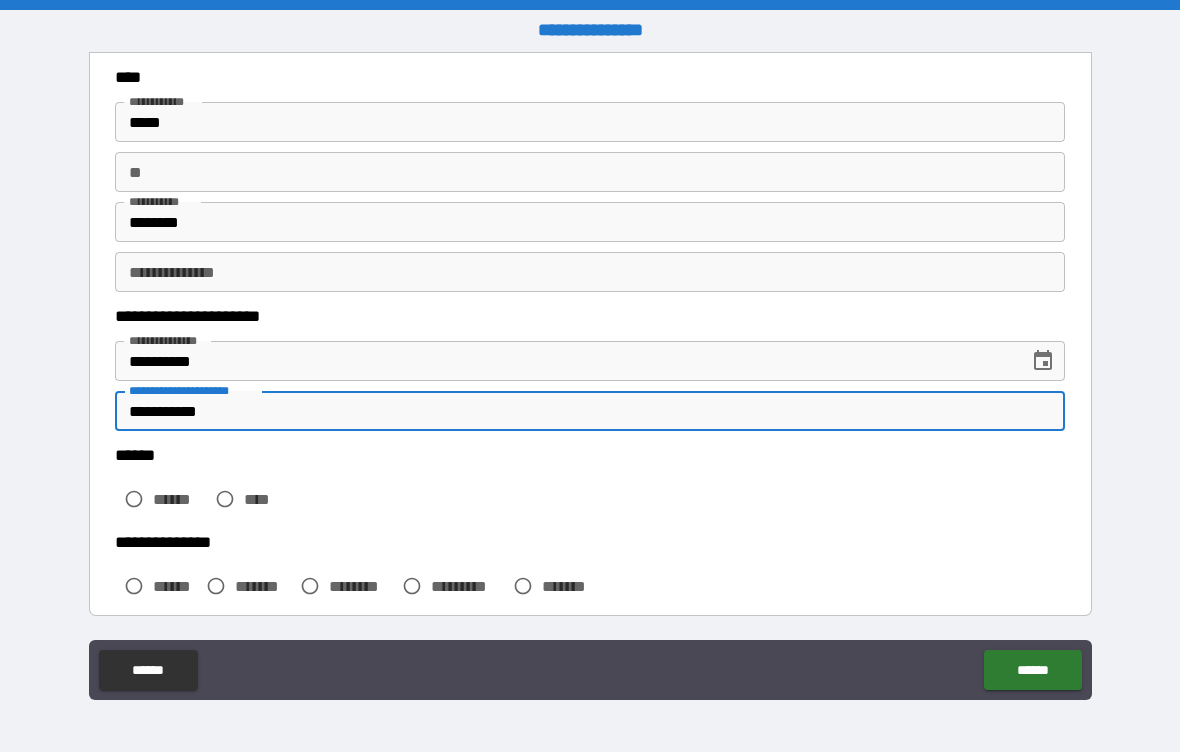 scroll, scrollTop: 103, scrollLeft: 0, axis: vertical 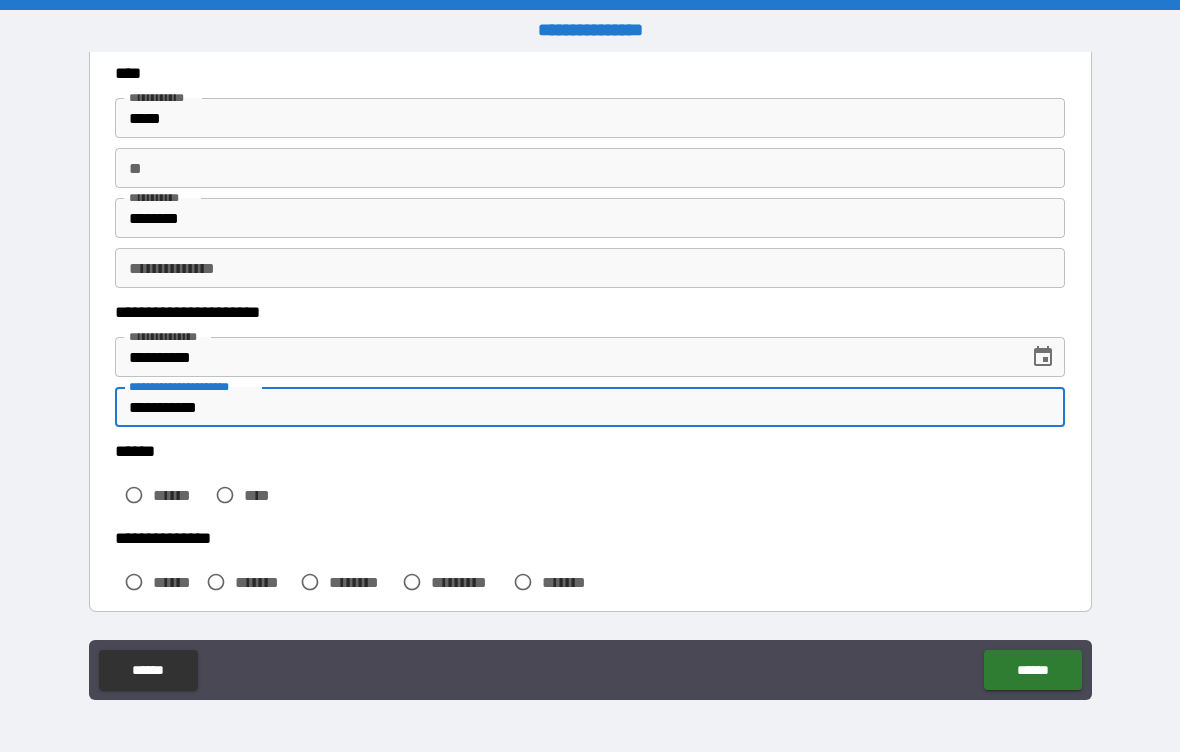 type on "**********" 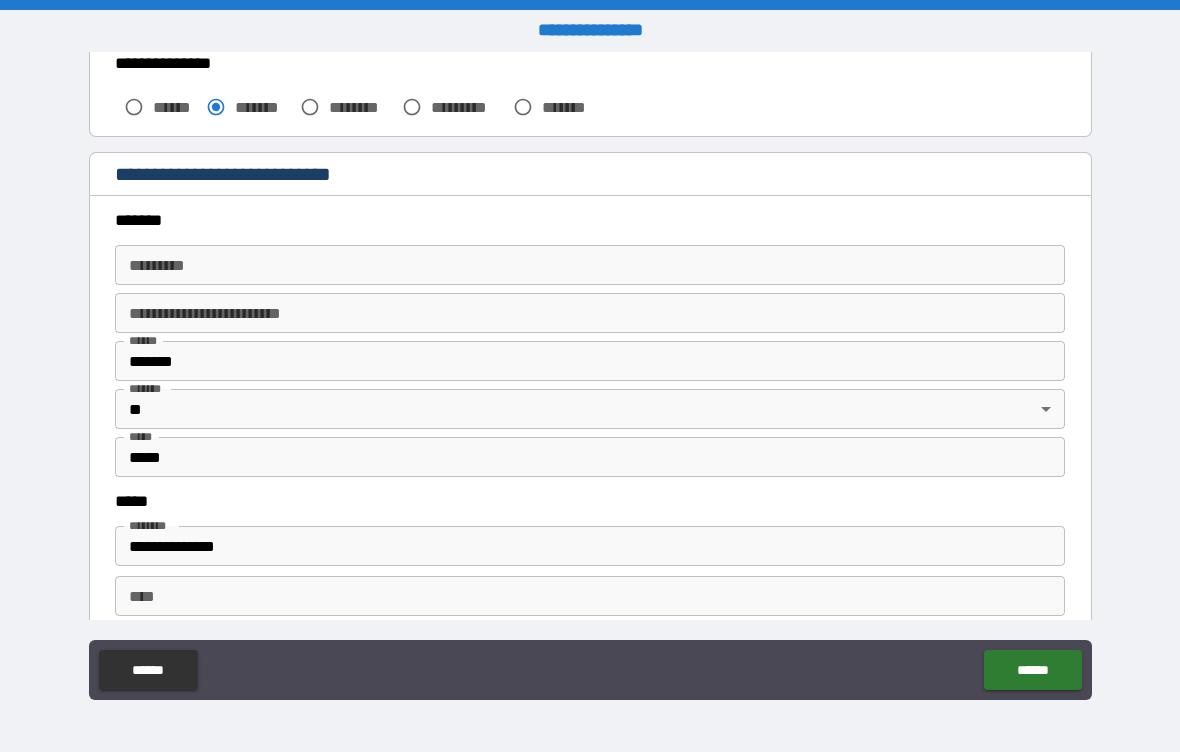 scroll, scrollTop: 576, scrollLeft: 0, axis: vertical 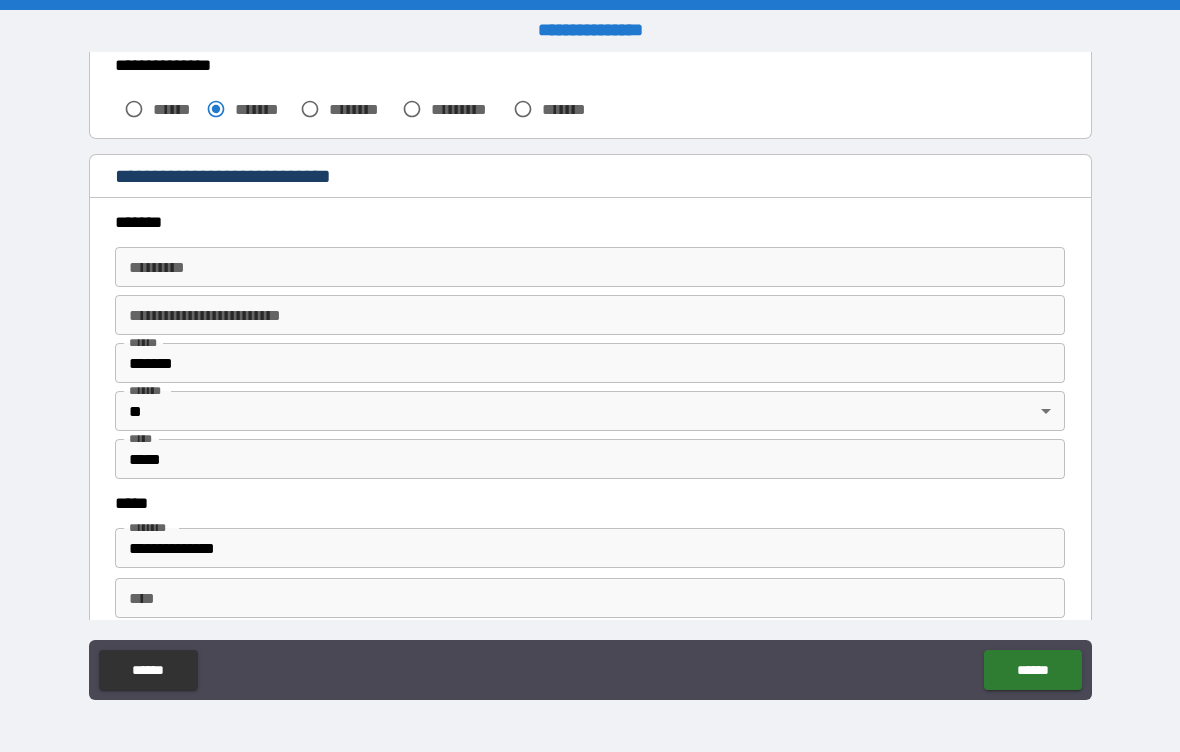 click on "*******   *" at bounding box center (590, 267) 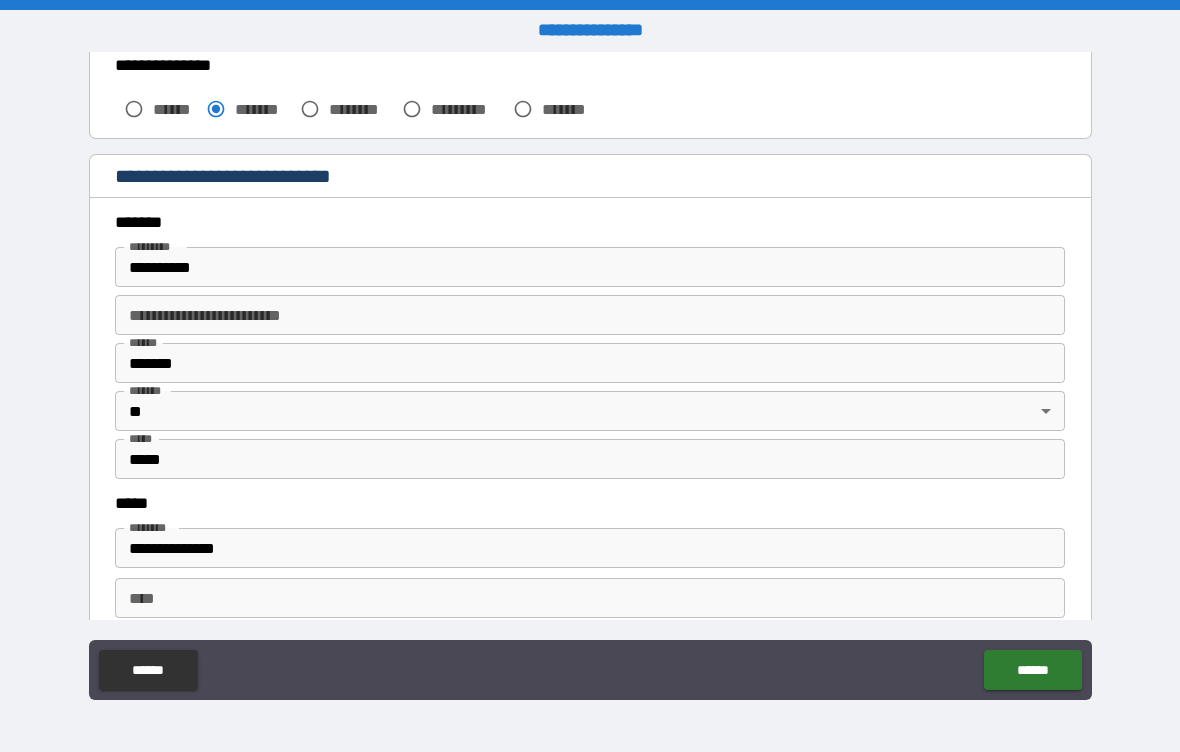 type on "**********" 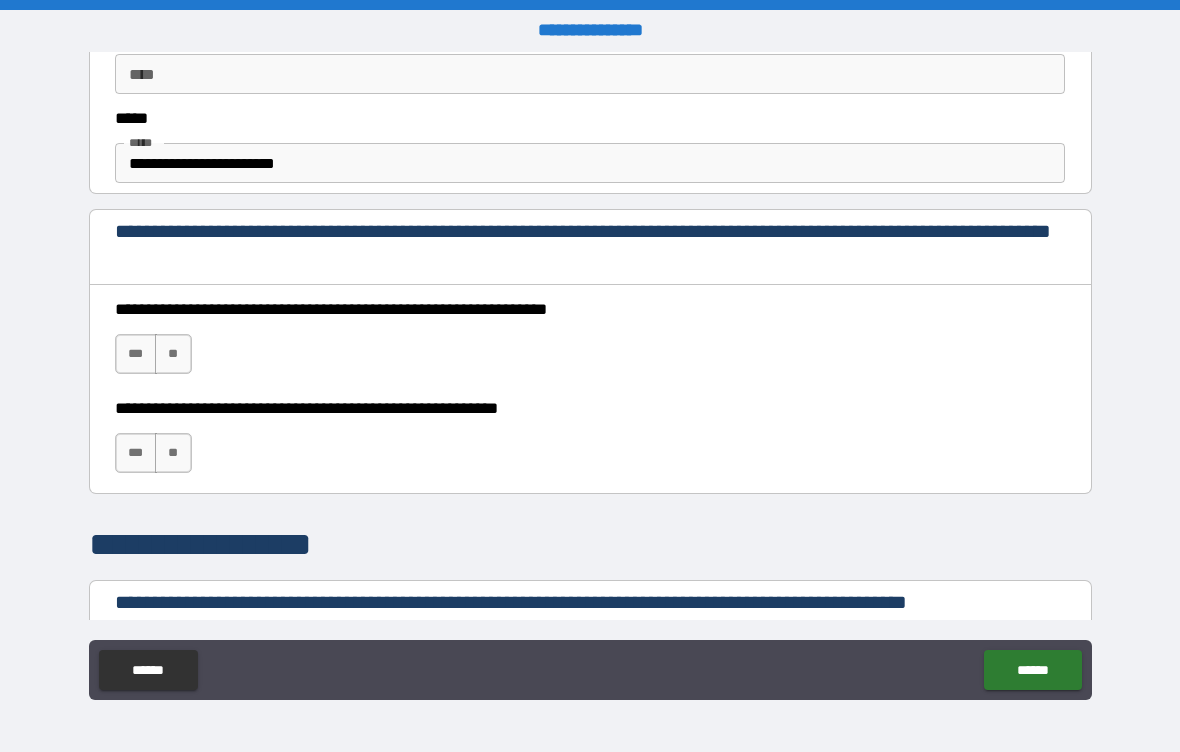 scroll, scrollTop: 1151, scrollLeft: 0, axis: vertical 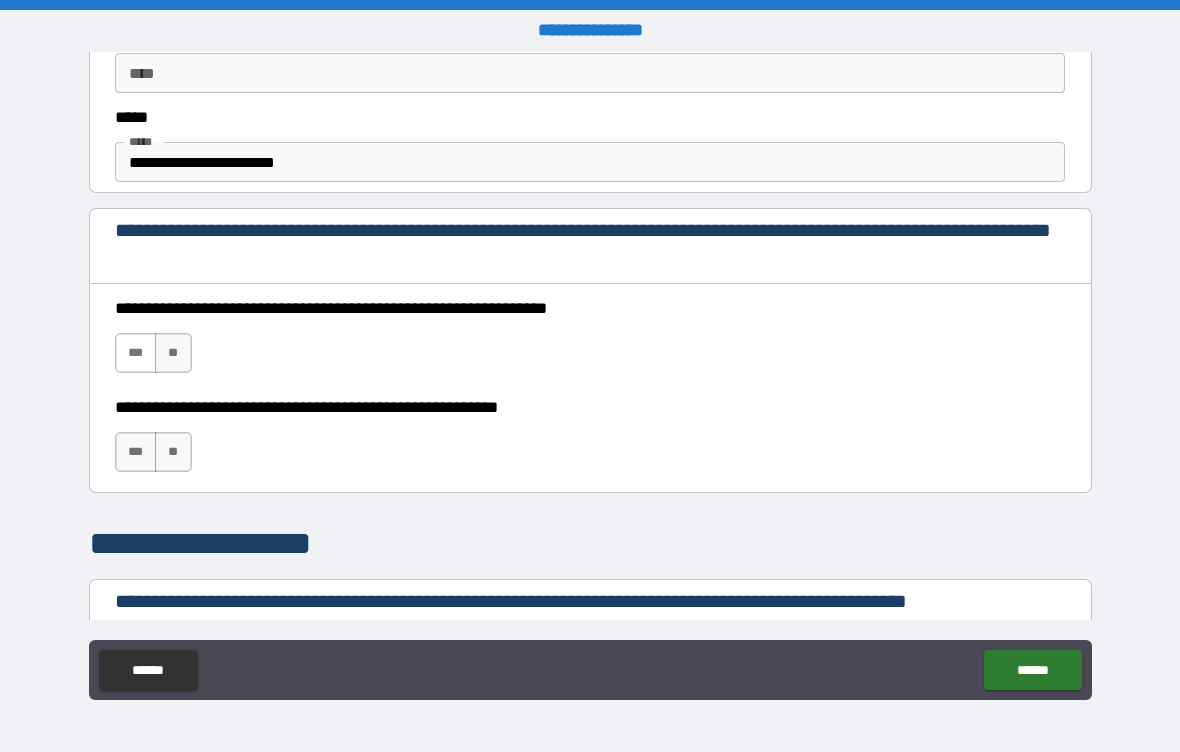 click on "***" at bounding box center (136, 353) 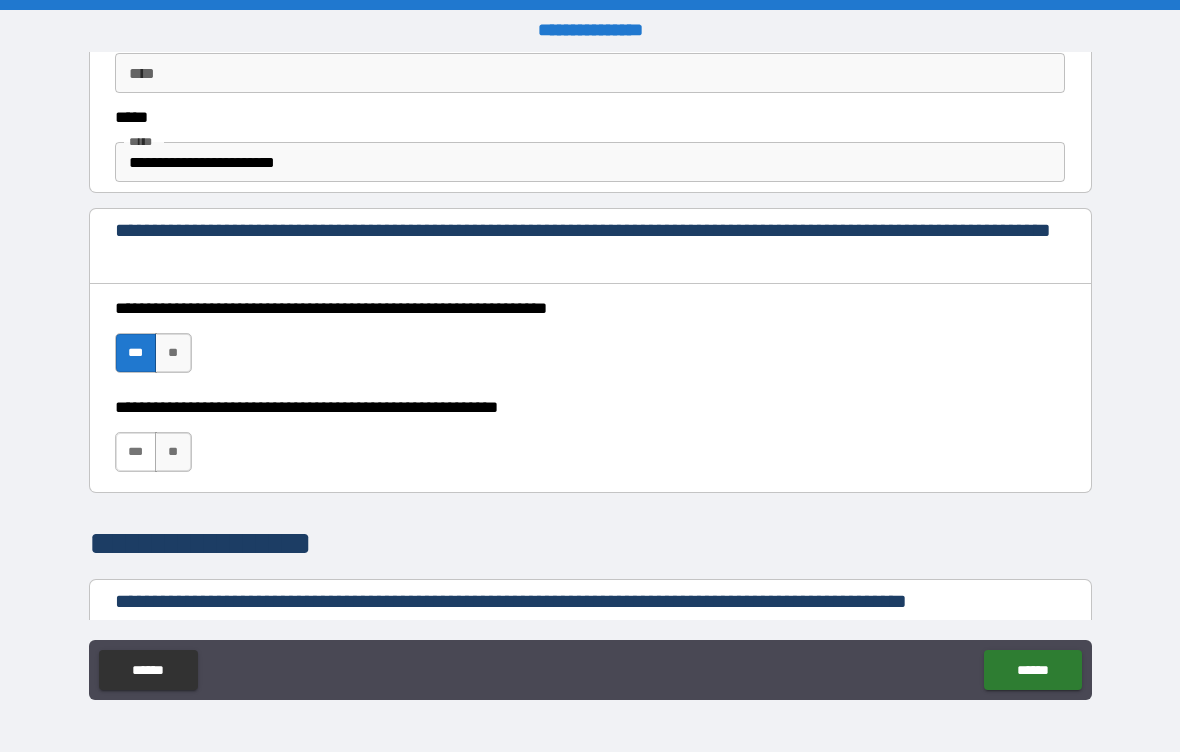 click on "***" at bounding box center [136, 452] 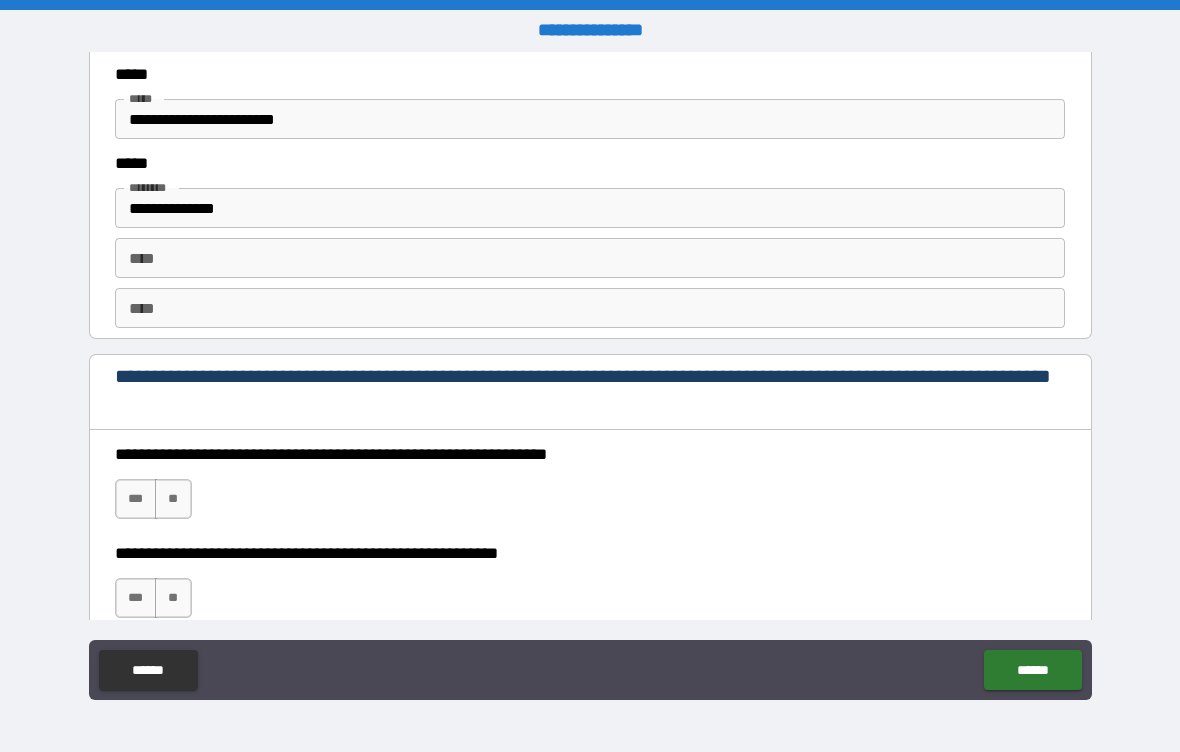 scroll, scrollTop: 2561, scrollLeft: 0, axis: vertical 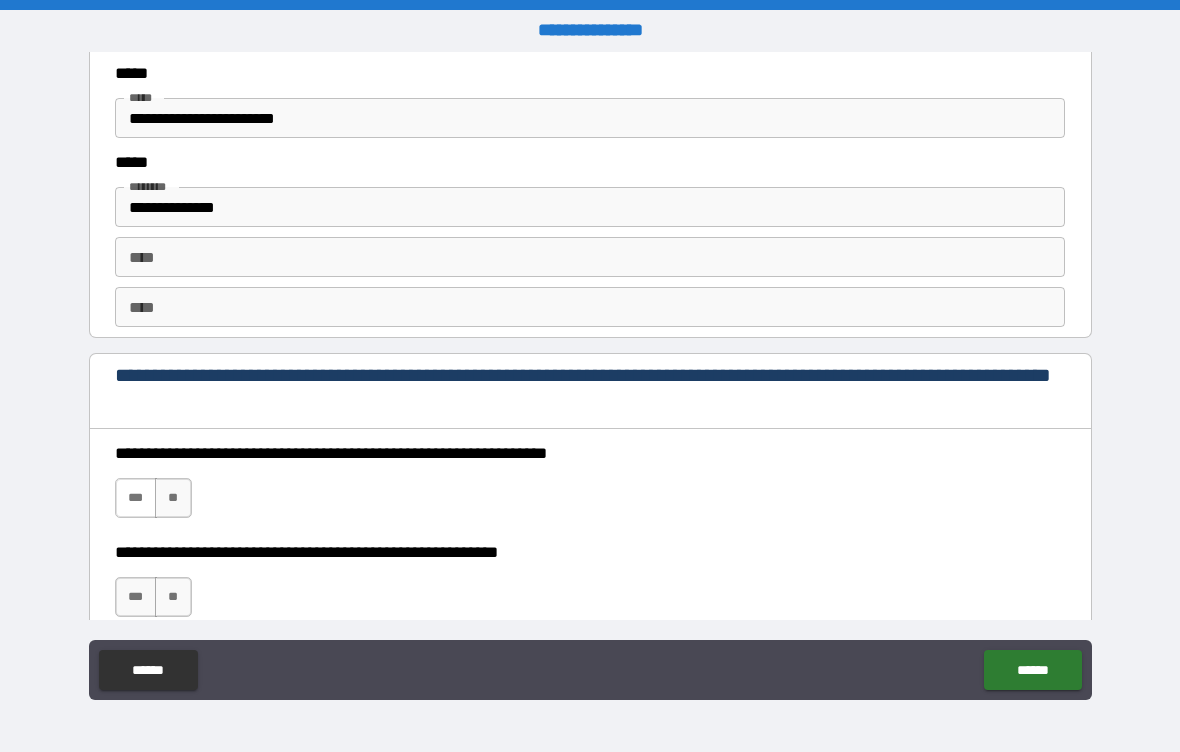 click on "***" at bounding box center [136, 498] 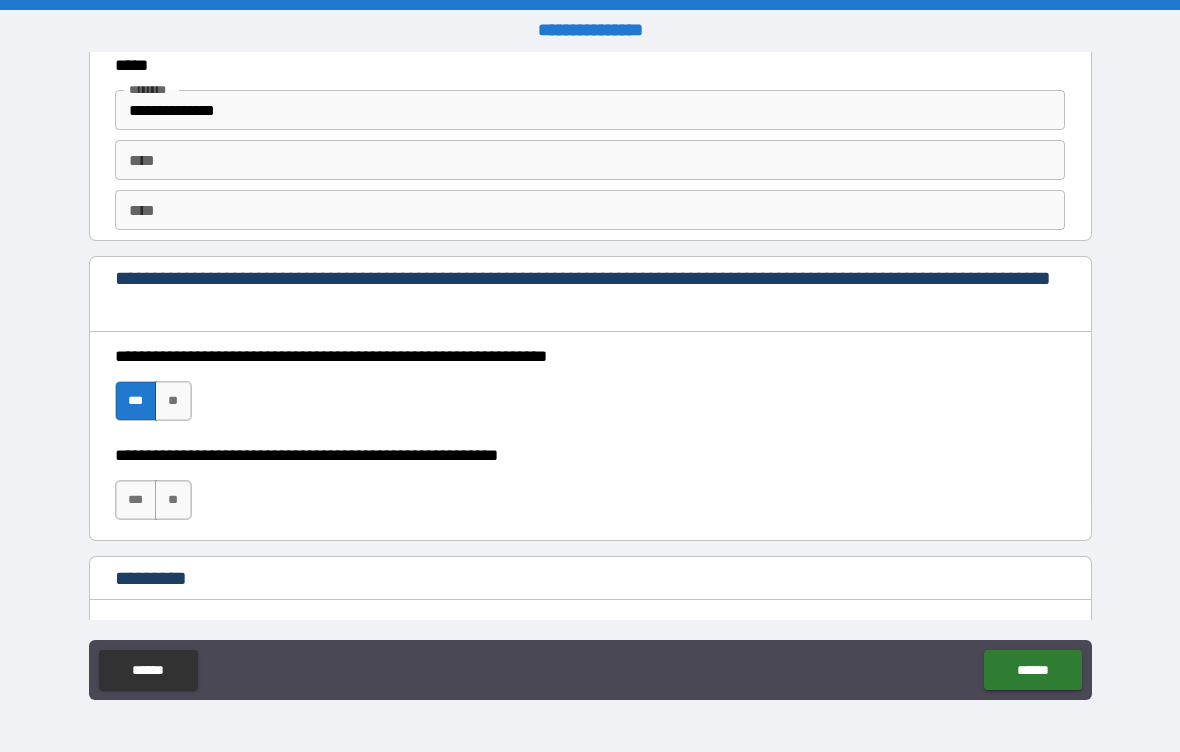 scroll, scrollTop: 2681, scrollLeft: 0, axis: vertical 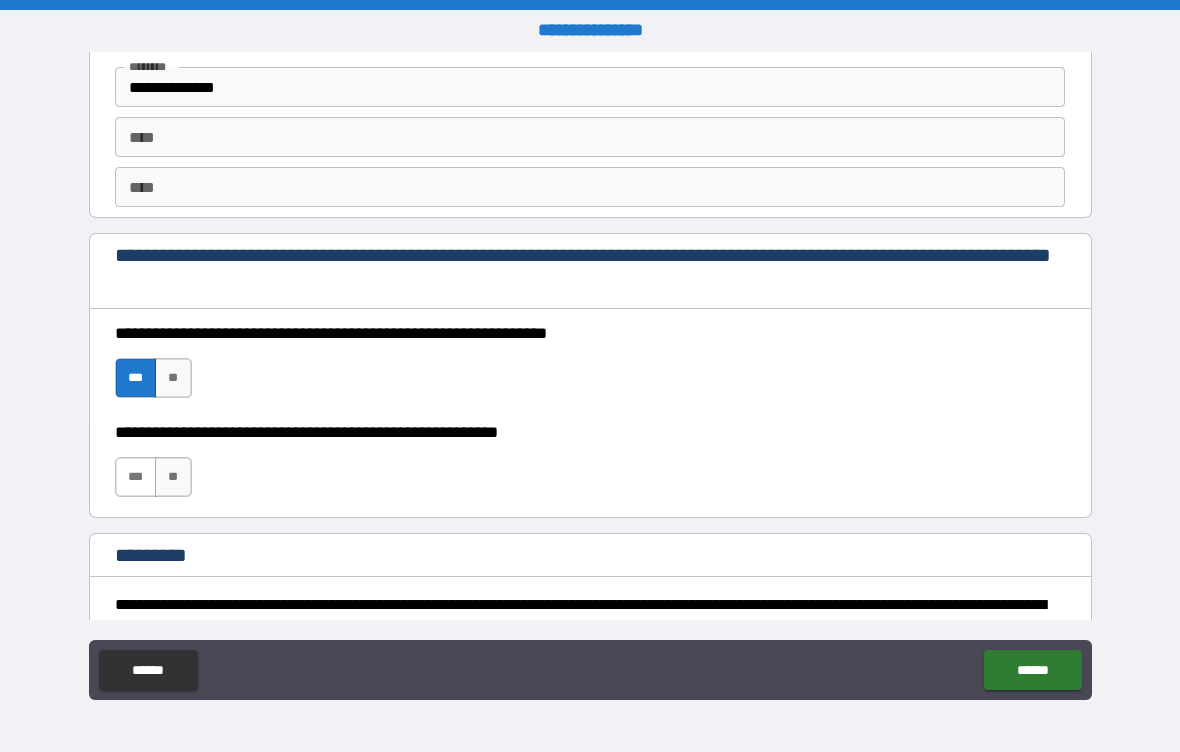 click on "***" at bounding box center [136, 477] 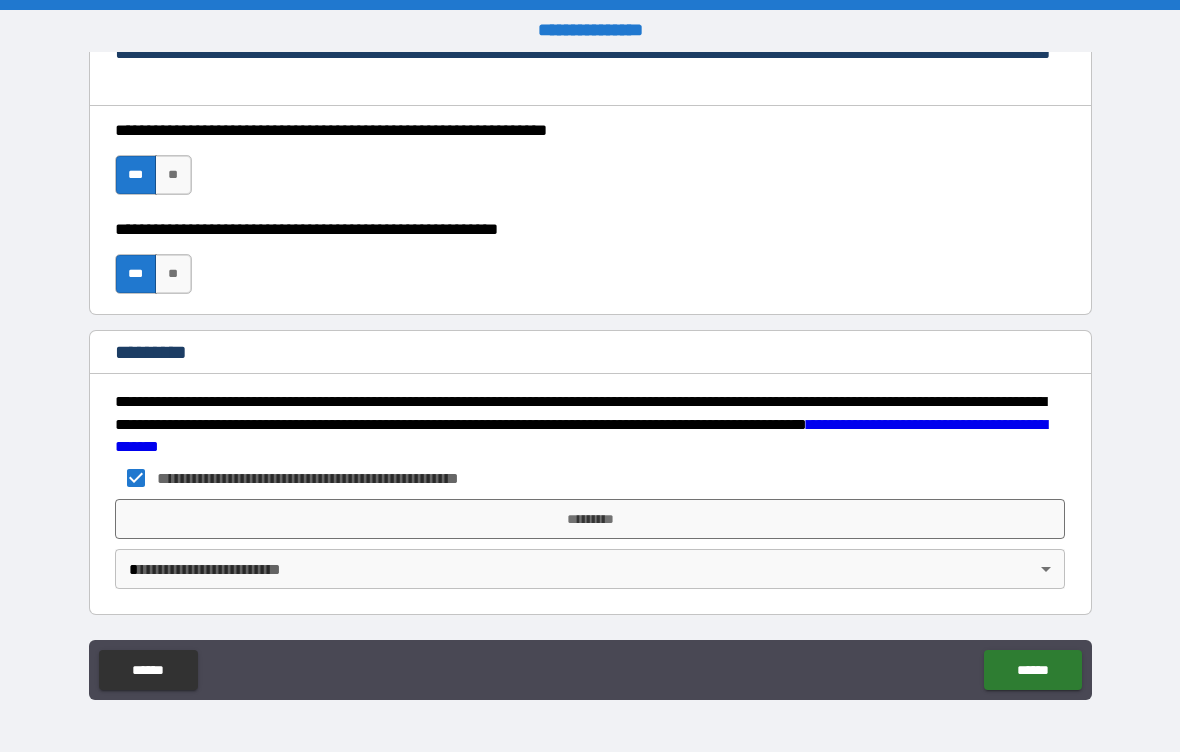 scroll, scrollTop: 2884, scrollLeft: 0, axis: vertical 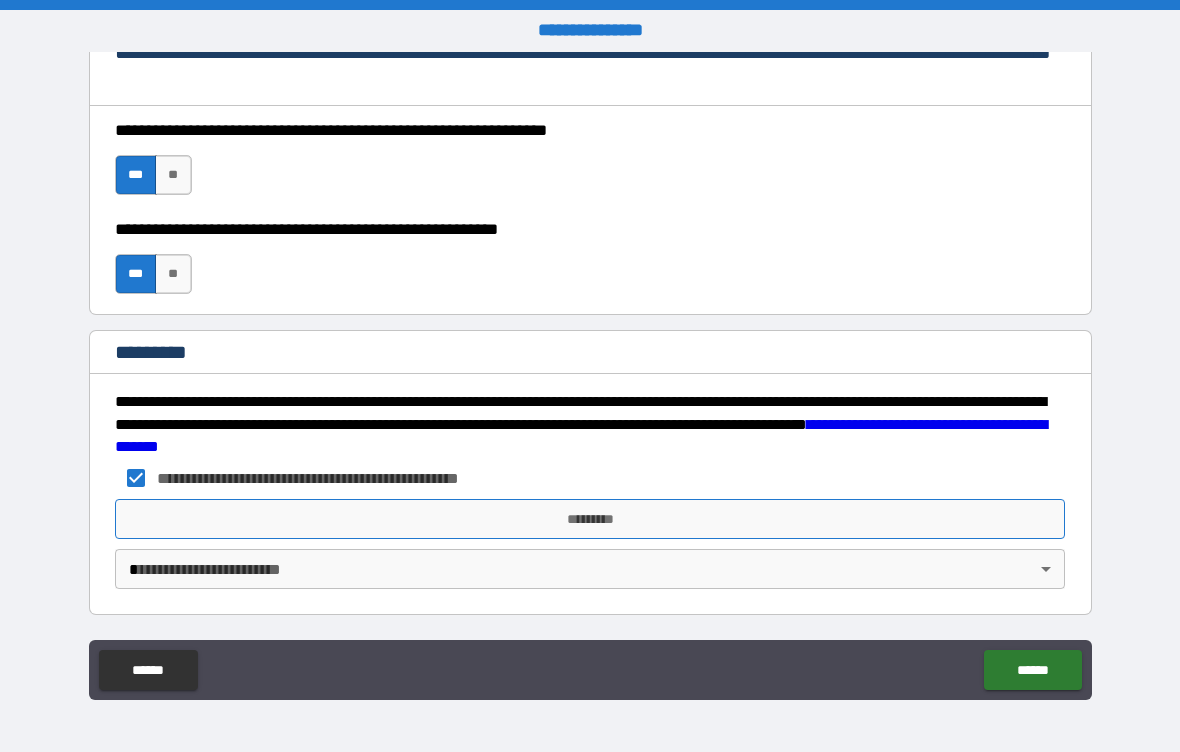 click on "*********" at bounding box center [590, 519] 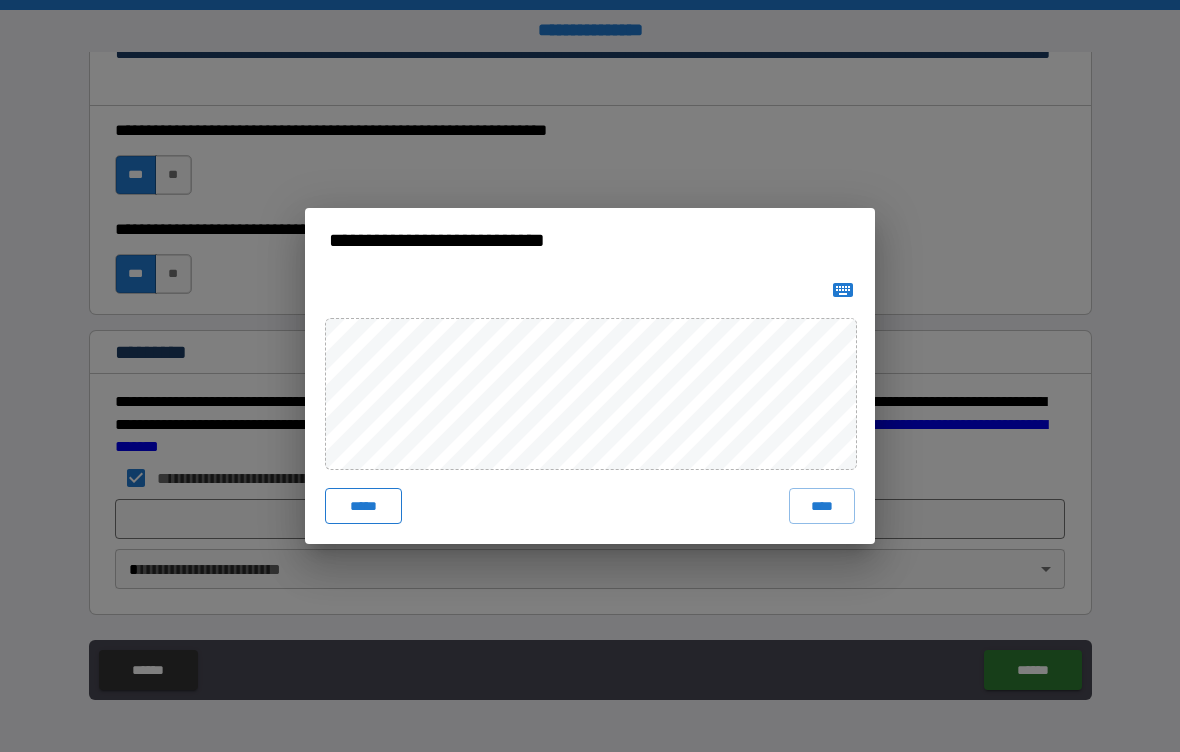 click on "*****" at bounding box center [363, 506] 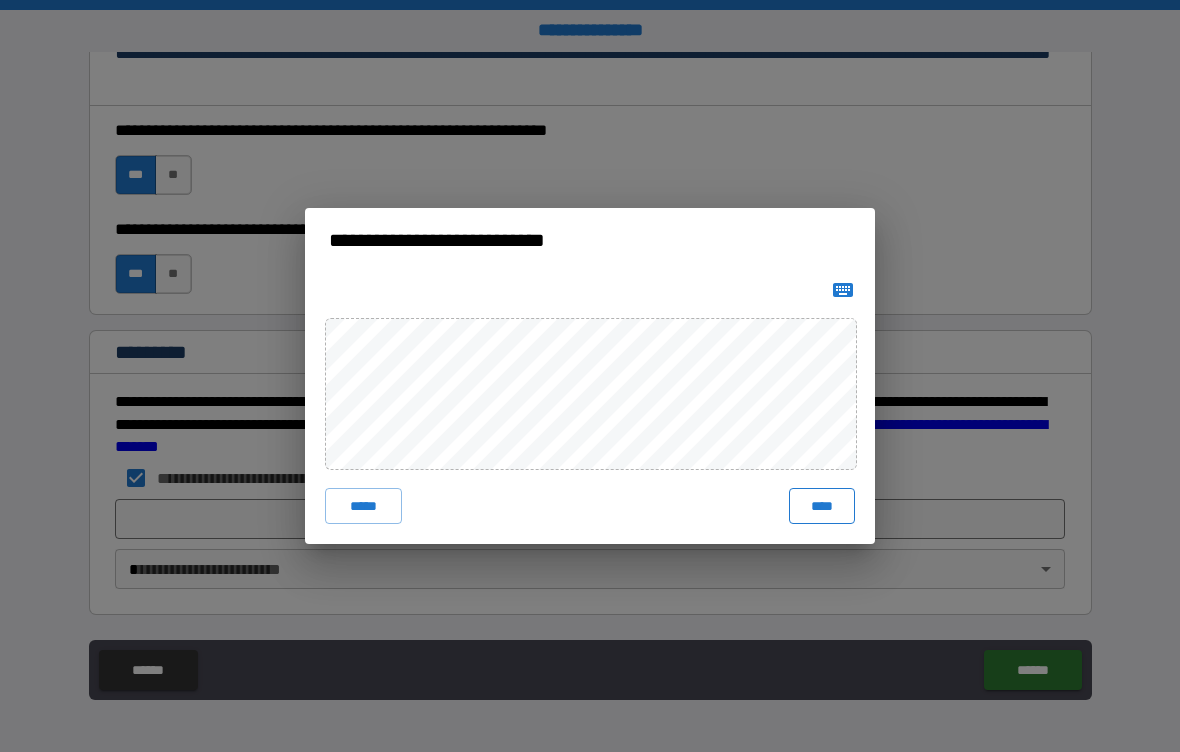 click on "****" at bounding box center (822, 506) 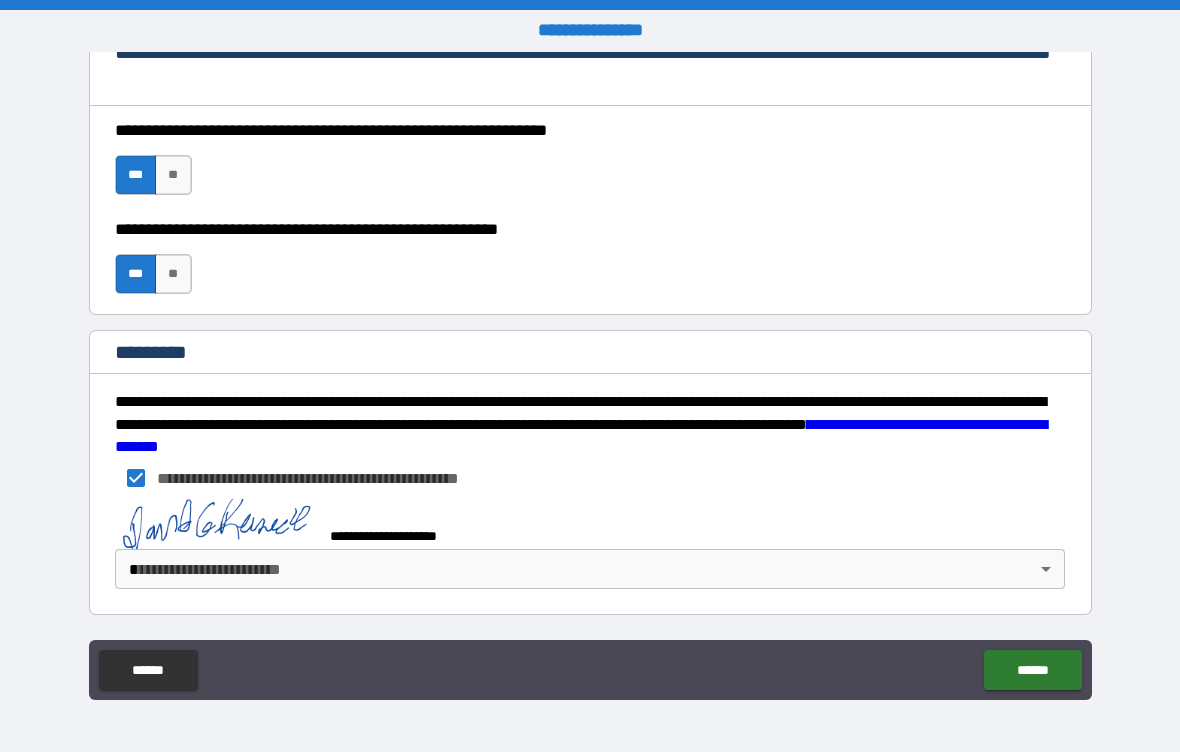 scroll, scrollTop: 2874, scrollLeft: 0, axis: vertical 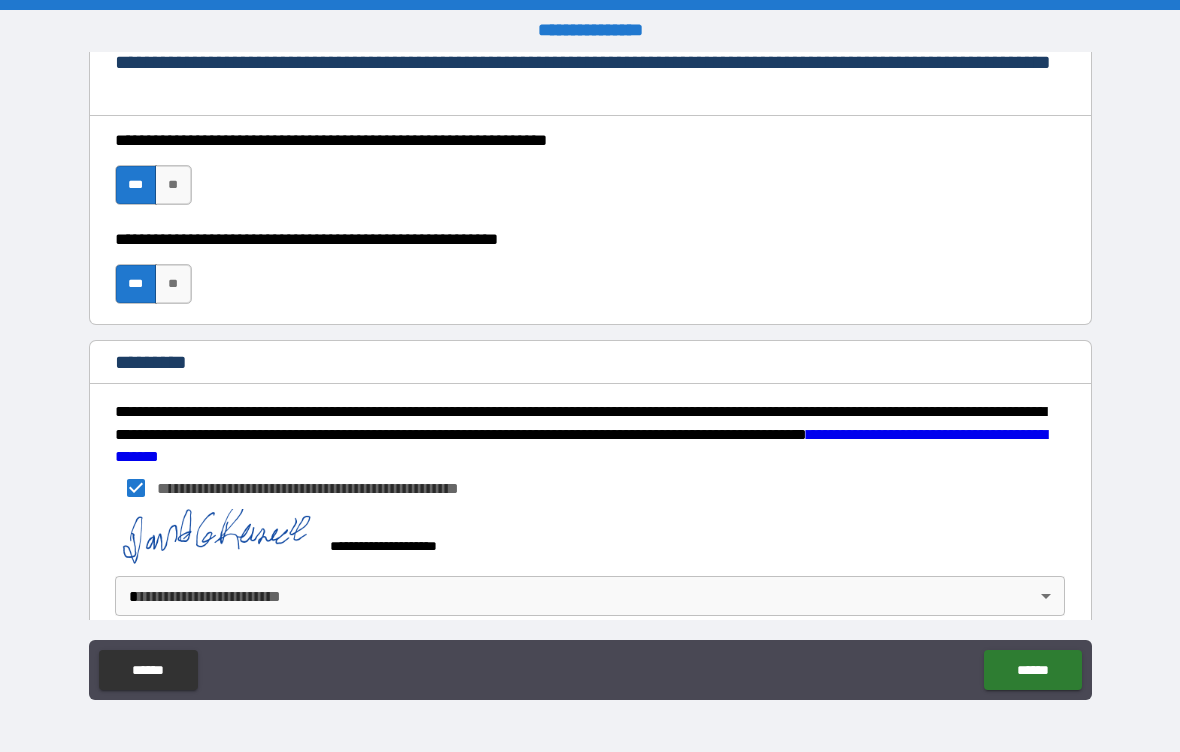 click on "**********" at bounding box center [590, 376] 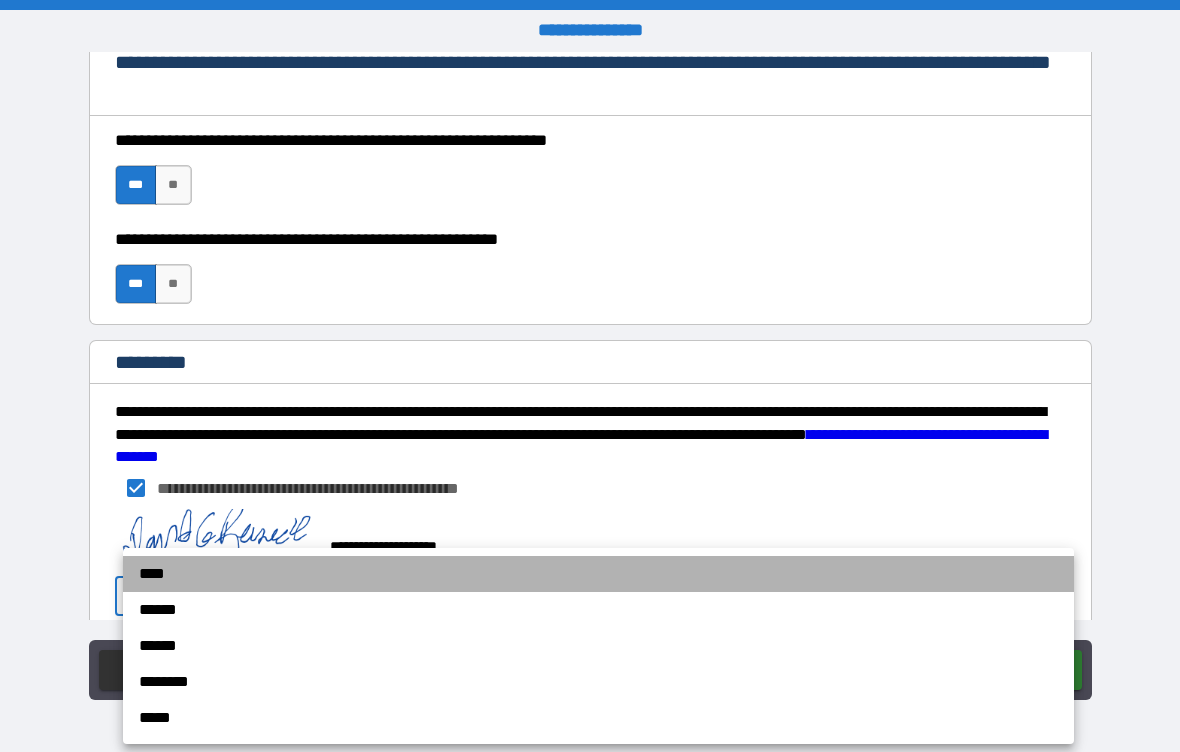 click on "****" at bounding box center (598, 574) 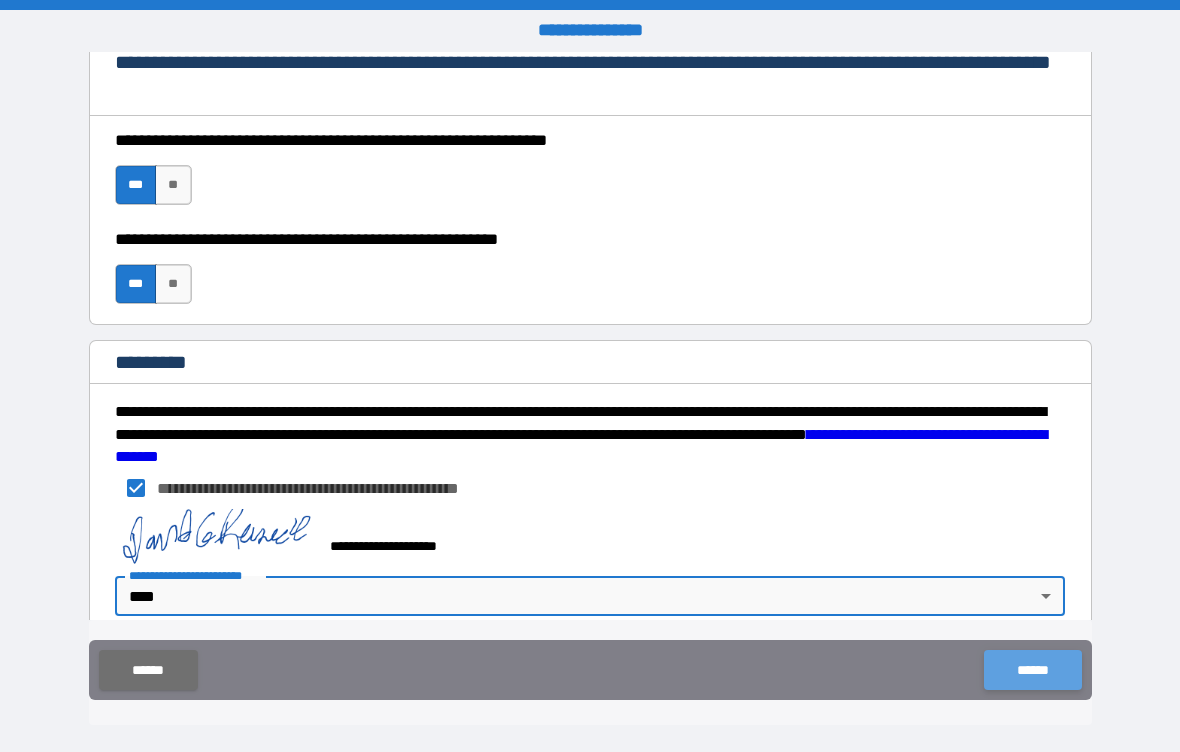 click on "******" at bounding box center [1032, 670] 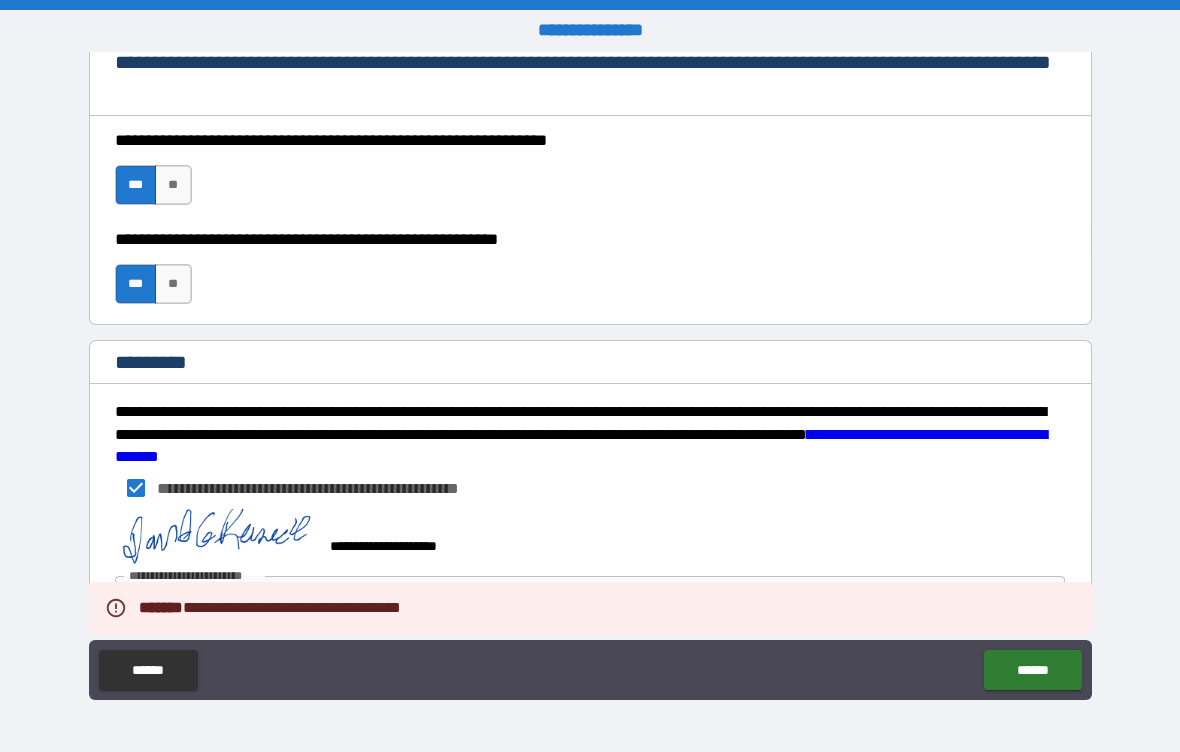 click on "**********" at bounding box center (590, 537) 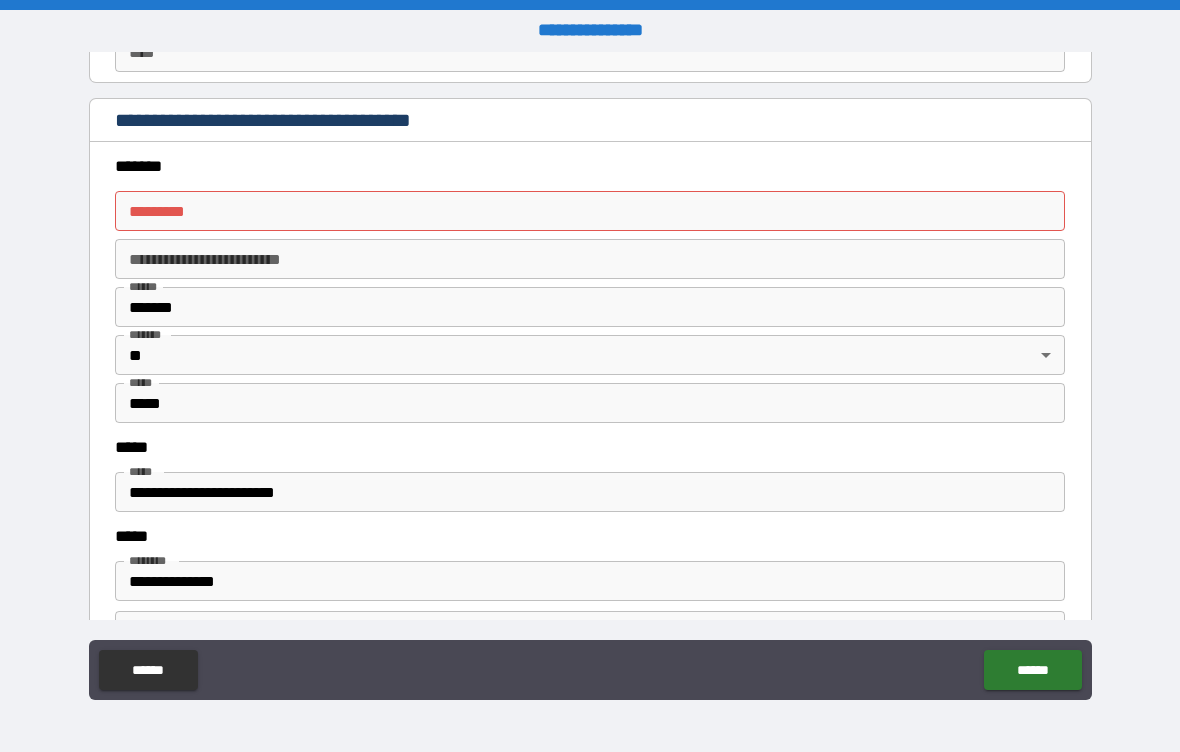 scroll, scrollTop: 2176, scrollLeft: 0, axis: vertical 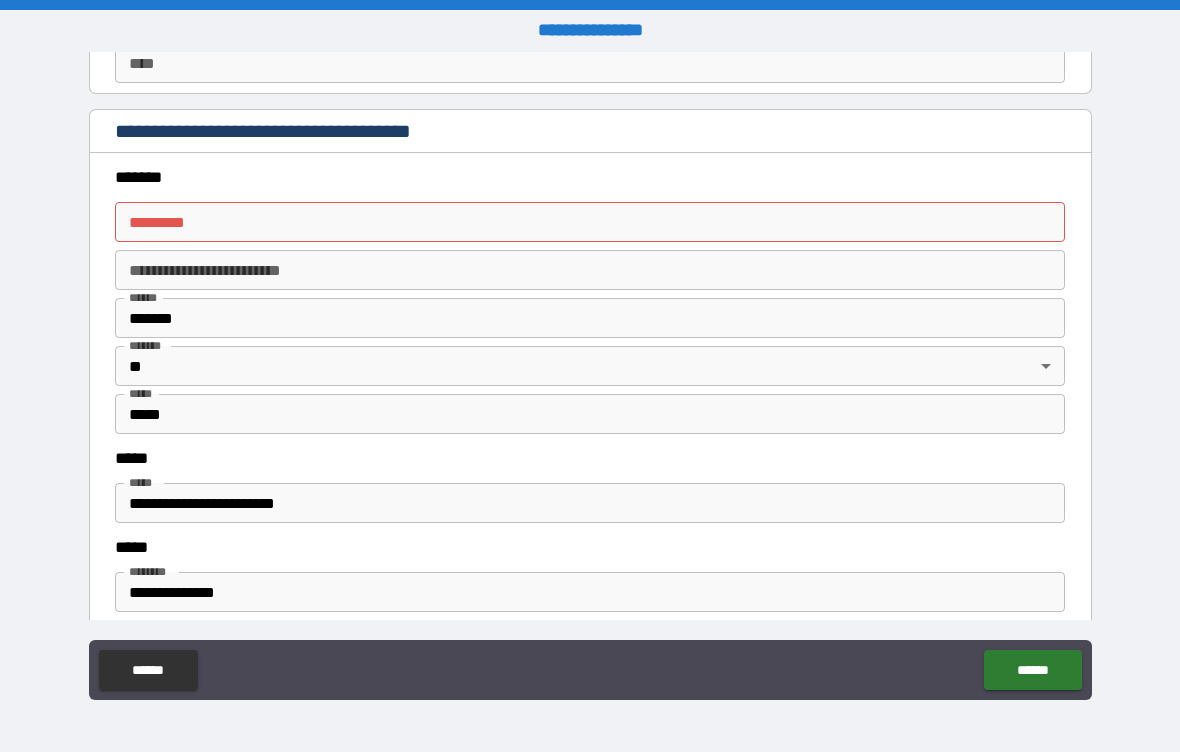 click on "*******   *" at bounding box center (590, 222) 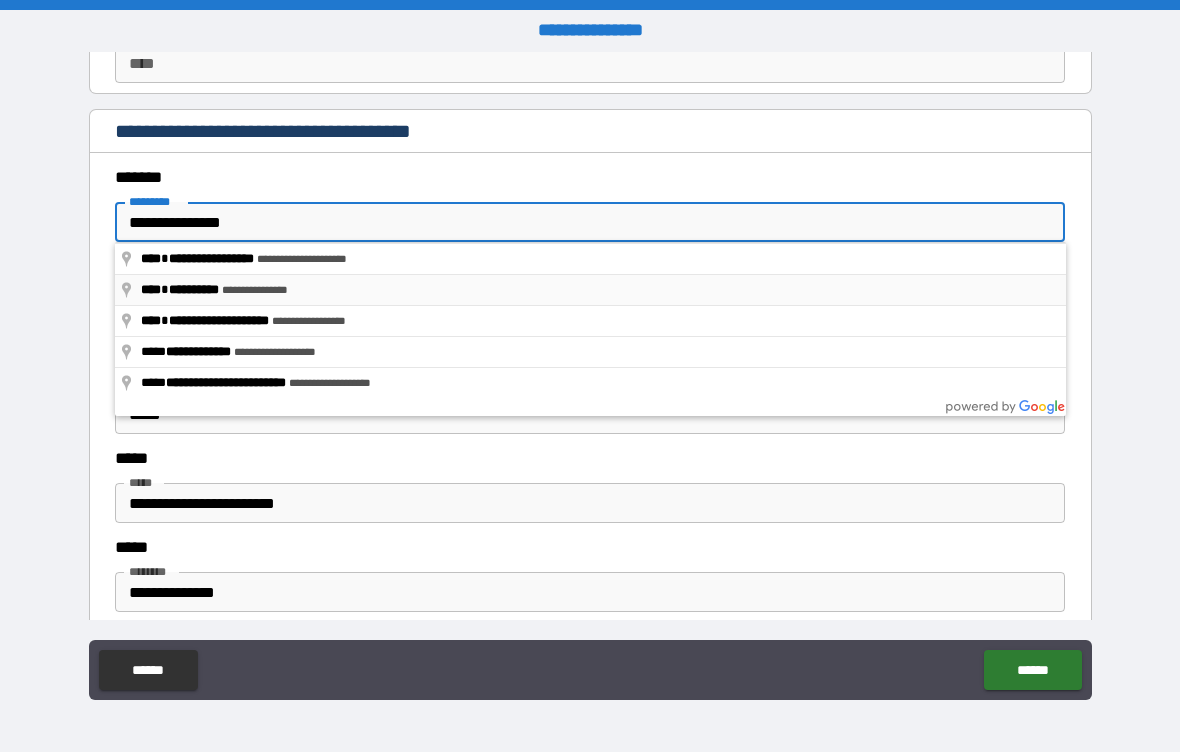 type on "**********" 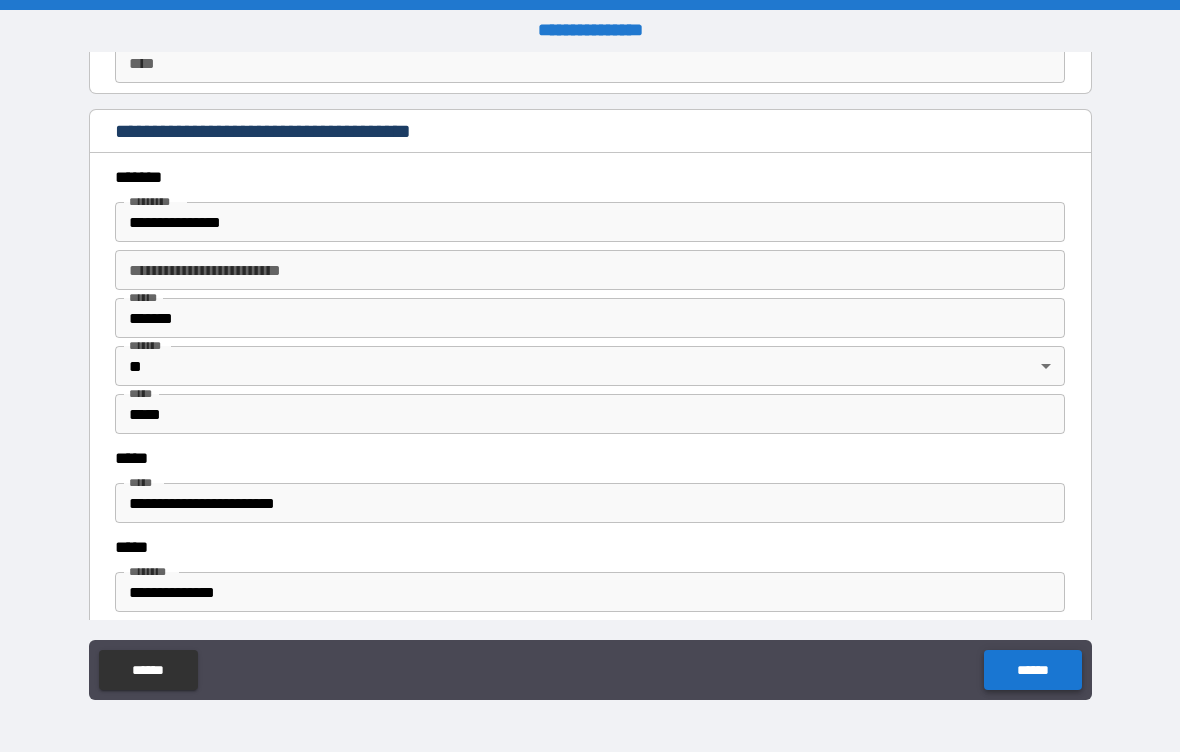 click on "******" at bounding box center (1032, 670) 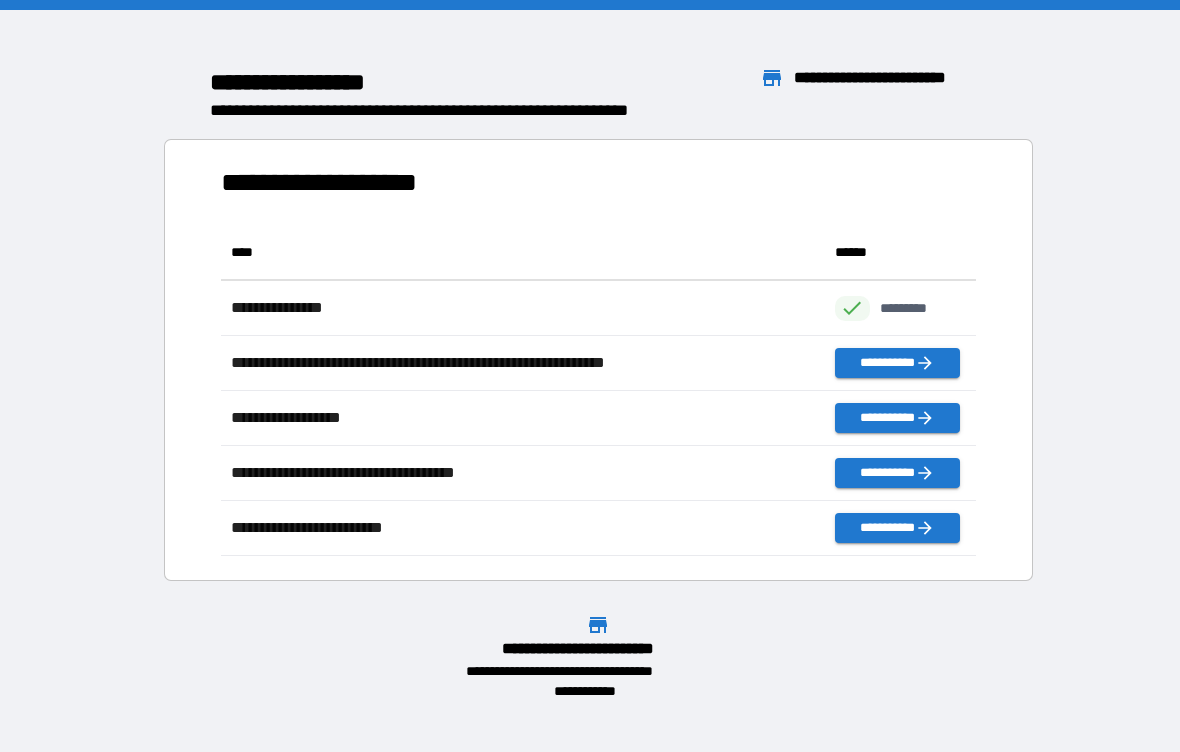 scroll, scrollTop: 331, scrollLeft: 755, axis: both 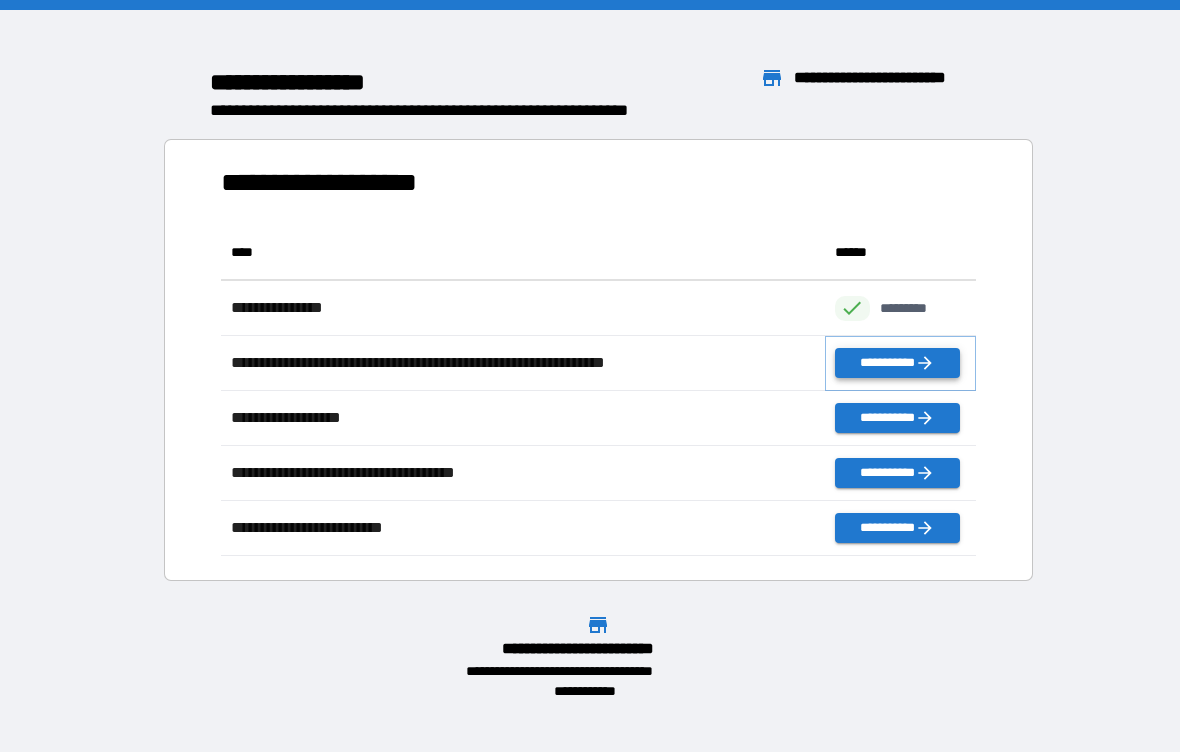 click 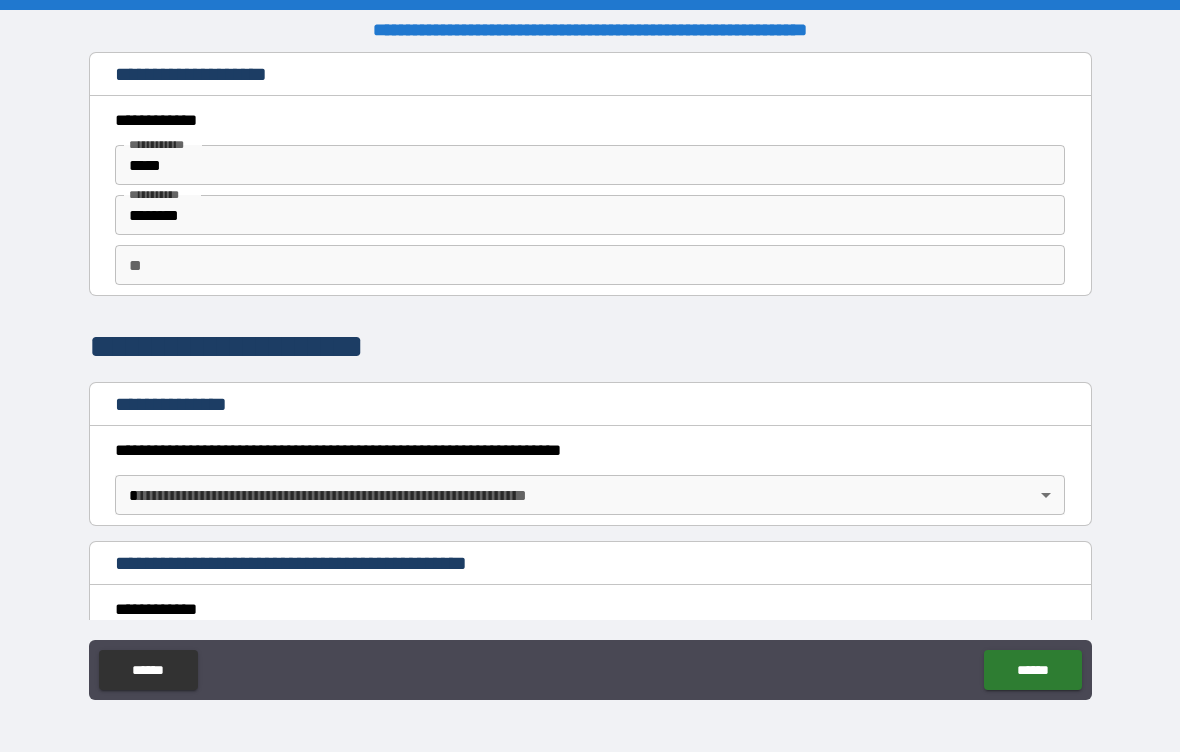 click on "**" at bounding box center [590, 265] 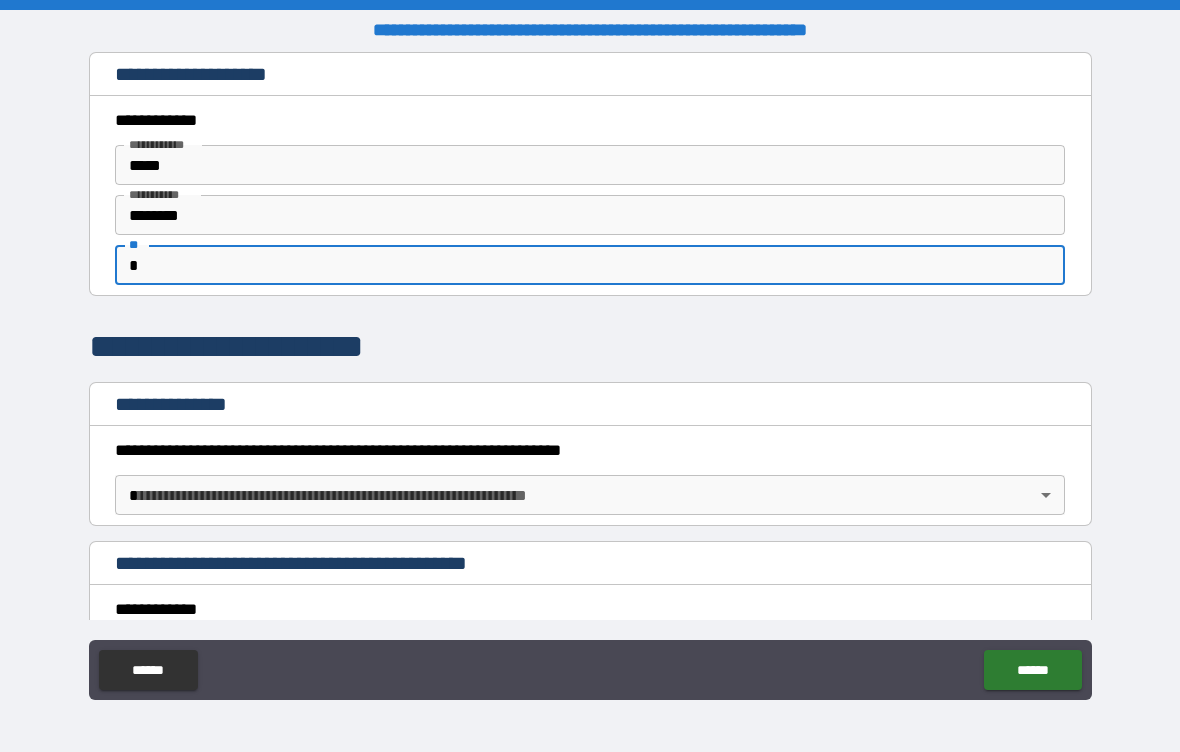 type on "*" 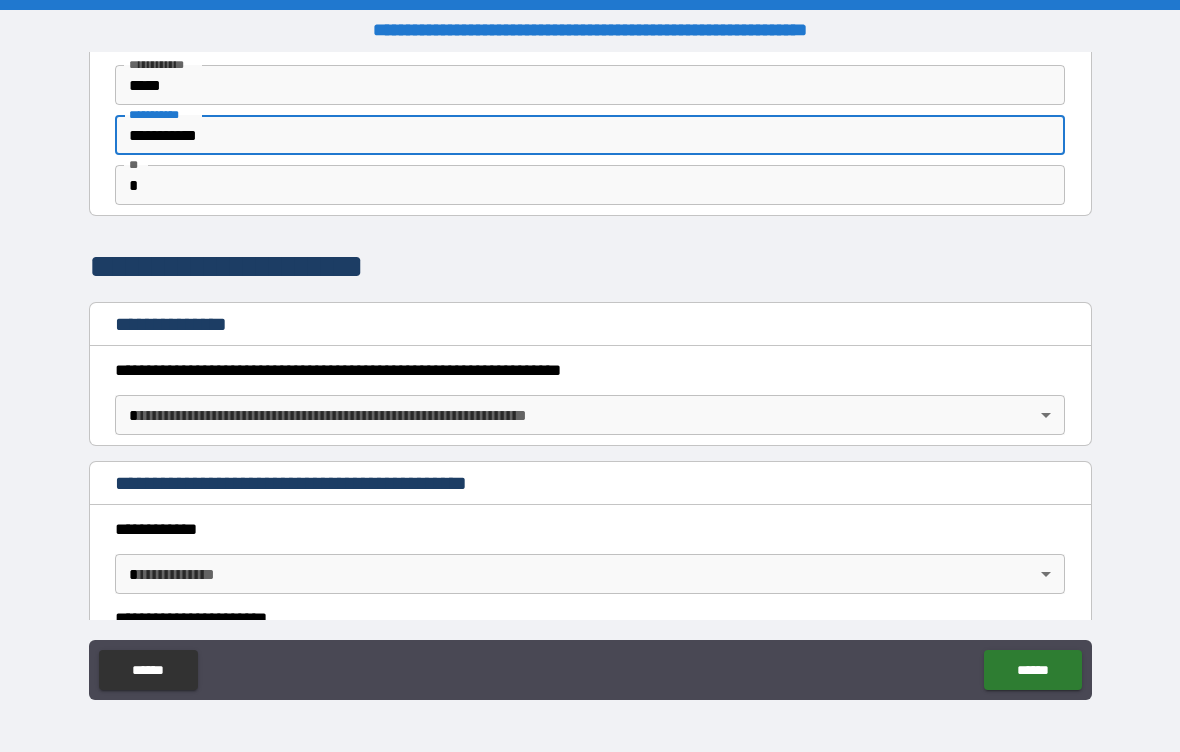 scroll, scrollTop: 85, scrollLeft: 0, axis: vertical 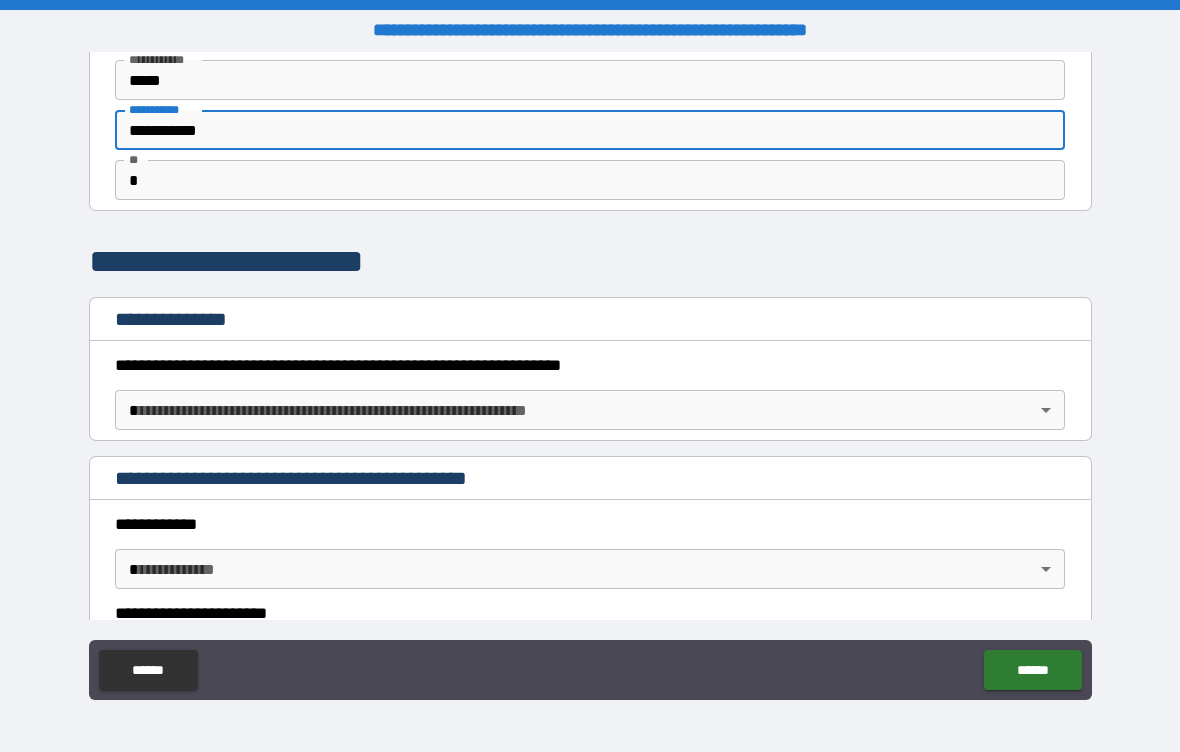 type on "**********" 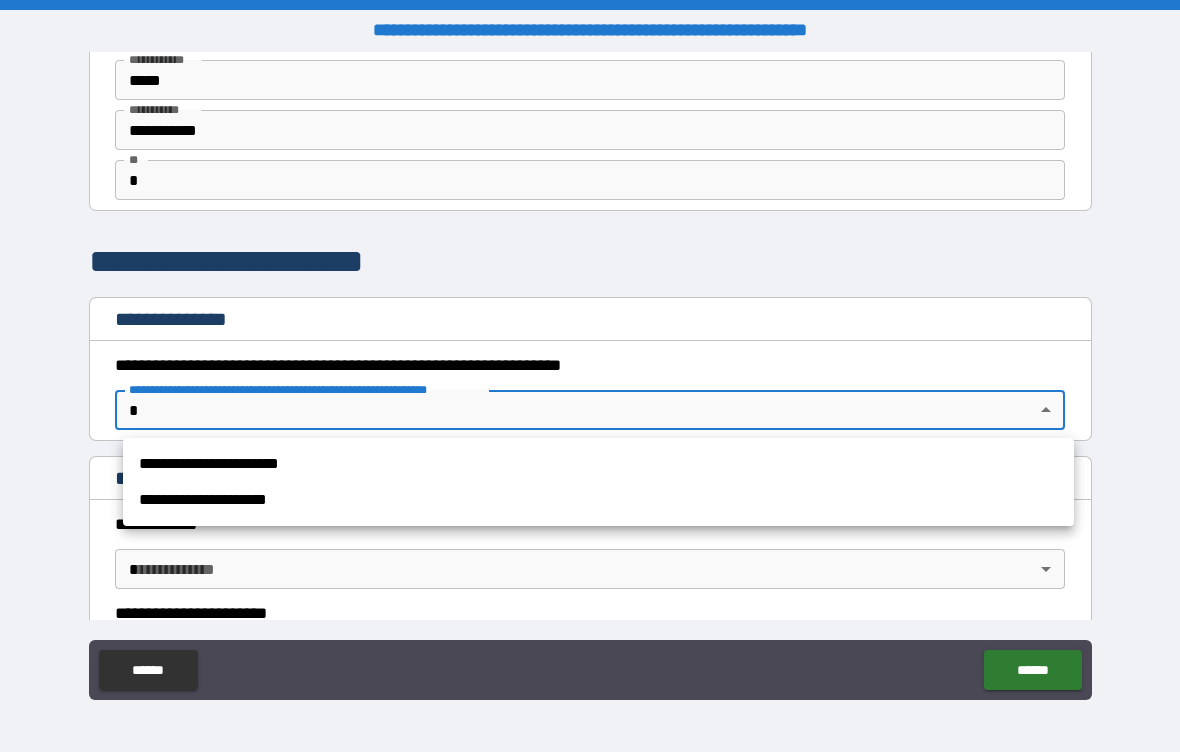 click on "**********" at bounding box center (598, 464) 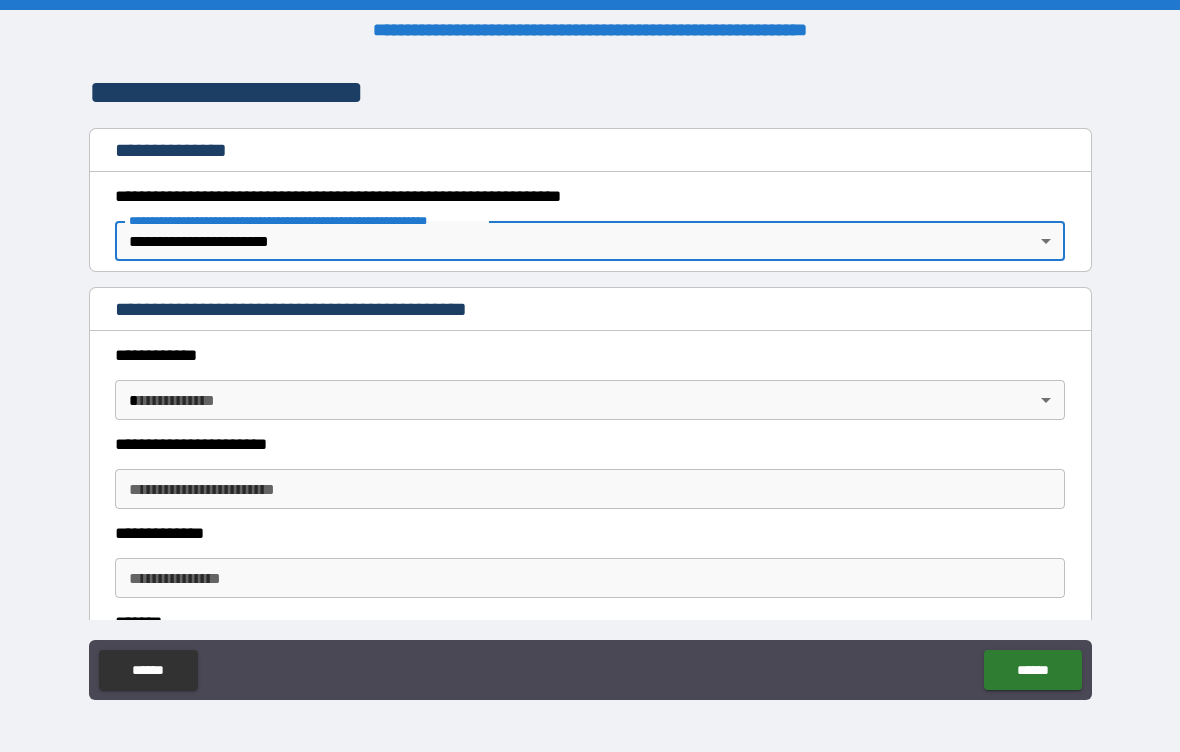 scroll, scrollTop: 255, scrollLeft: 0, axis: vertical 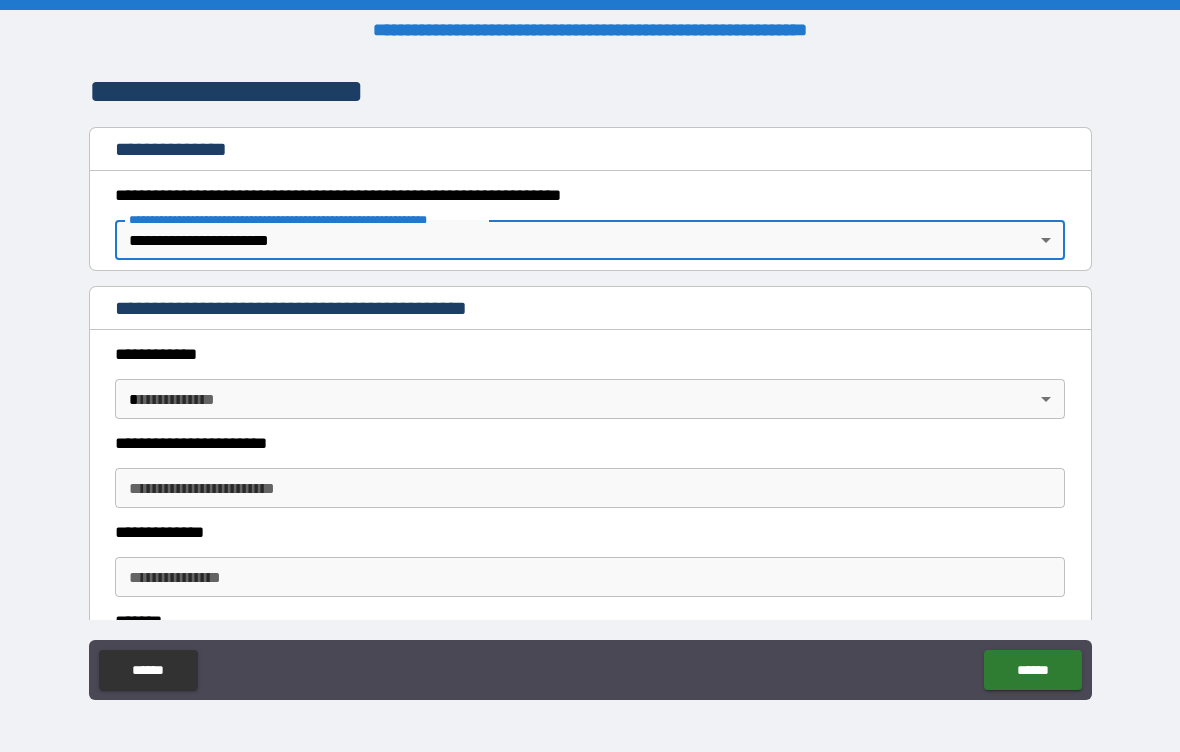 click on "**********" at bounding box center [590, 376] 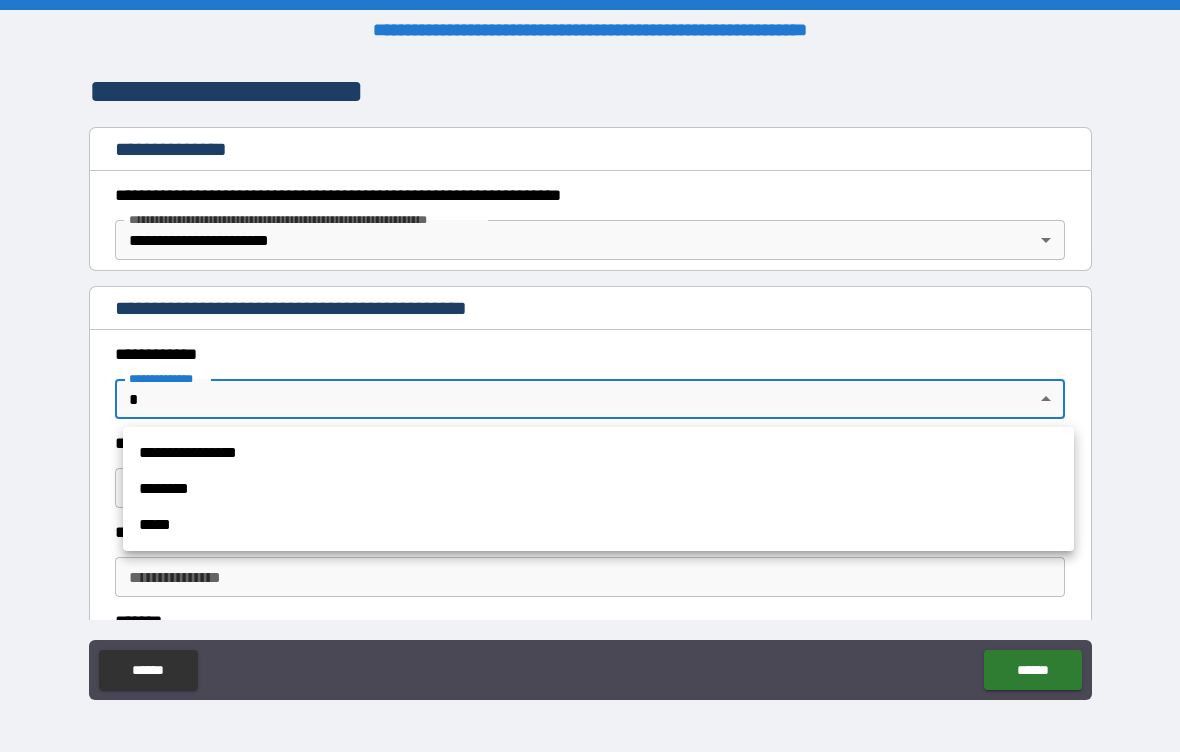 click on "**********" at bounding box center (598, 453) 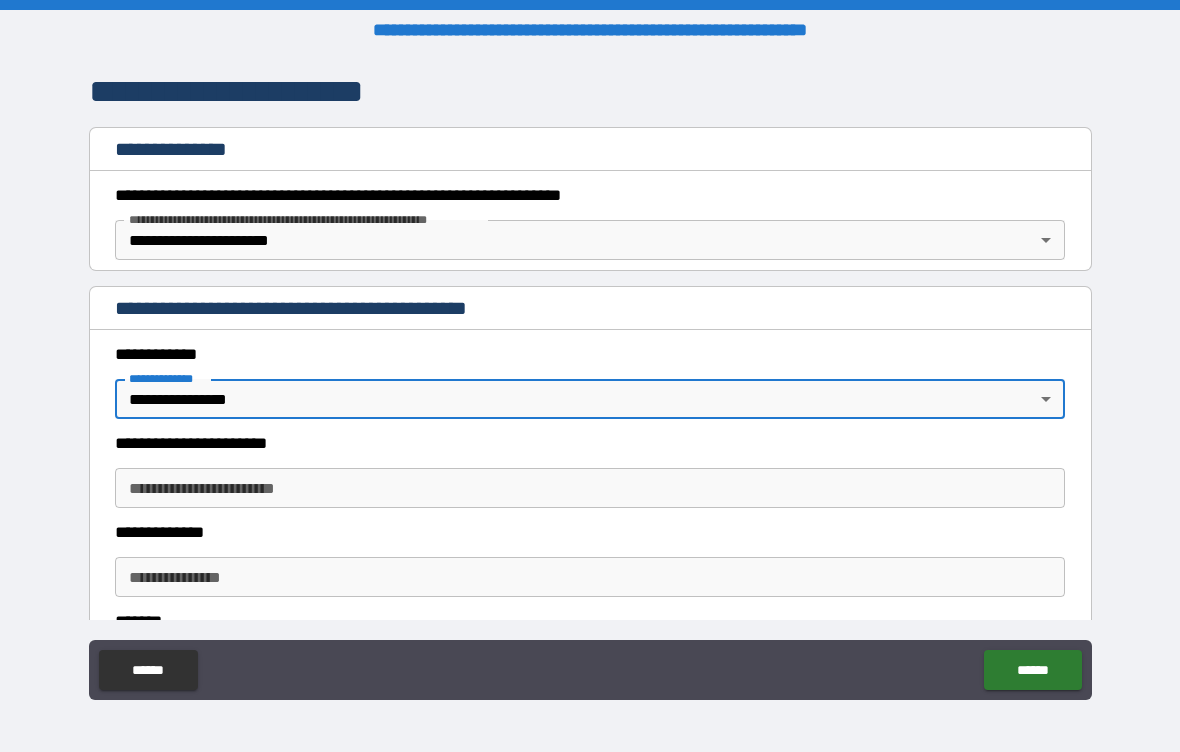 click on "**********" at bounding box center [590, 488] 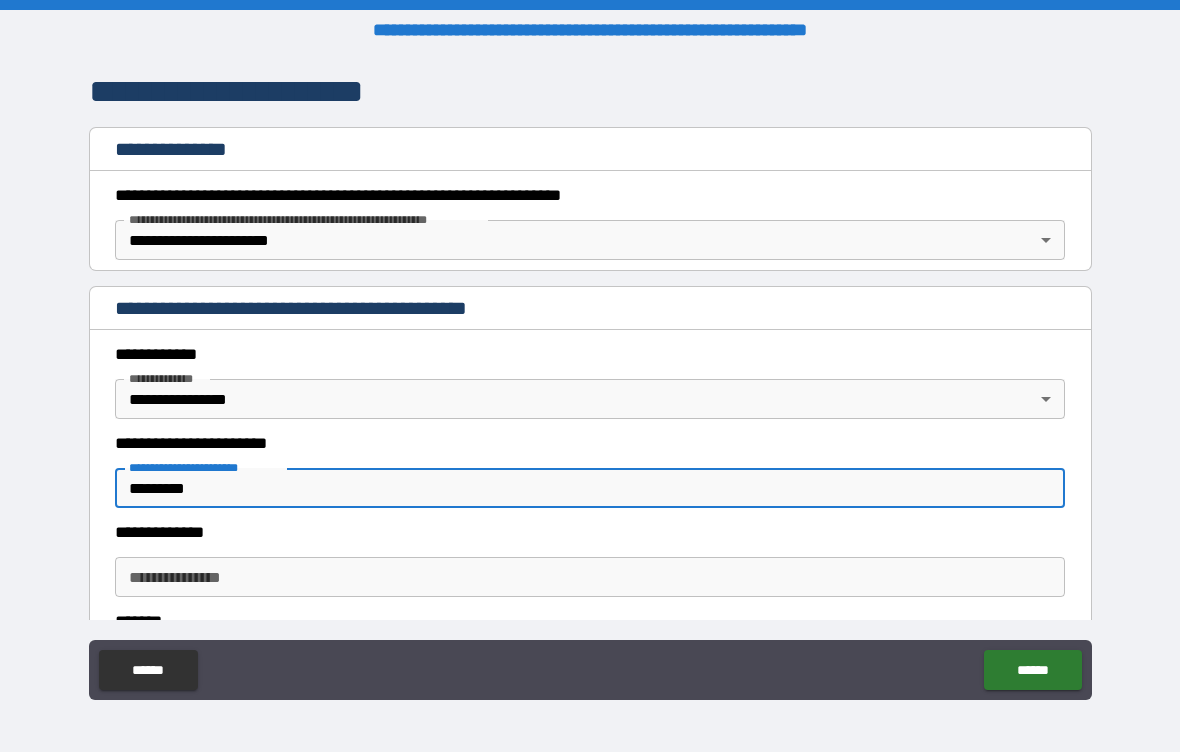 type on "*********" 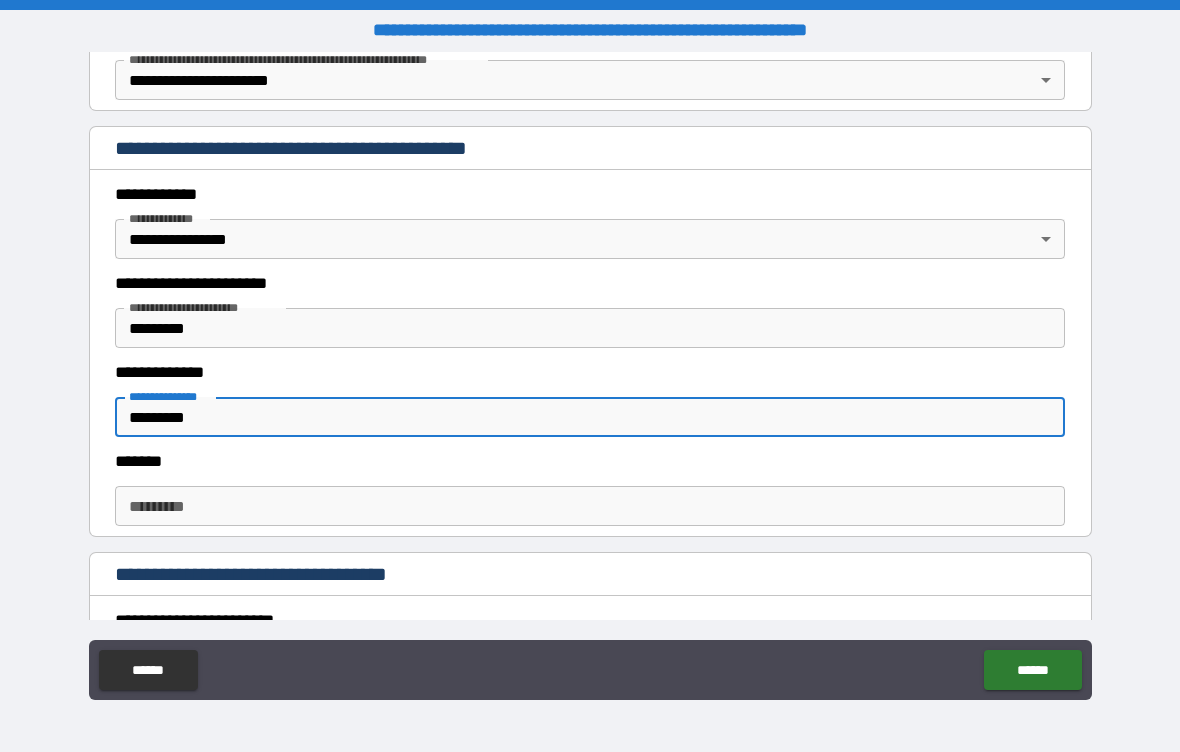 scroll, scrollTop: 423, scrollLeft: 0, axis: vertical 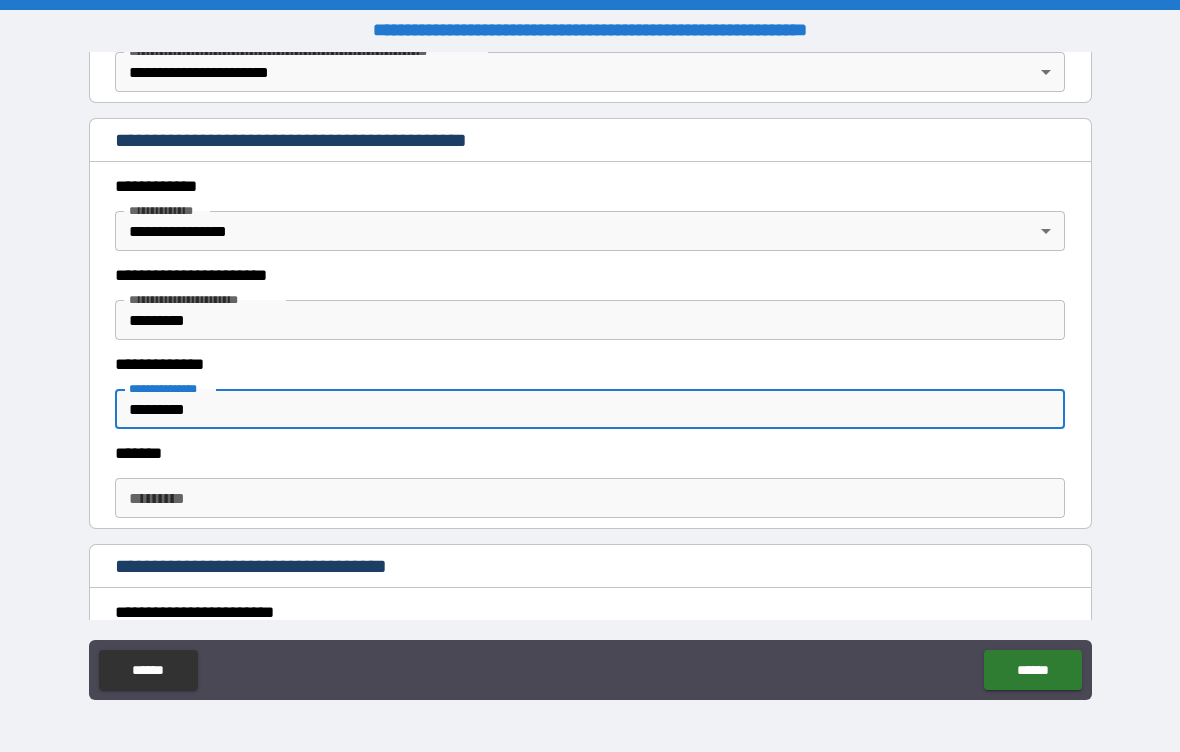 type on "*********" 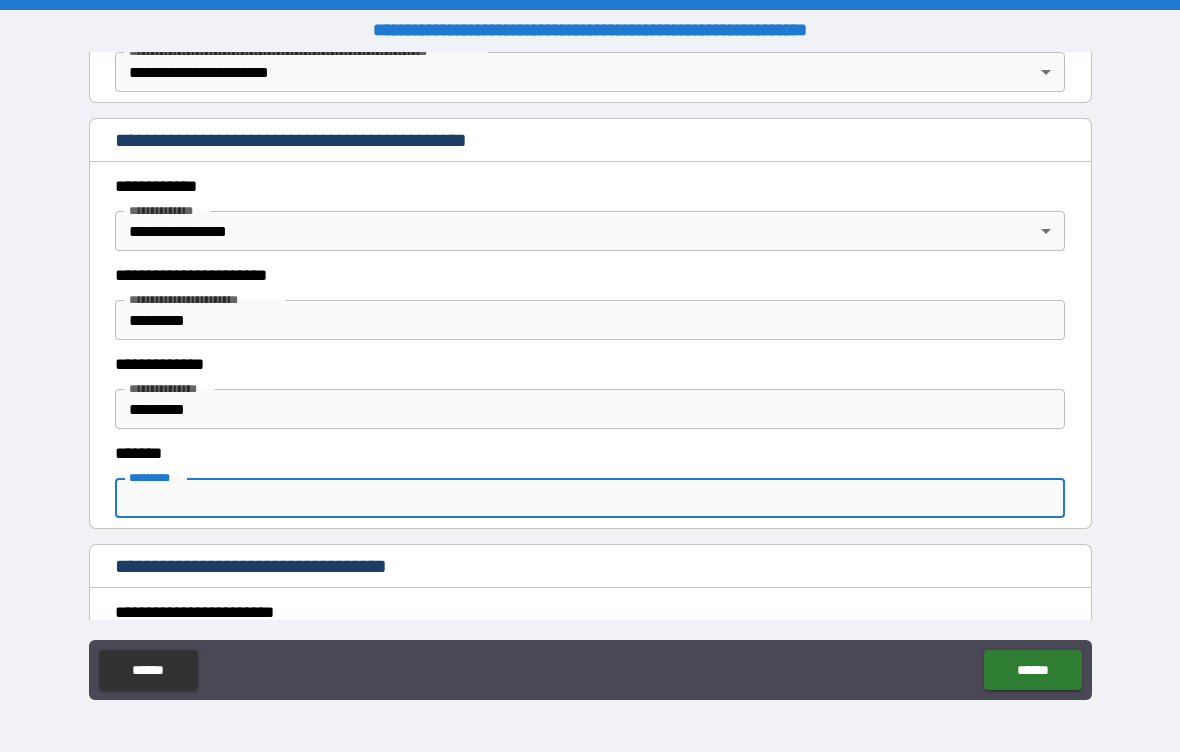 type on "*" 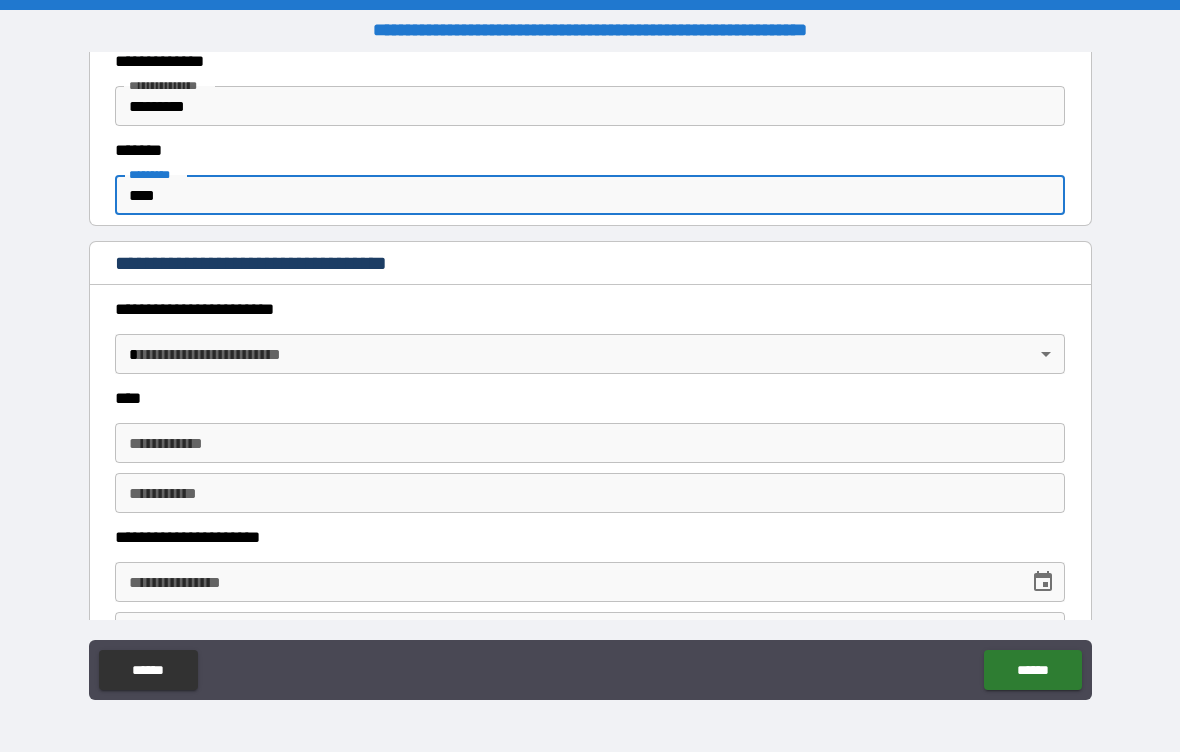 scroll, scrollTop: 728, scrollLeft: 0, axis: vertical 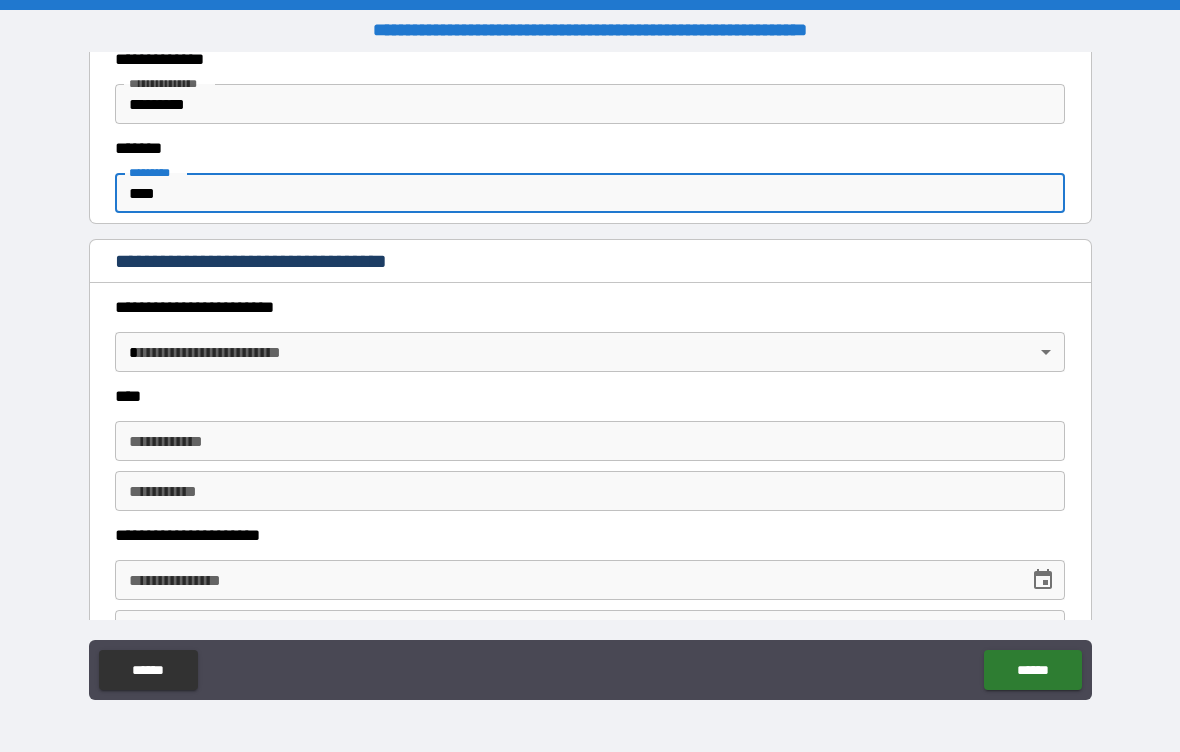 type on "****" 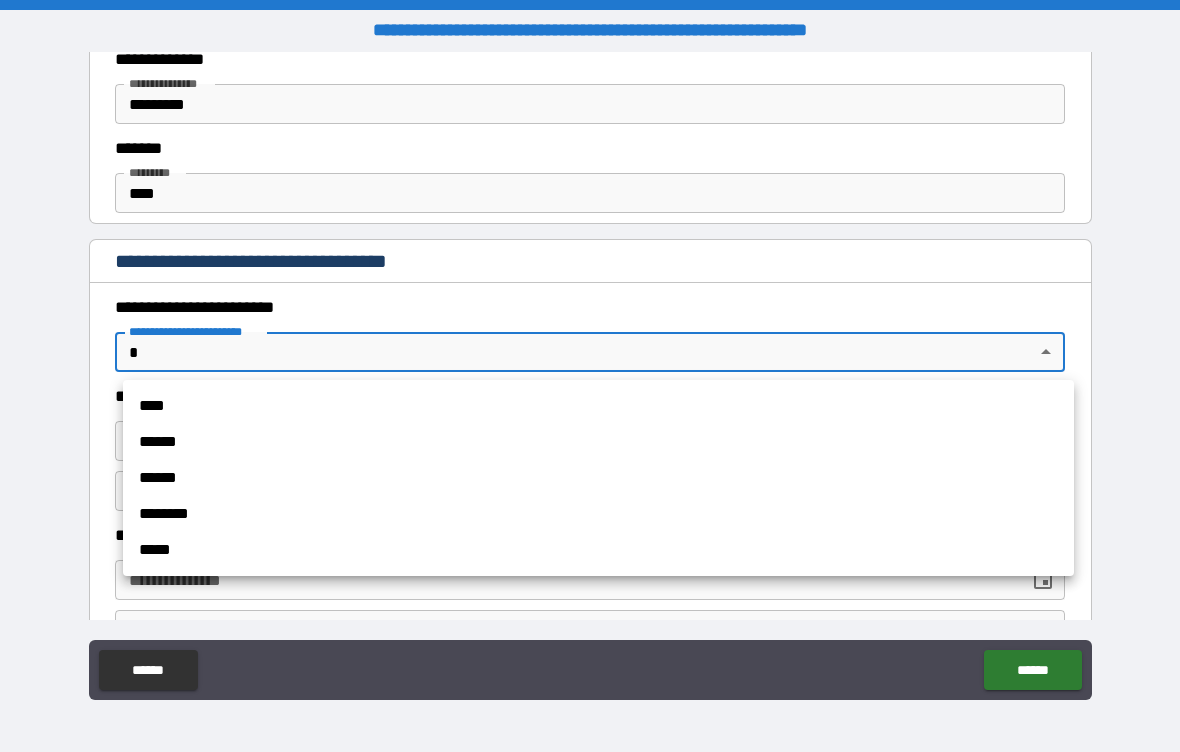 click on "******" at bounding box center (598, 478) 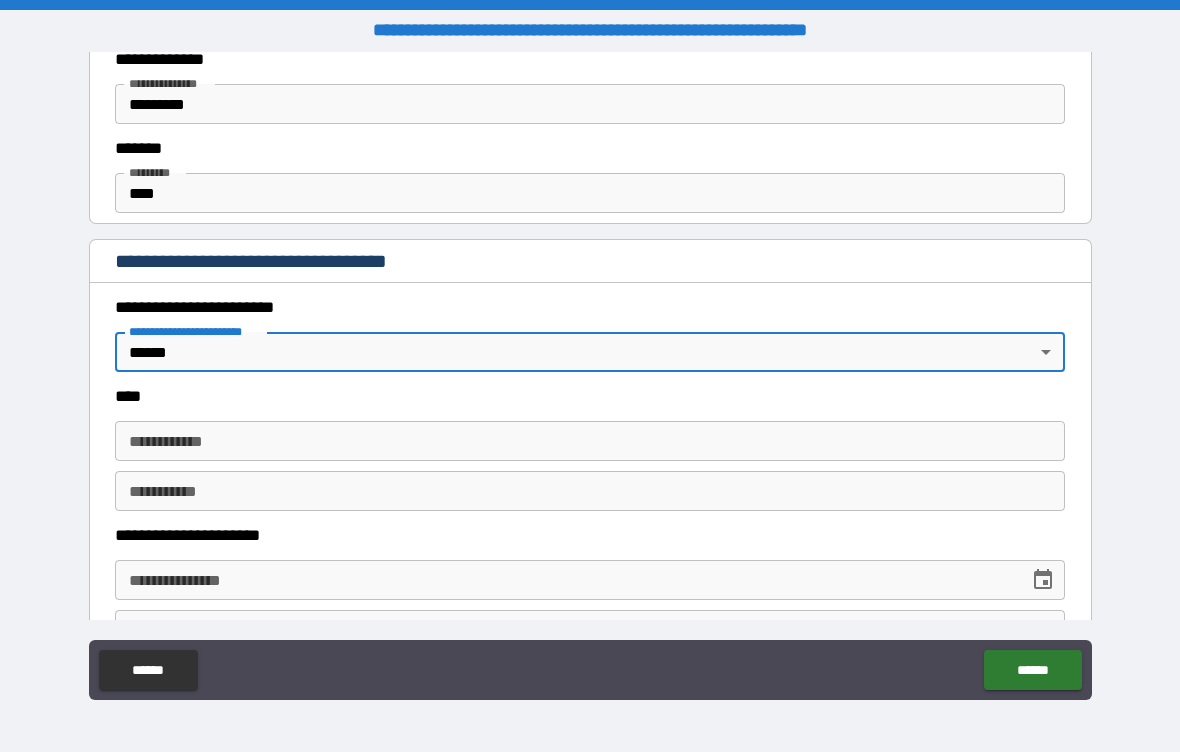 scroll, scrollTop: 745, scrollLeft: 0, axis: vertical 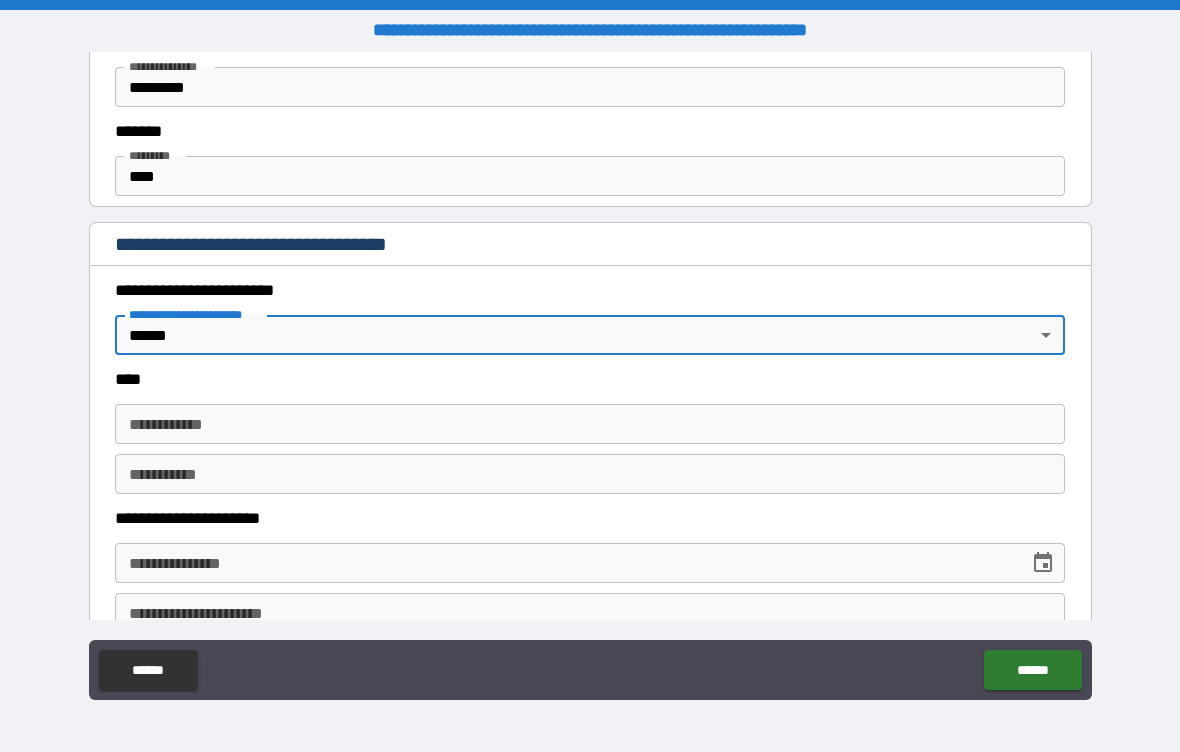 click on "**********" at bounding box center (590, 424) 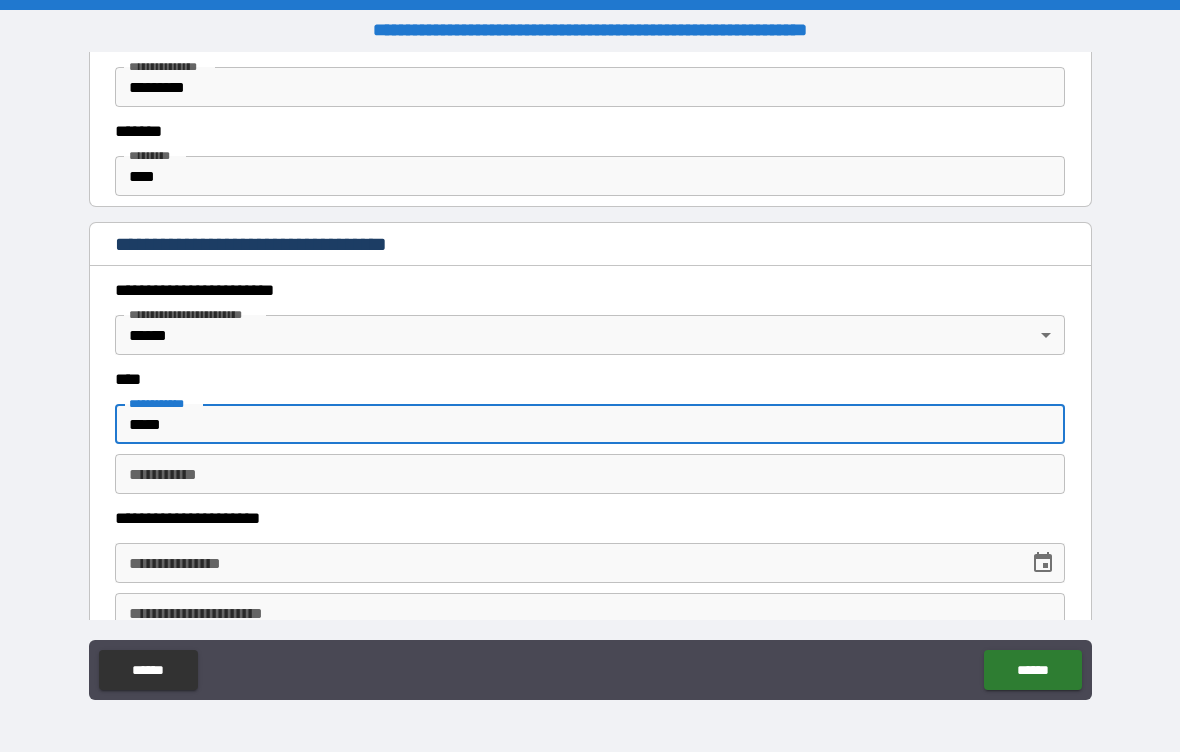 type on "*****" 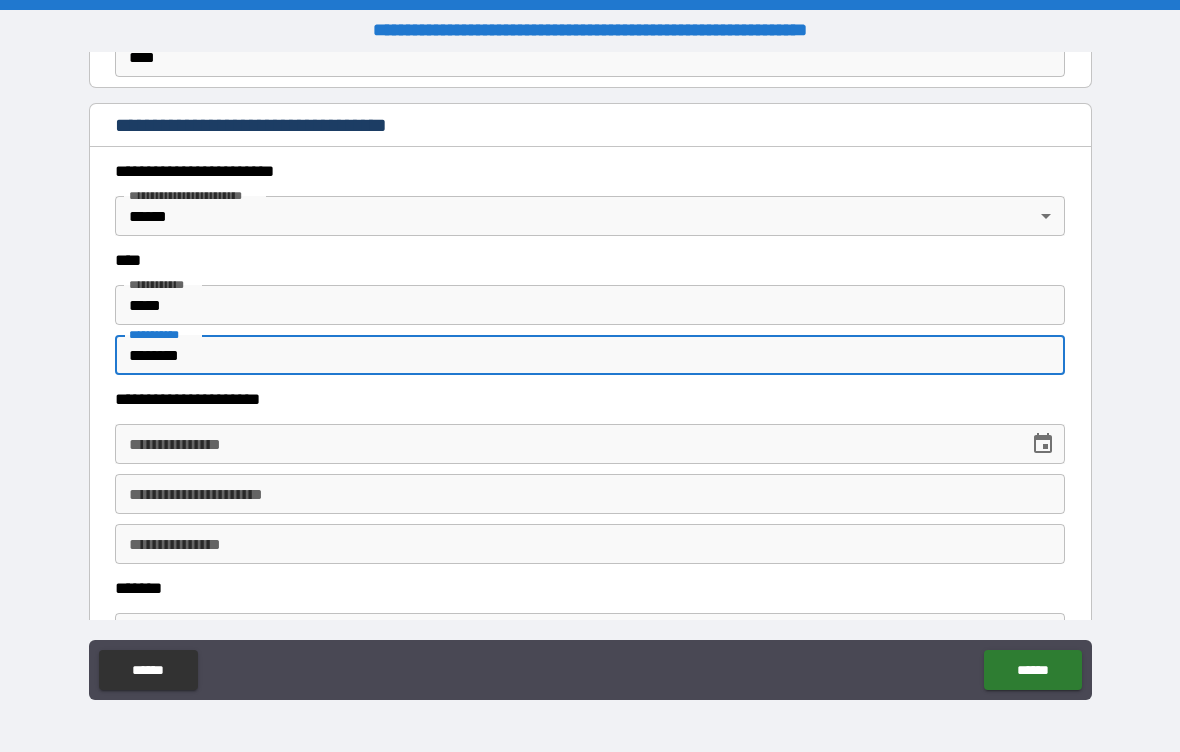 scroll, scrollTop: 863, scrollLeft: 0, axis: vertical 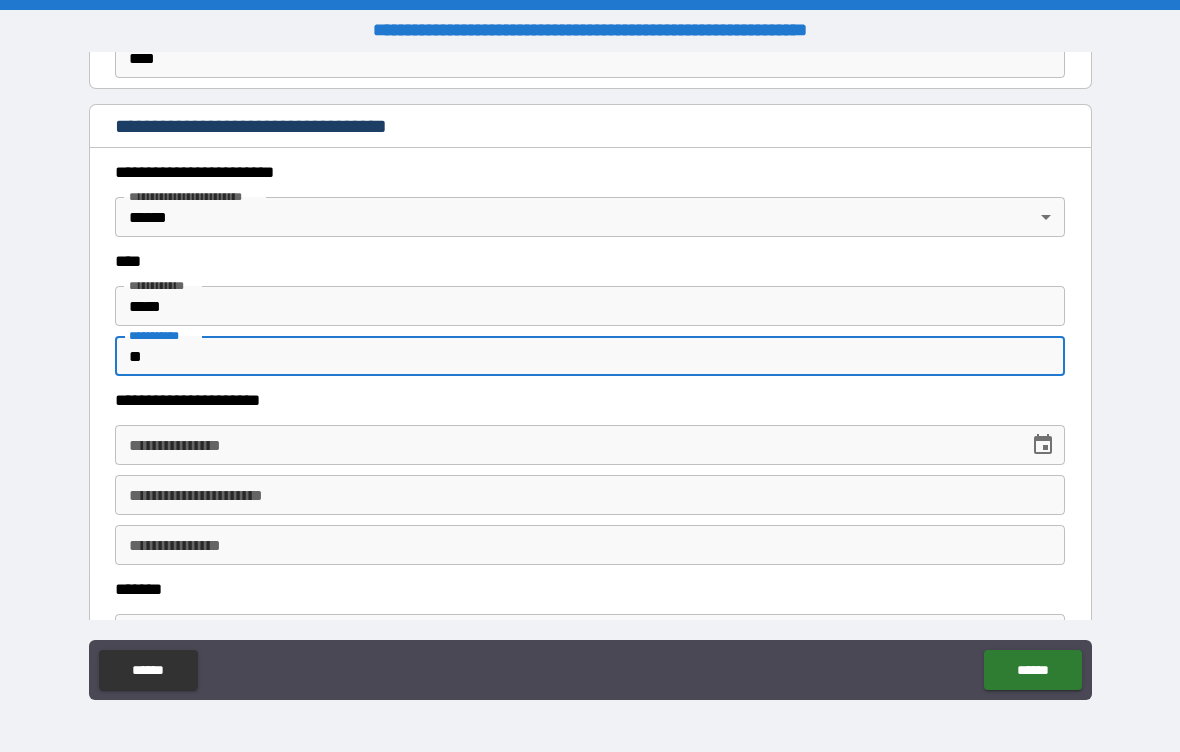 type on "*" 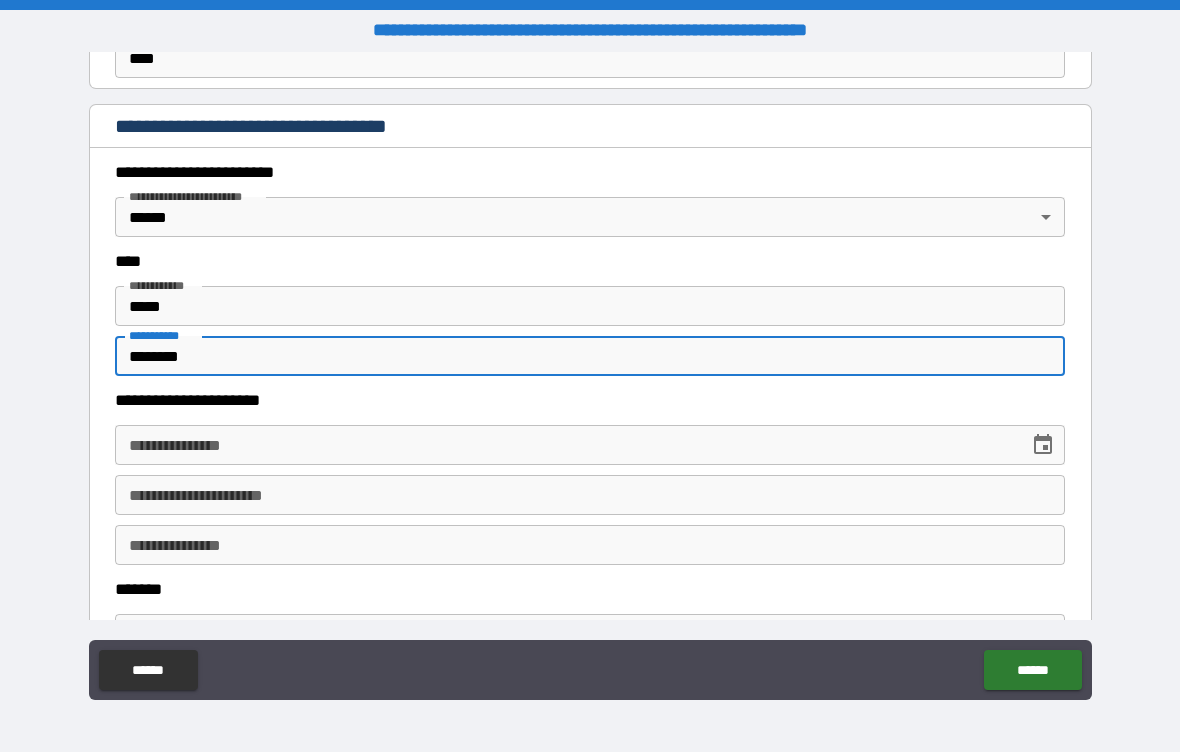 type on "********" 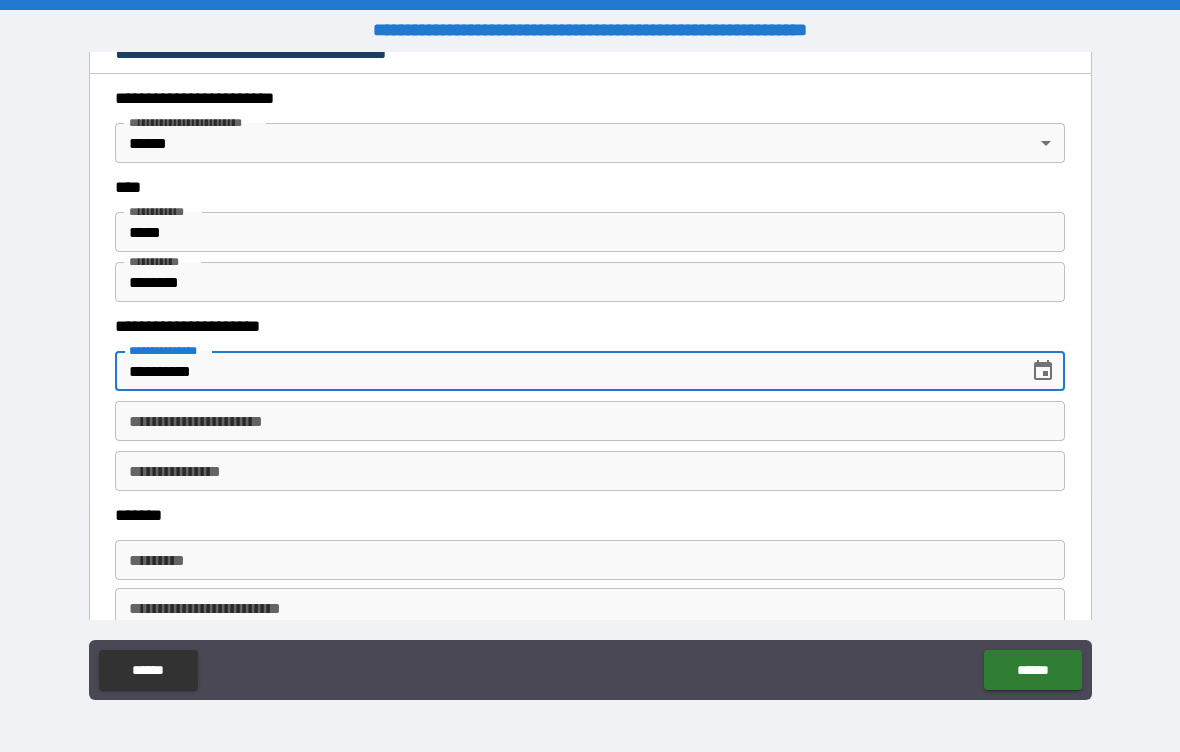 scroll, scrollTop: 948, scrollLeft: 0, axis: vertical 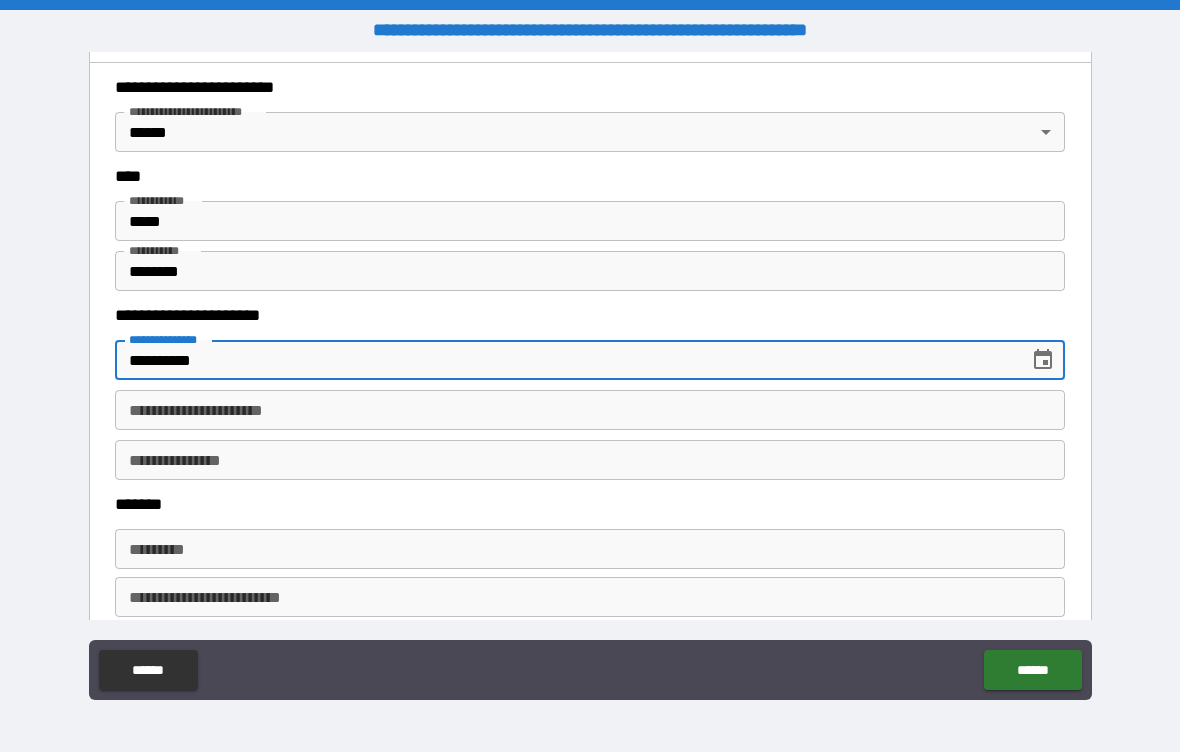 type on "**********" 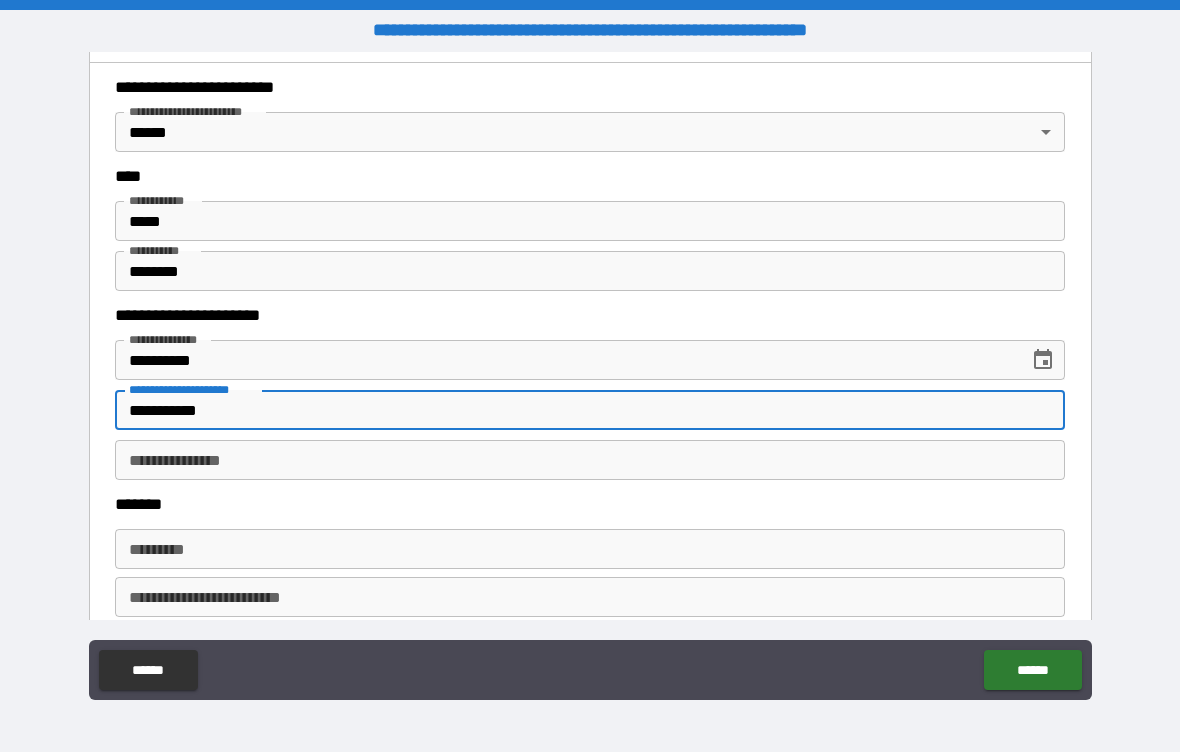 type on "**********" 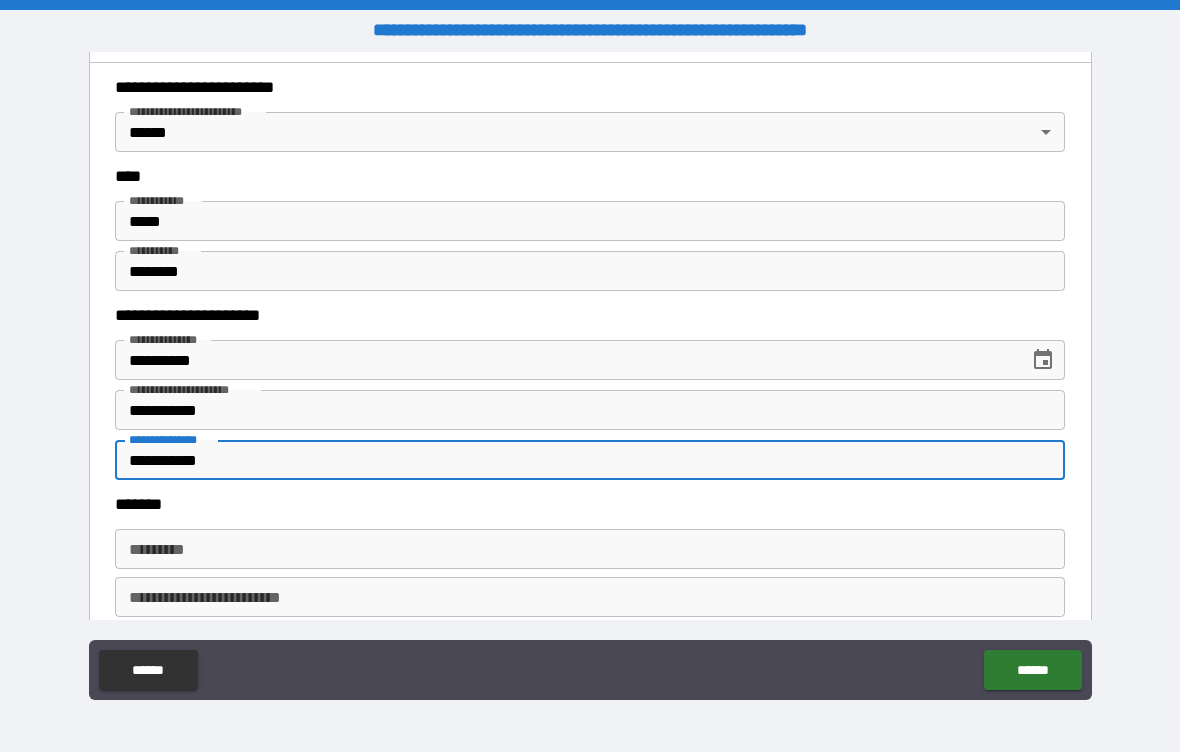 click on "**********" at bounding box center (590, 460) 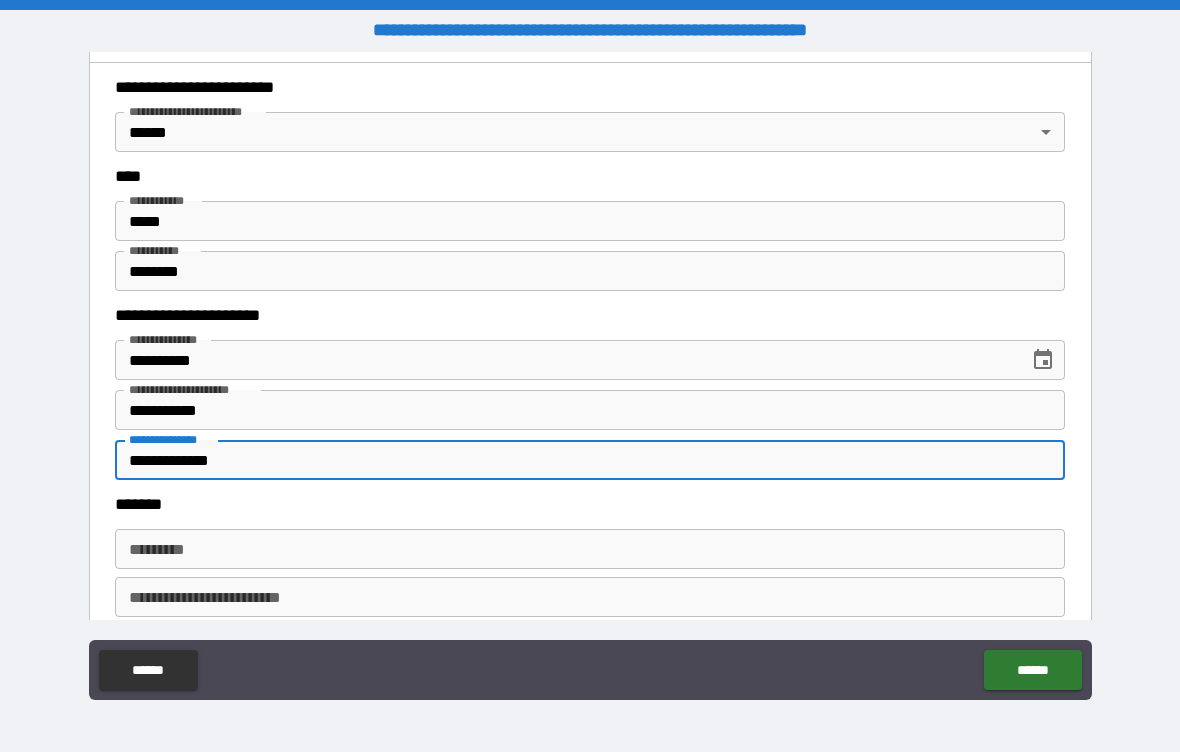 type on "**********" 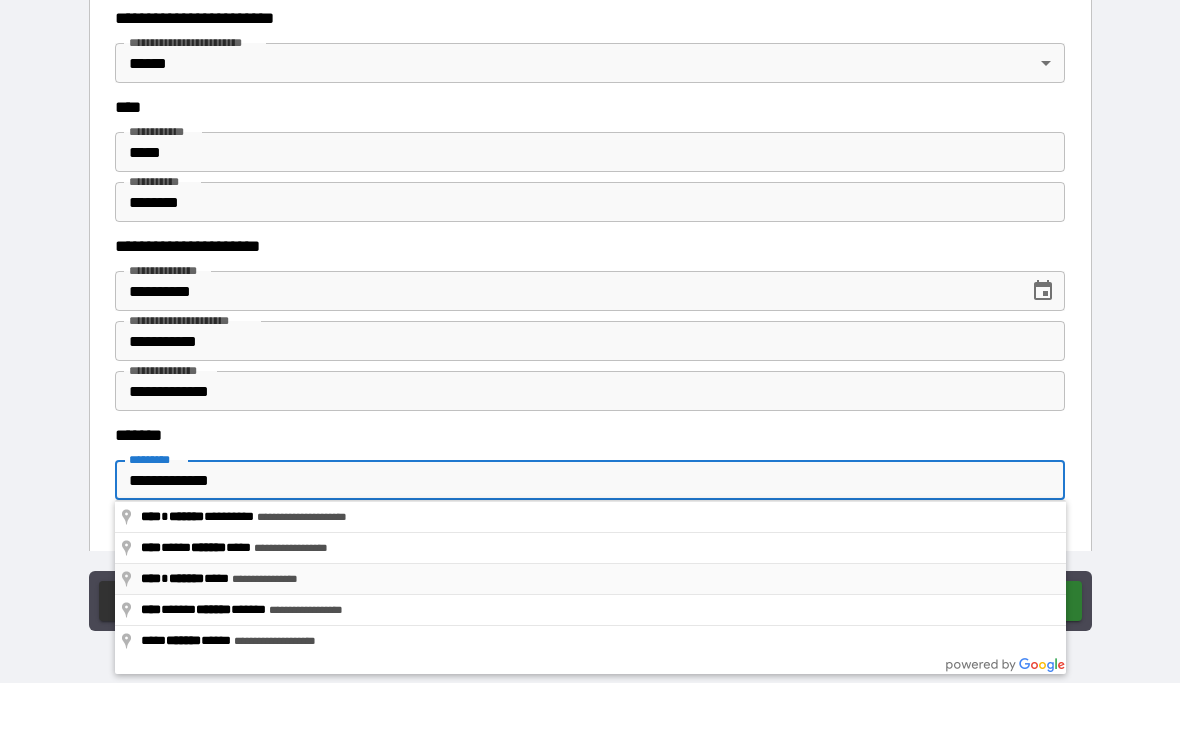 type on "**********" 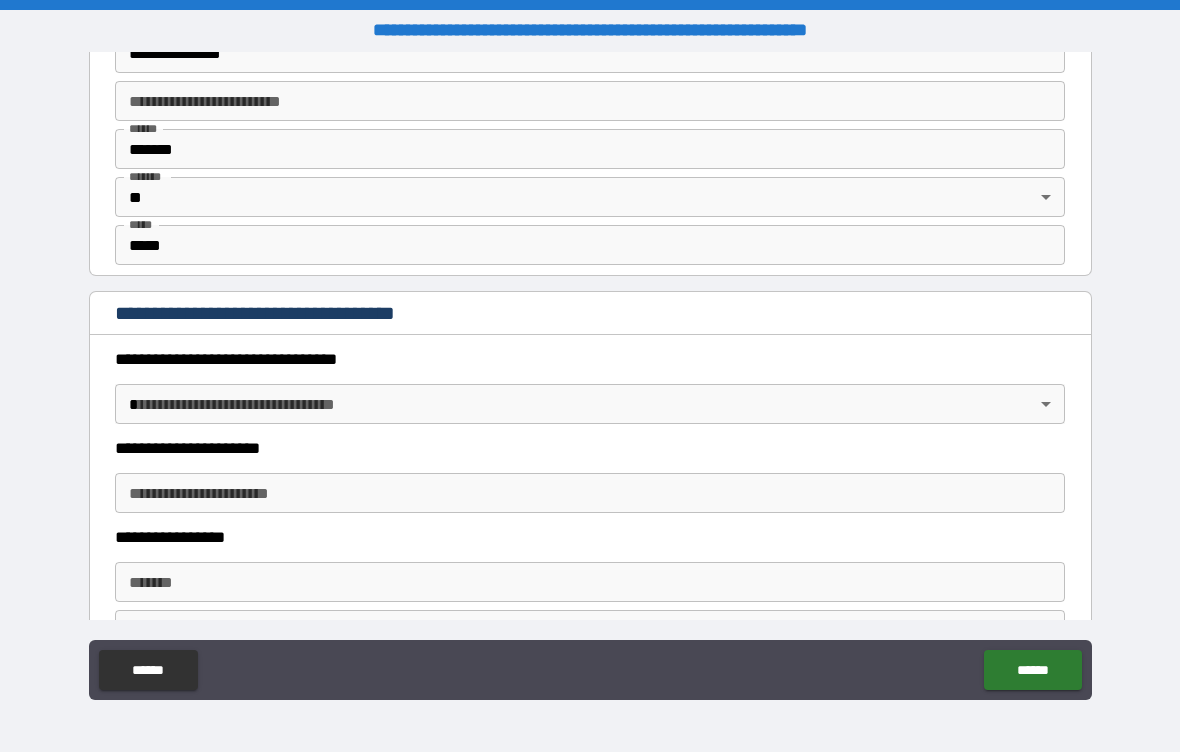 scroll, scrollTop: 1459, scrollLeft: 0, axis: vertical 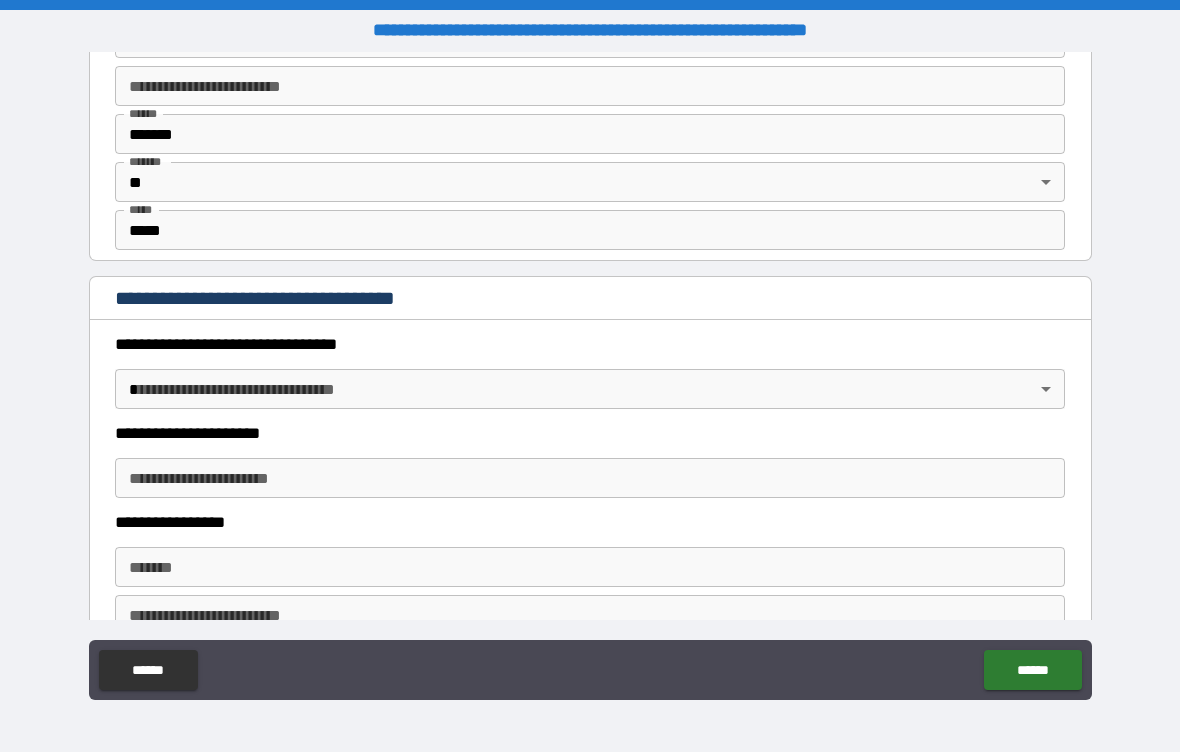 click on "**********" at bounding box center (590, 376) 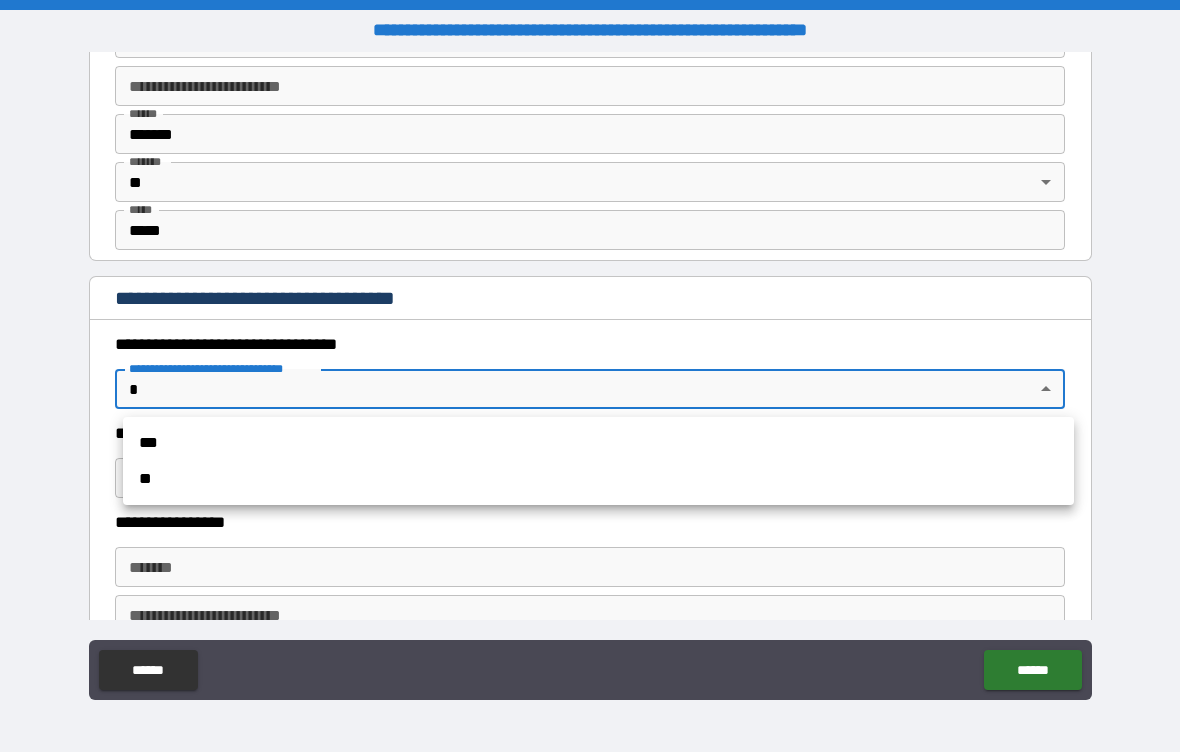 click on "***" at bounding box center [598, 443] 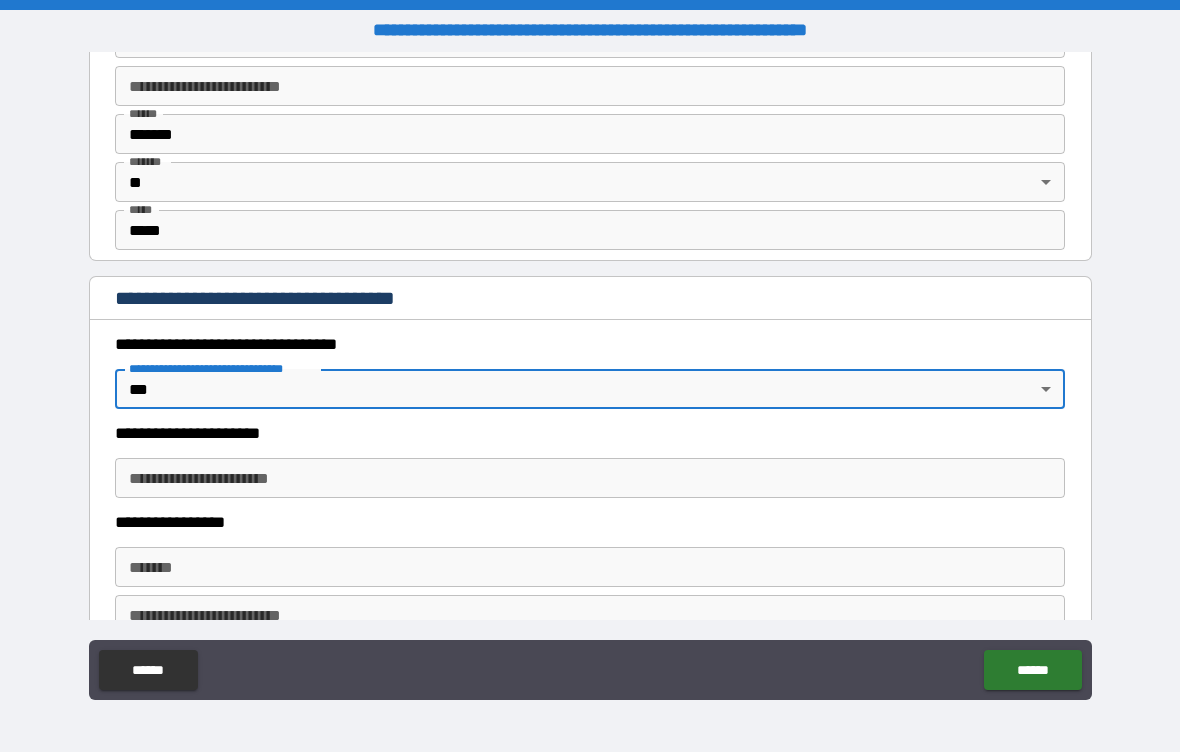 click on "**********" at bounding box center [590, 478] 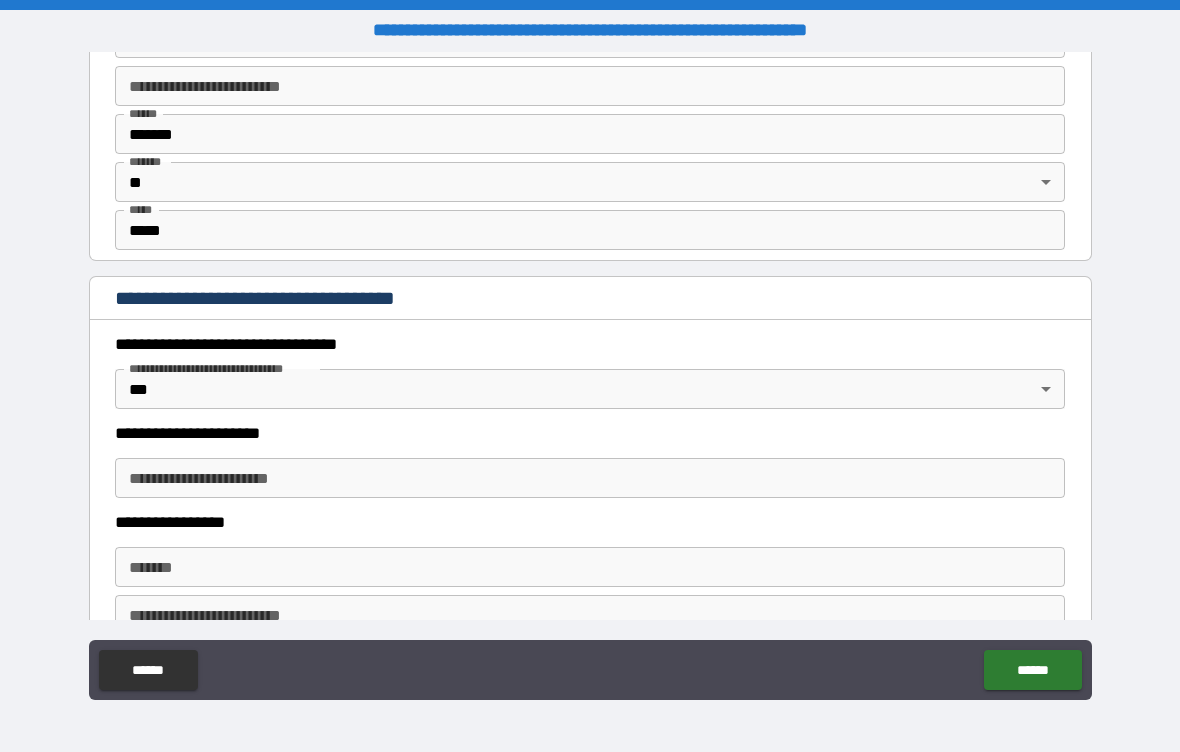 click on "**********" at bounding box center [590, 478] 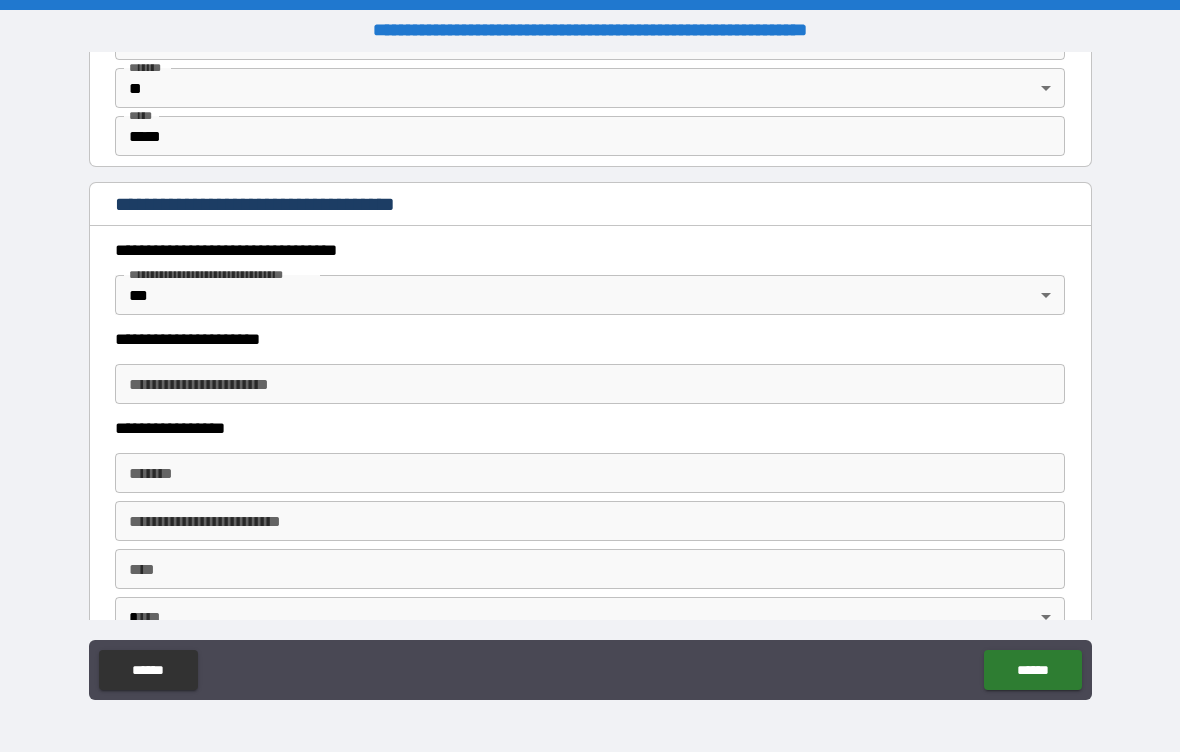 scroll, scrollTop: 1555, scrollLeft: 0, axis: vertical 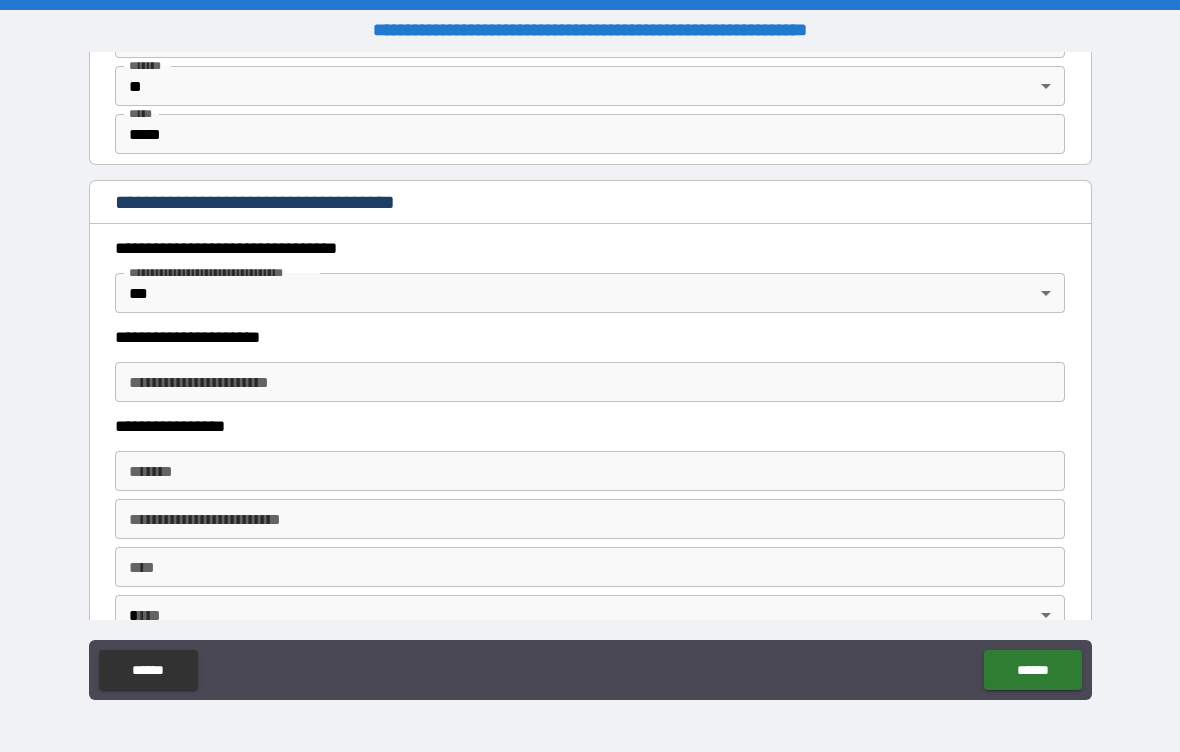 click on "**********" at bounding box center [590, 382] 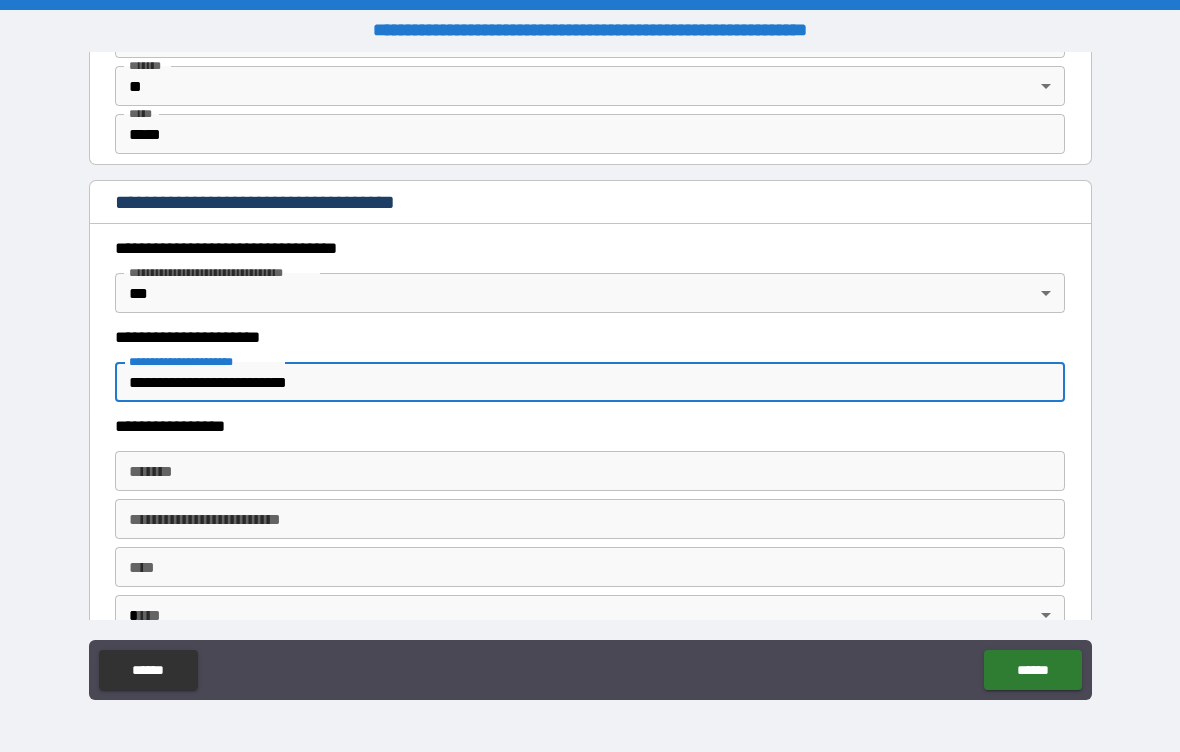 type on "**********" 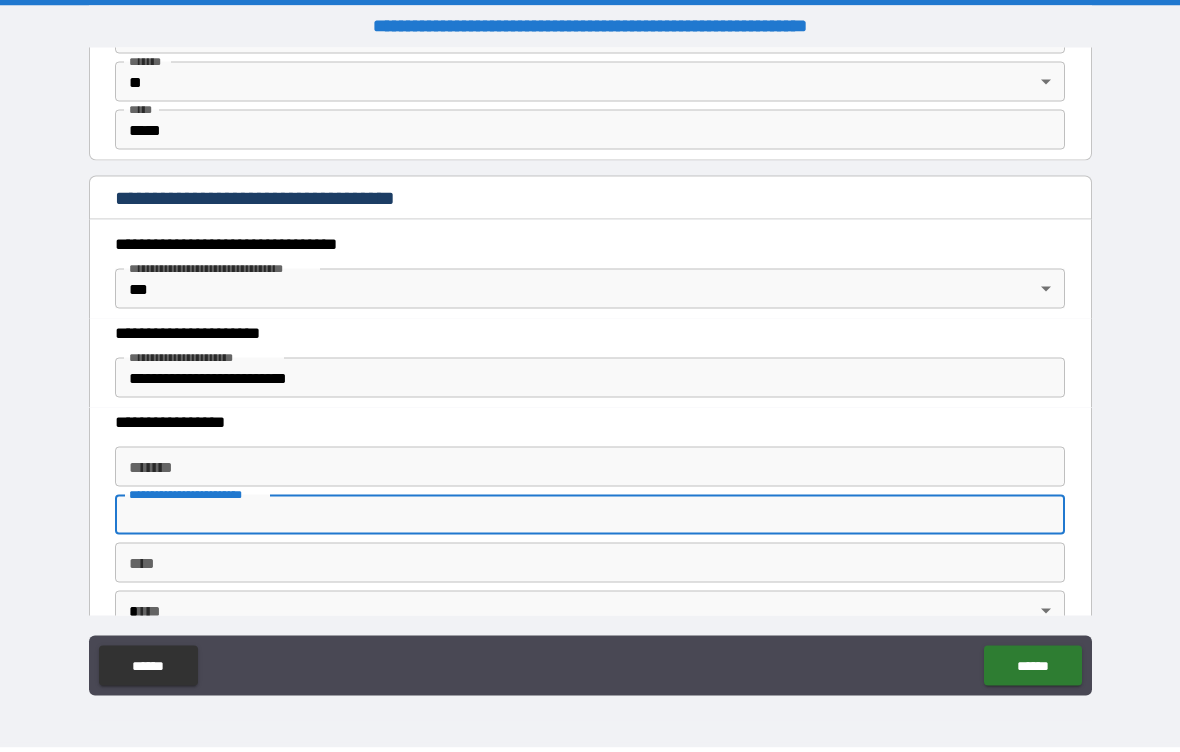 type on "**********" 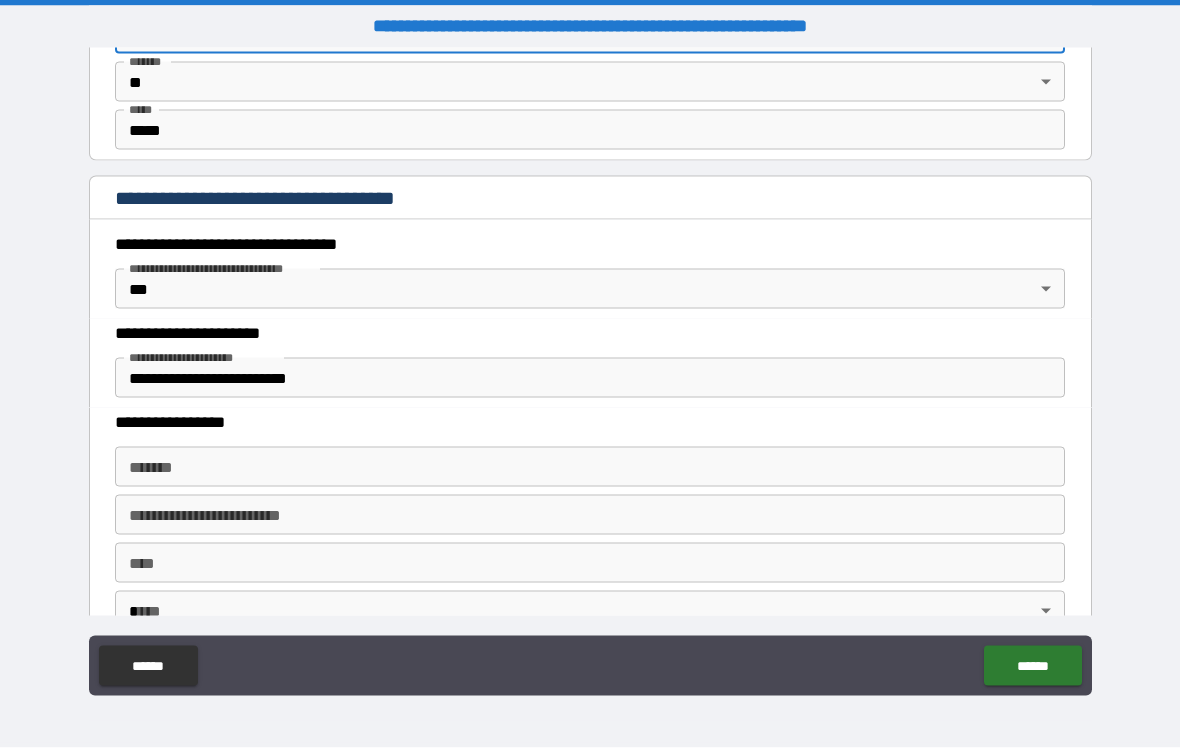 type on "**********" 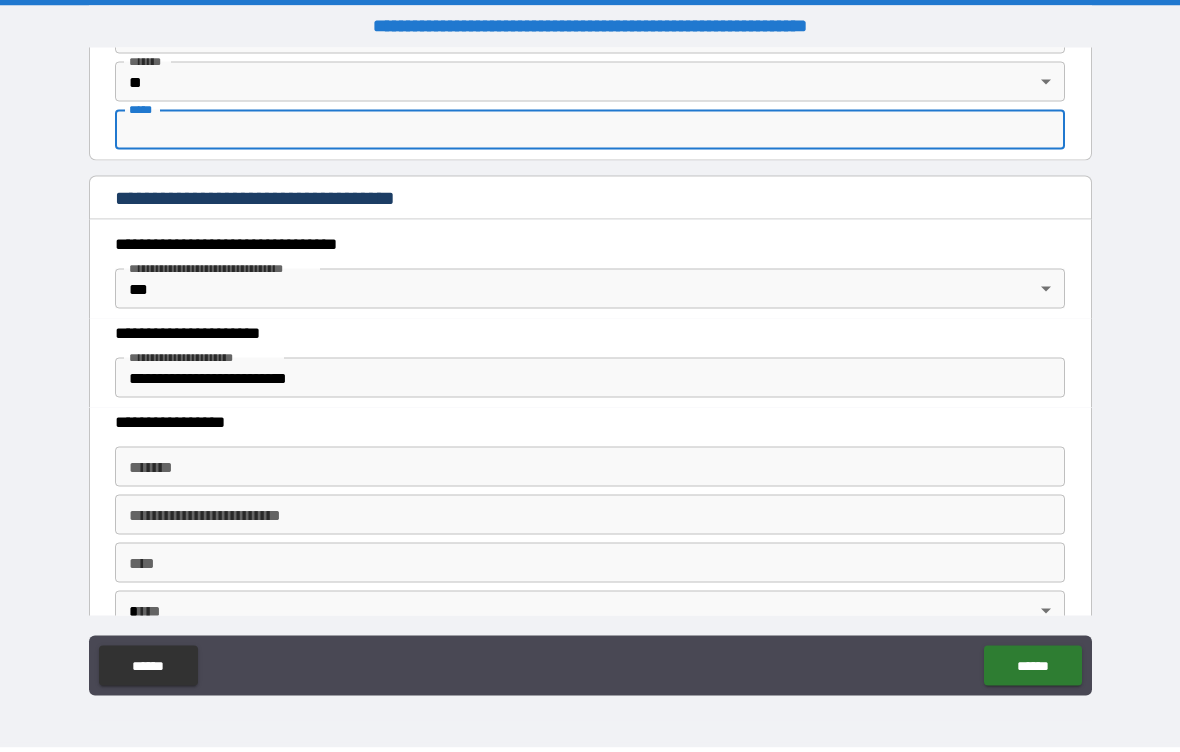 type on "*****" 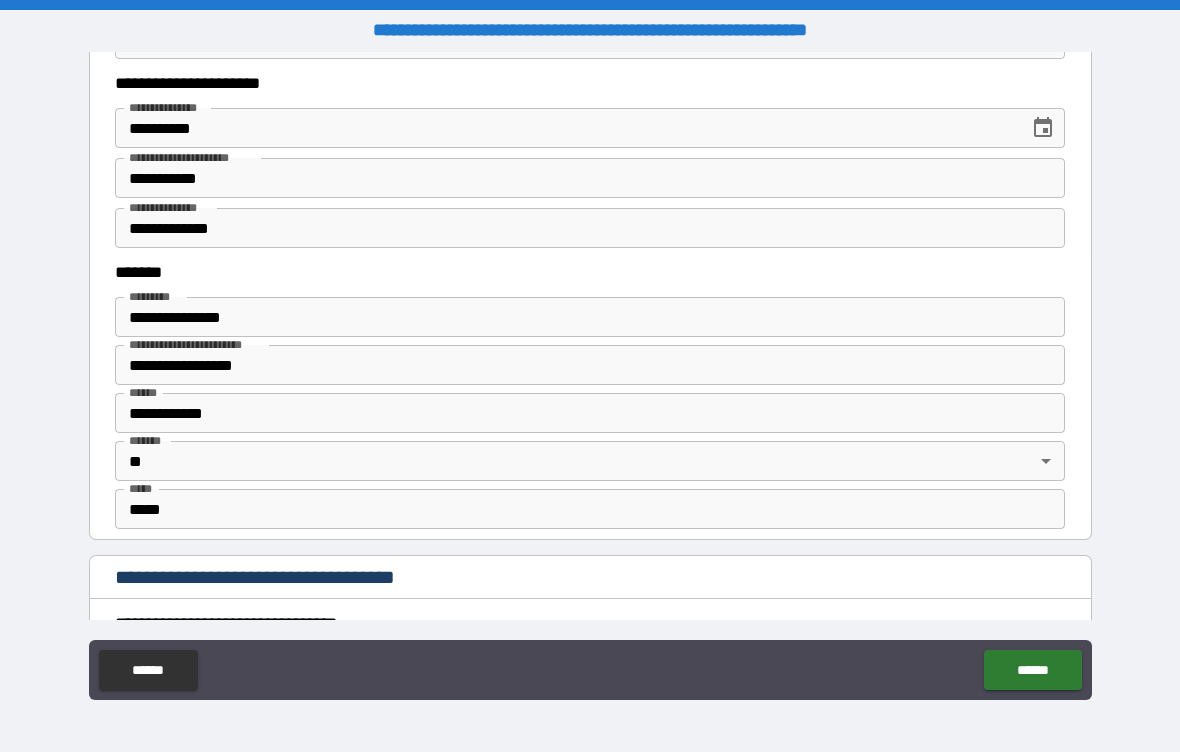 scroll, scrollTop: 1179, scrollLeft: 0, axis: vertical 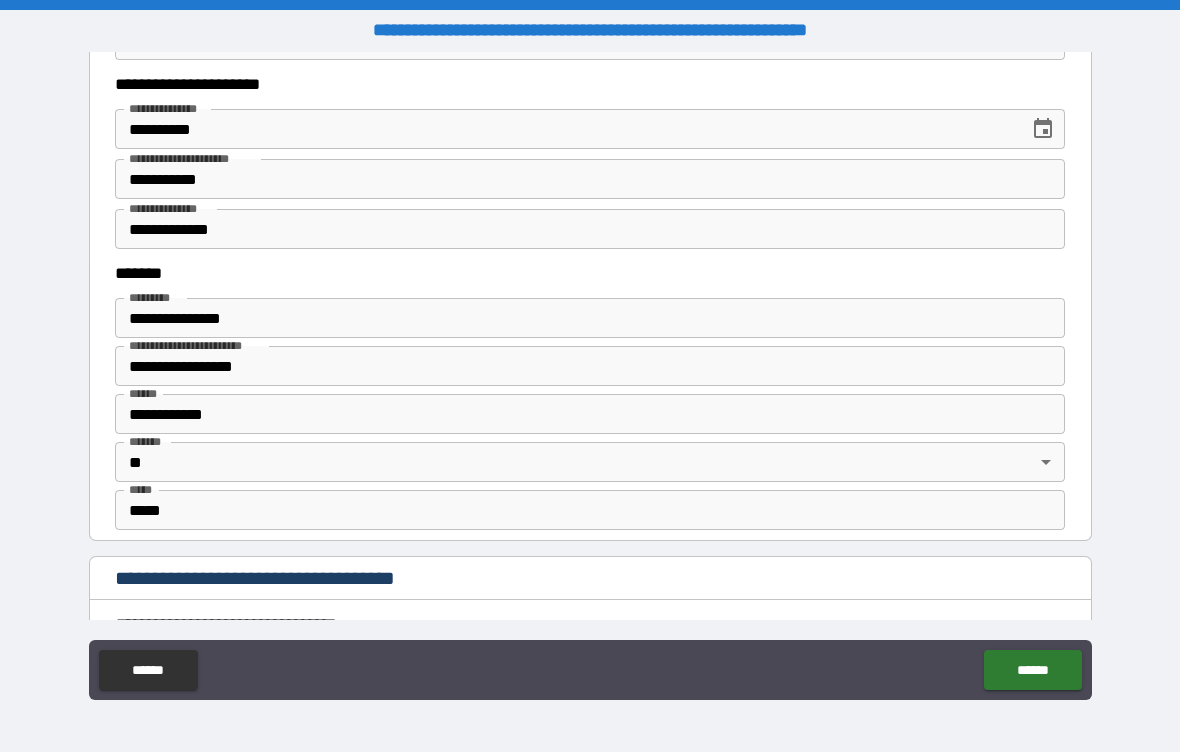 click on "**********" at bounding box center [590, 414] 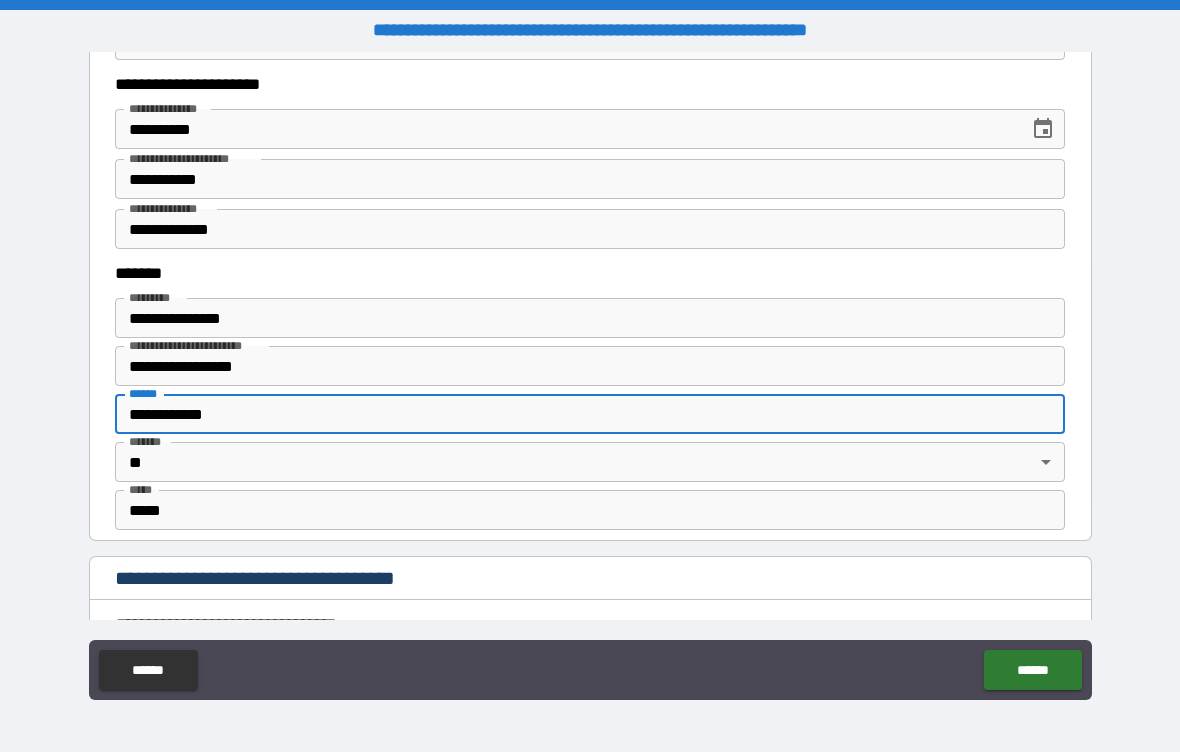 click on "**********" at bounding box center (590, 366) 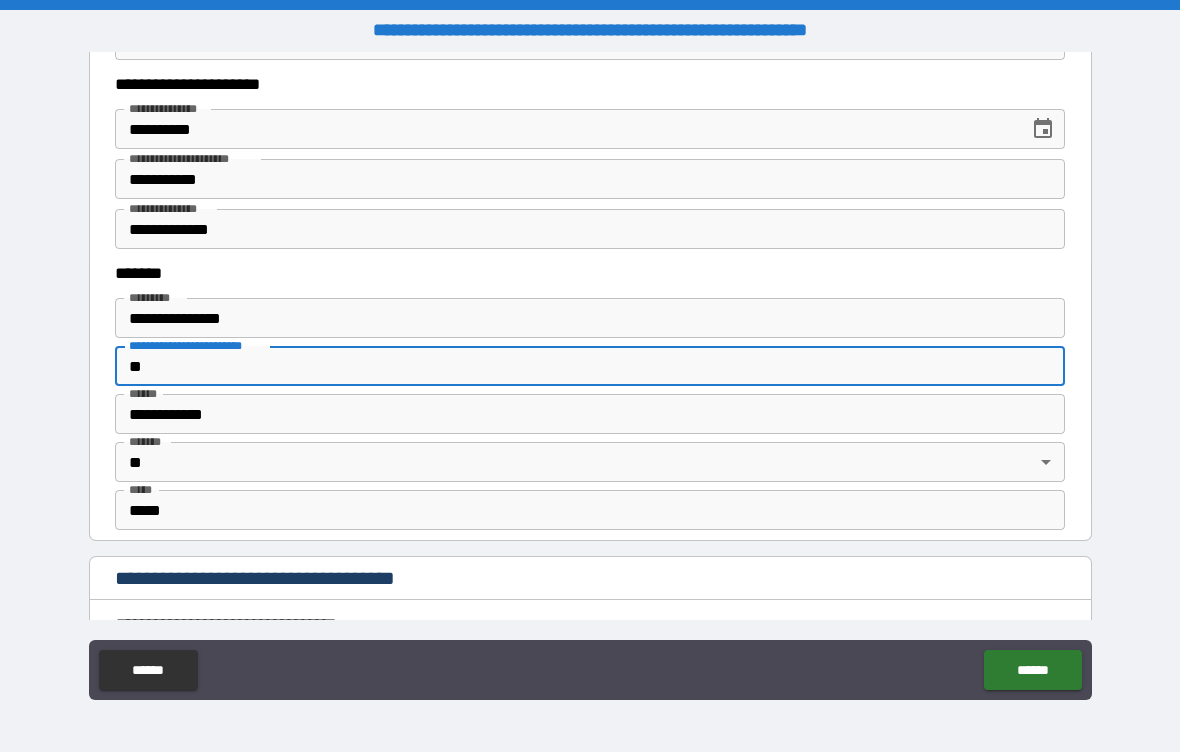 type on "*" 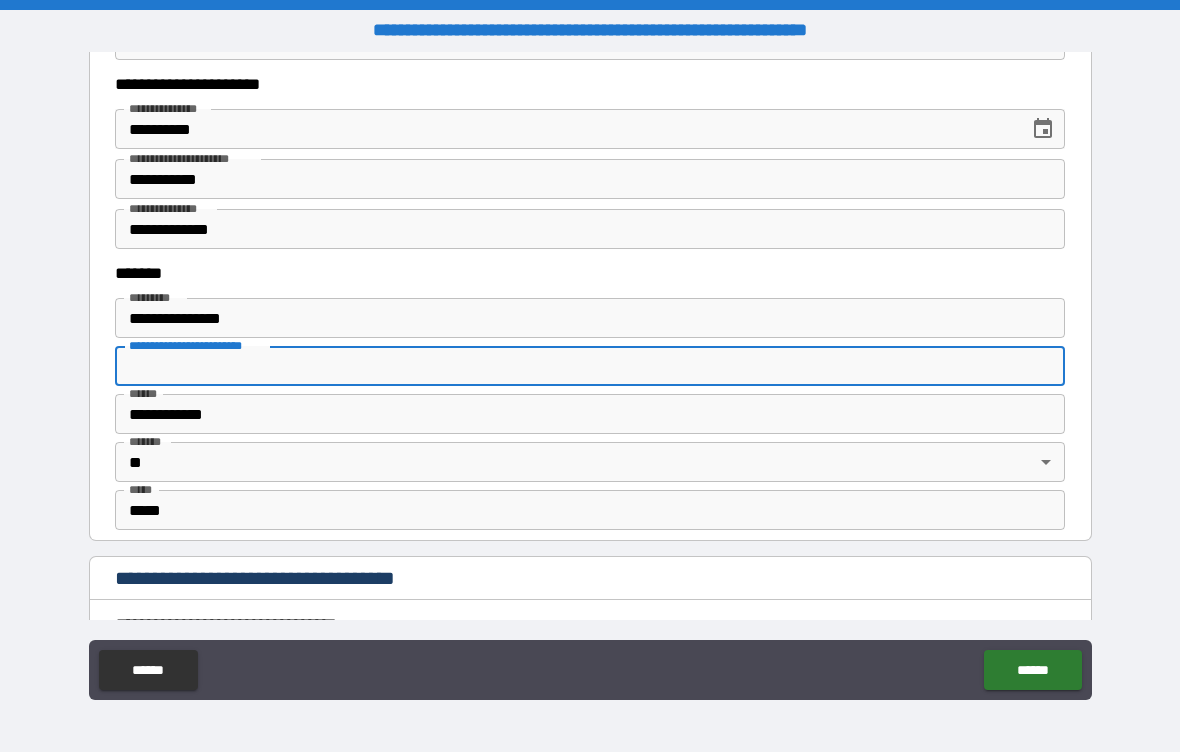 type 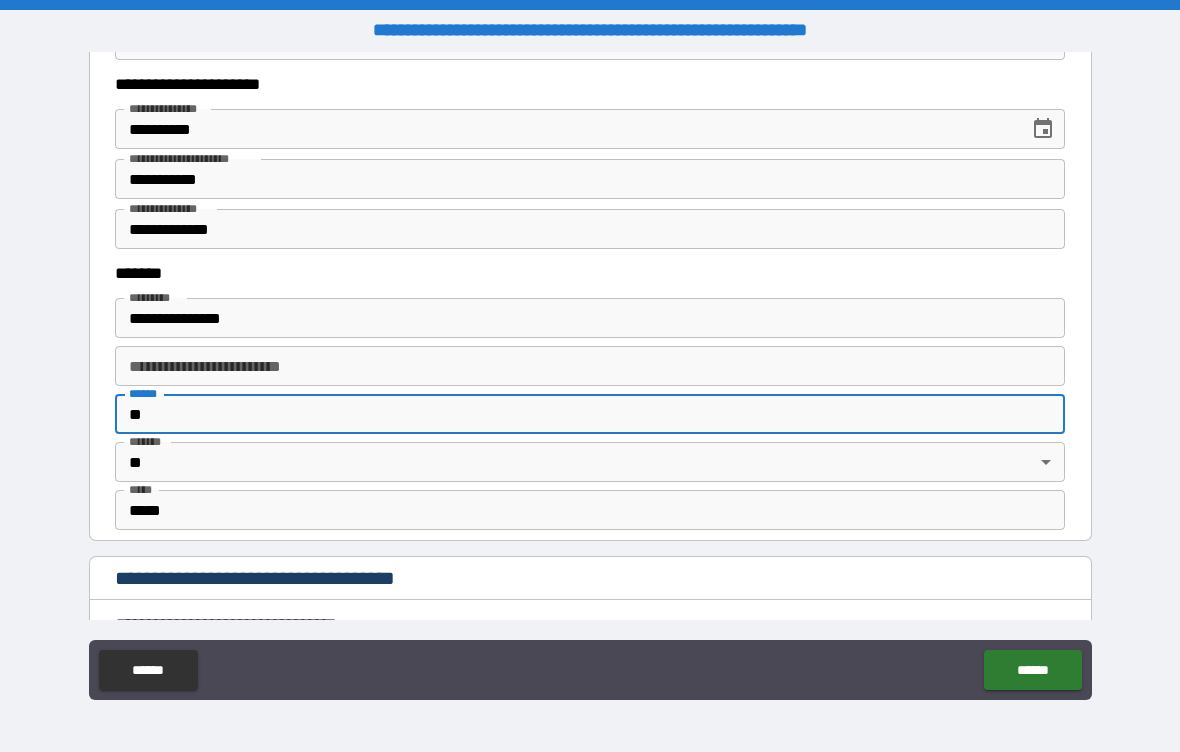 type on "*" 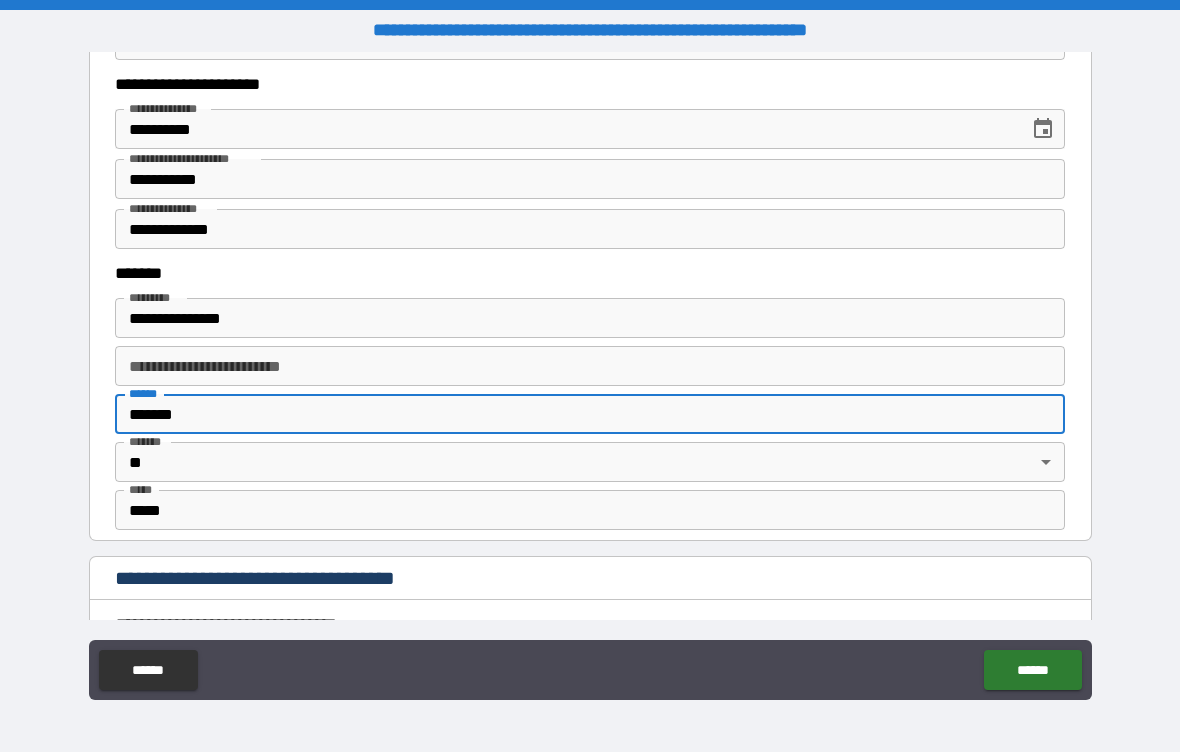 type on "*******" 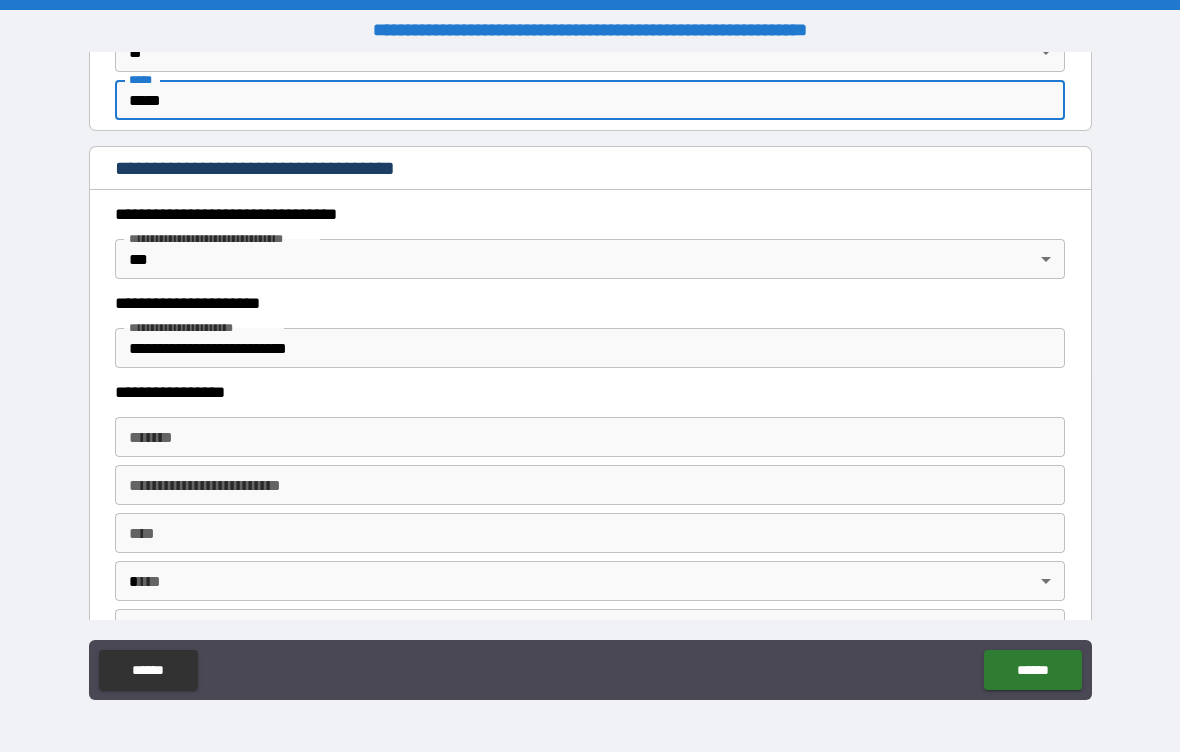 scroll, scrollTop: 1588, scrollLeft: 0, axis: vertical 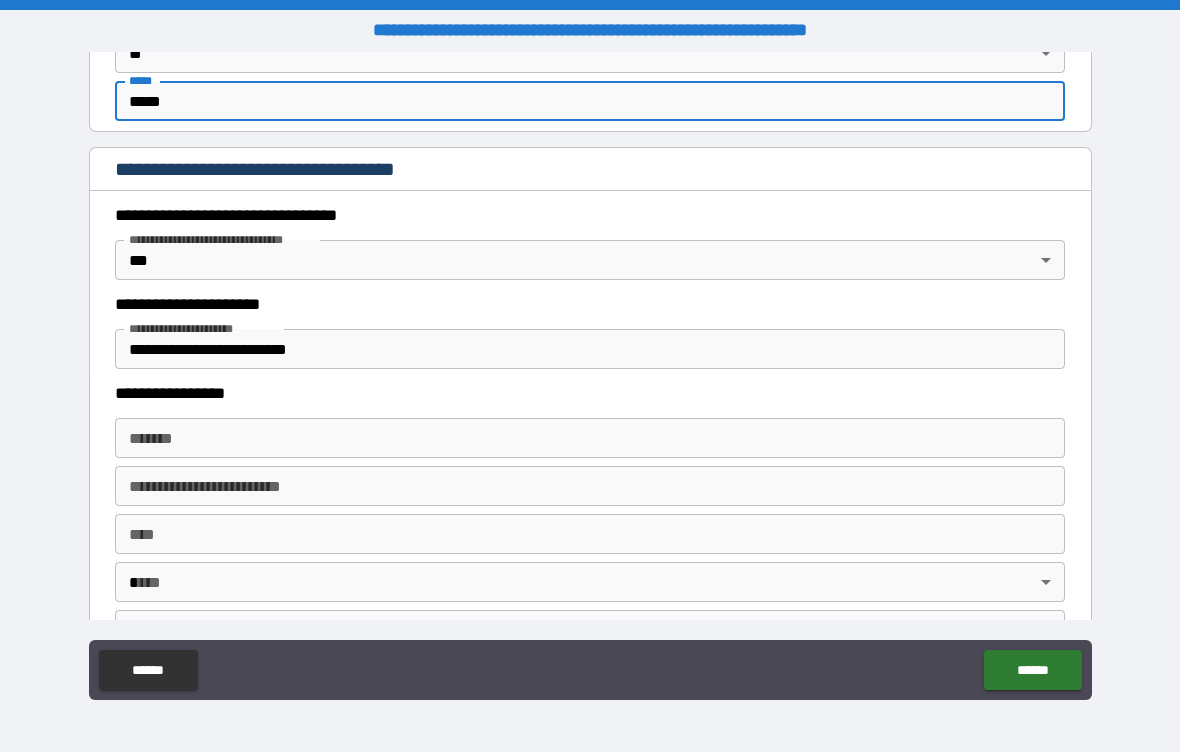 type on "*****" 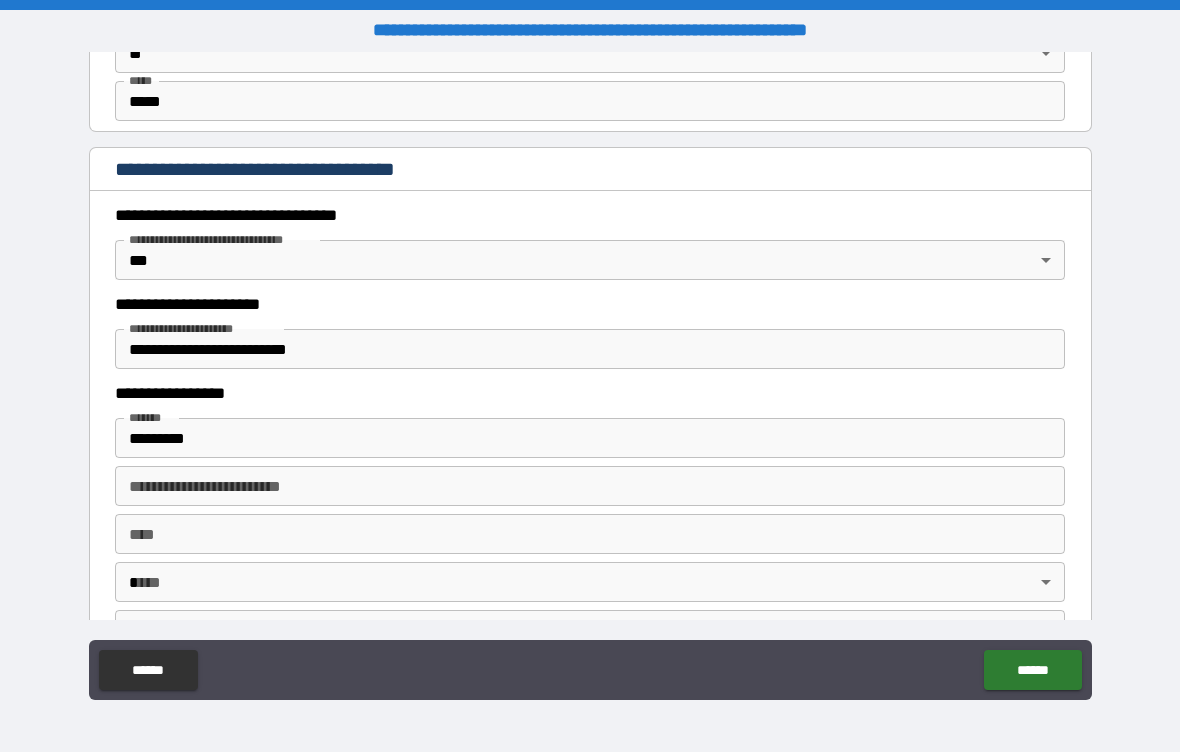 type on "**********" 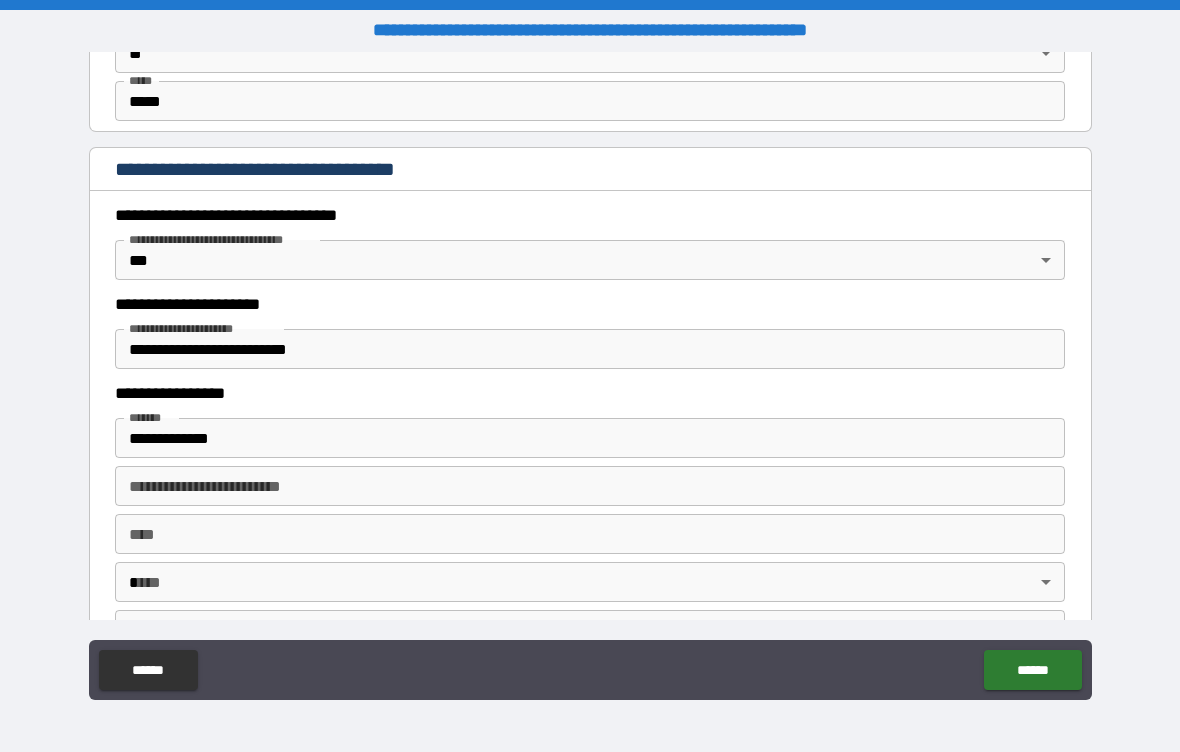 type on "**********" 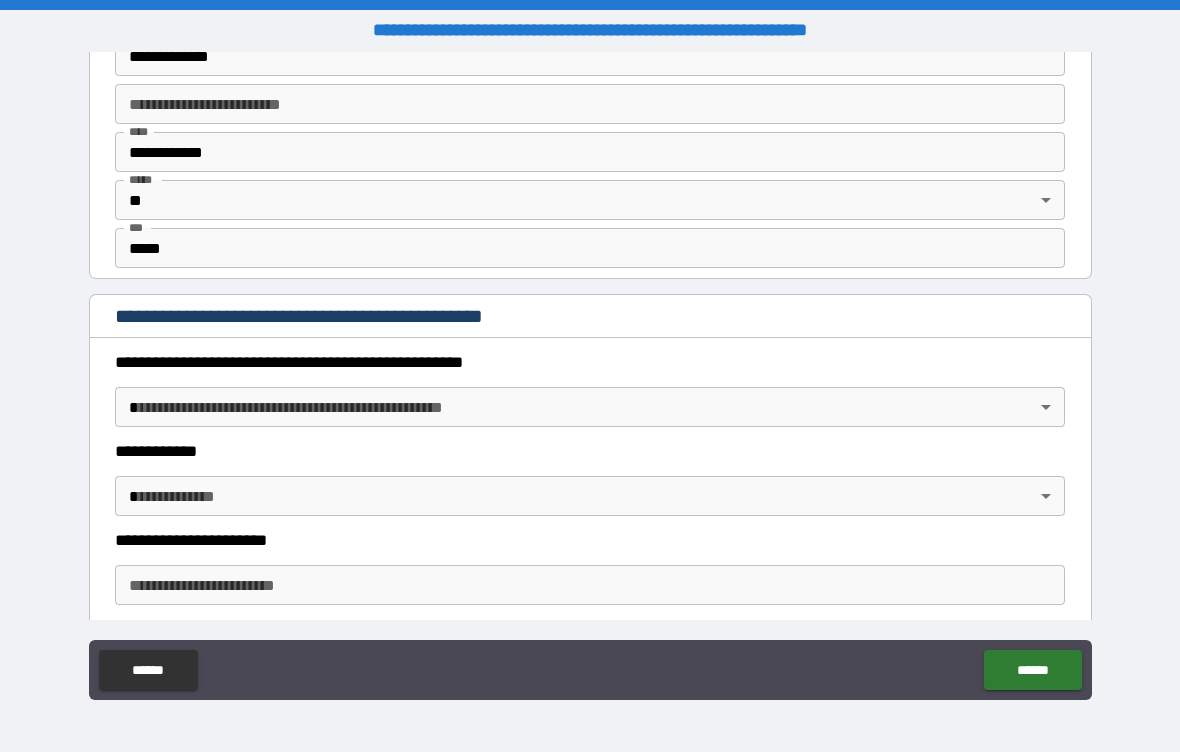 scroll, scrollTop: 1973, scrollLeft: 0, axis: vertical 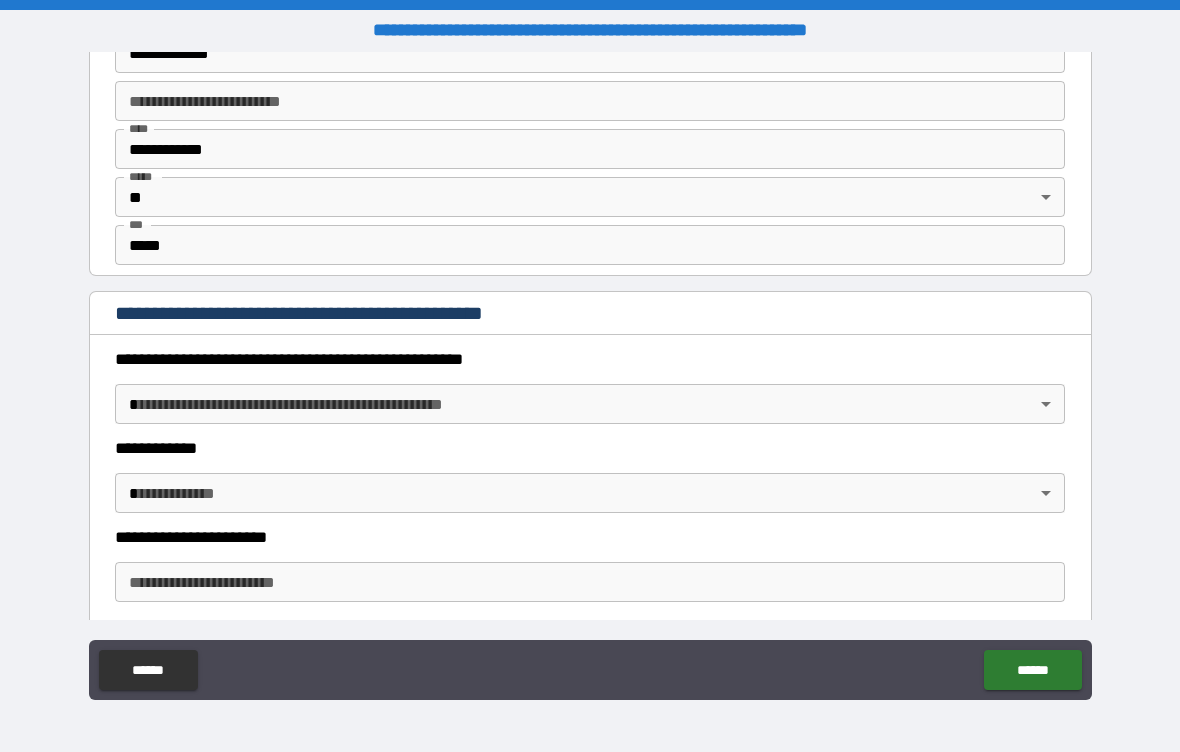 click on "**********" at bounding box center [590, 376] 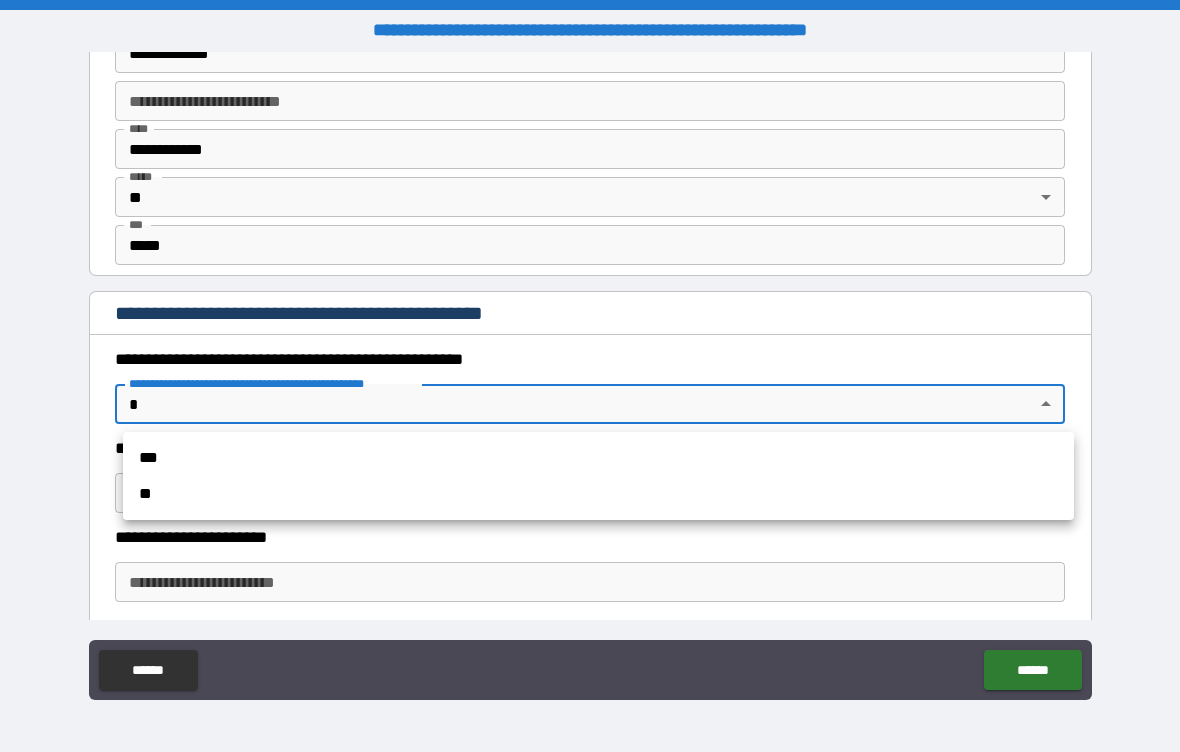 click on "***" at bounding box center (598, 458) 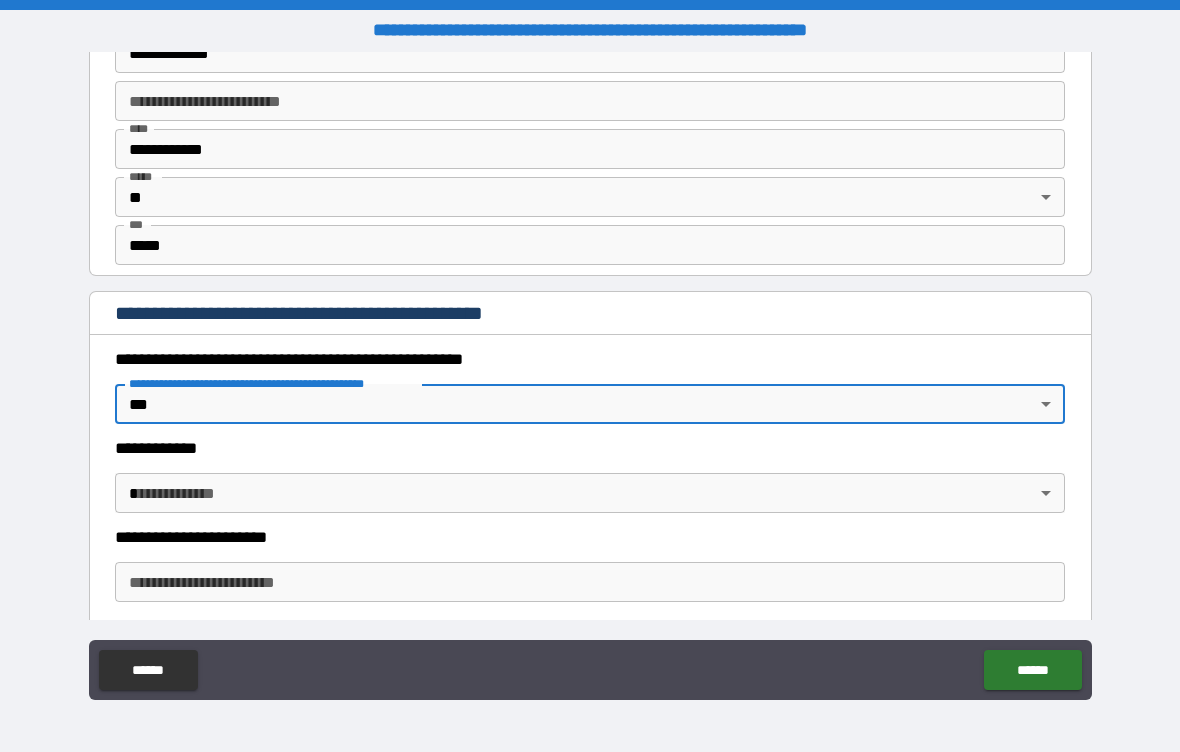 click on "**********" at bounding box center [590, 376] 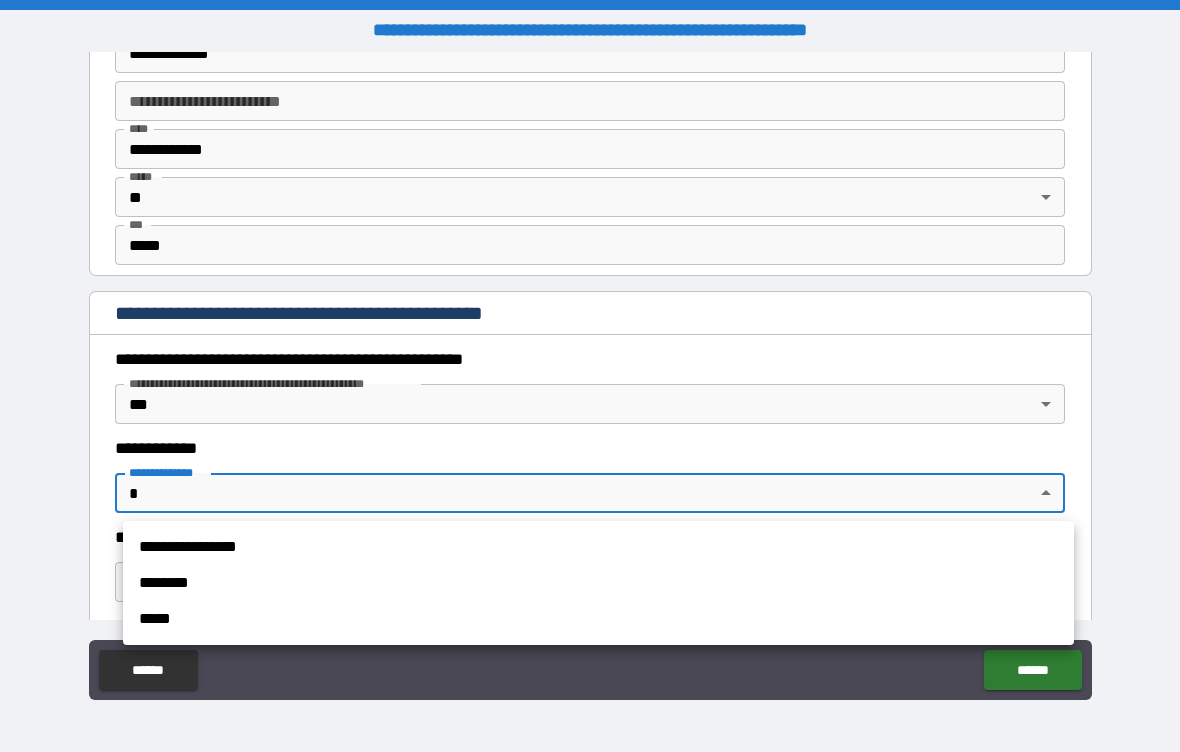 click on "********" at bounding box center (598, 583) 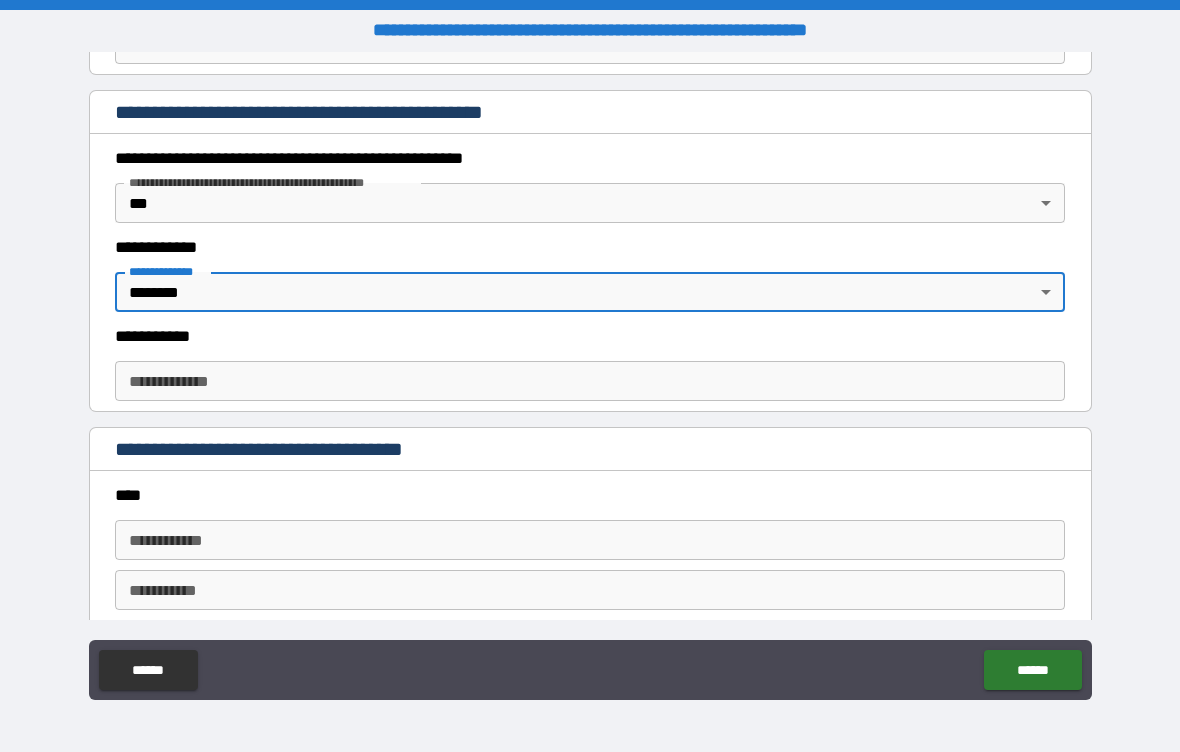 scroll, scrollTop: 2175, scrollLeft: 0, axis: vertical 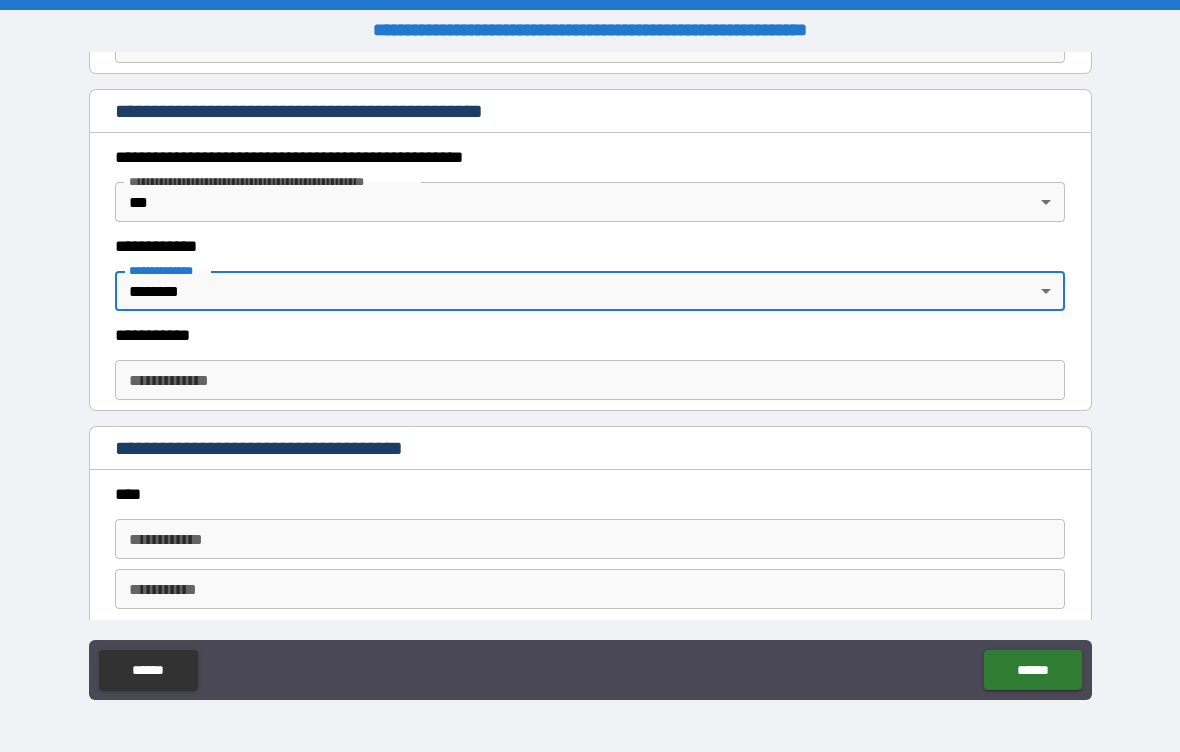 click on "**********" at bounding box center (590, 380) 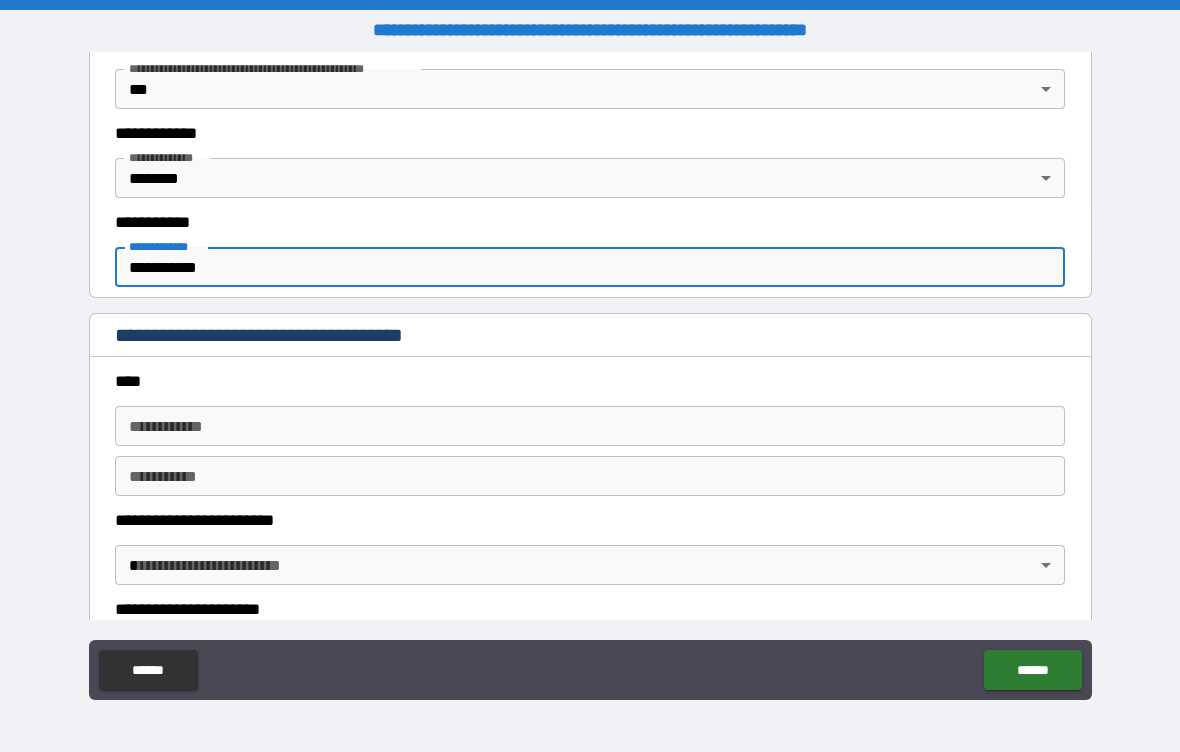 scroll, scrollTop: 2290, scrollLeft: 0, axis: vertical 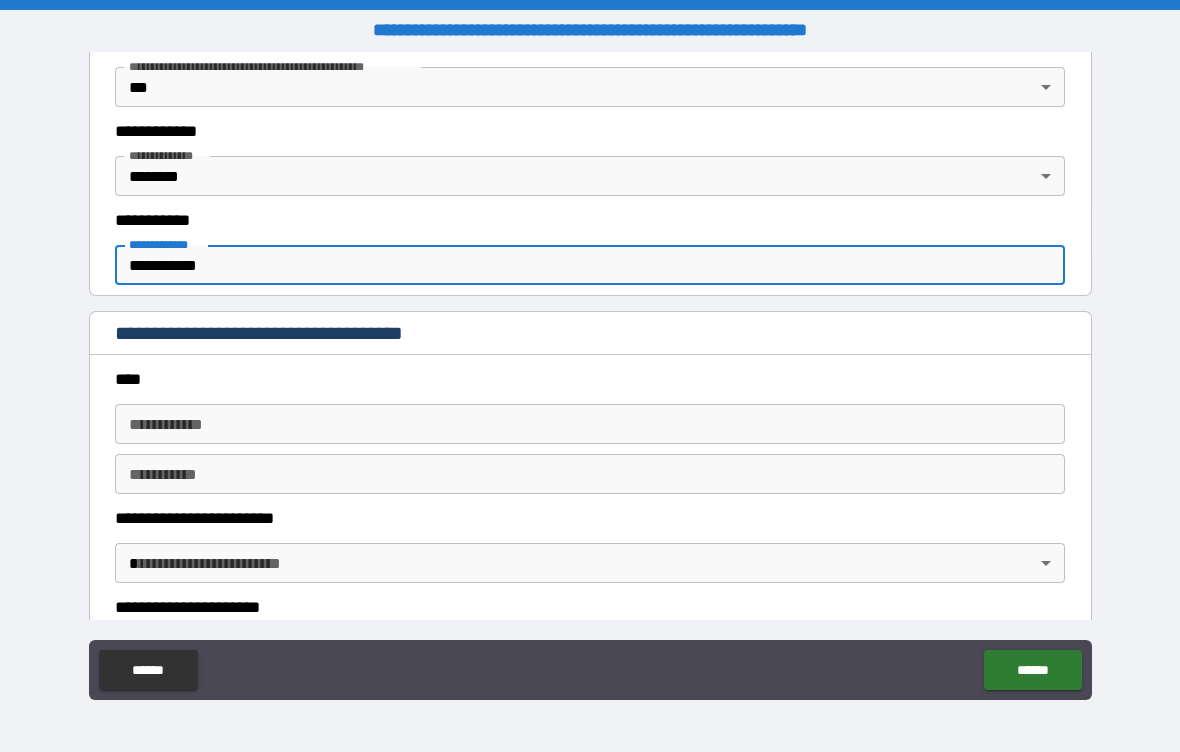 type on "**********" 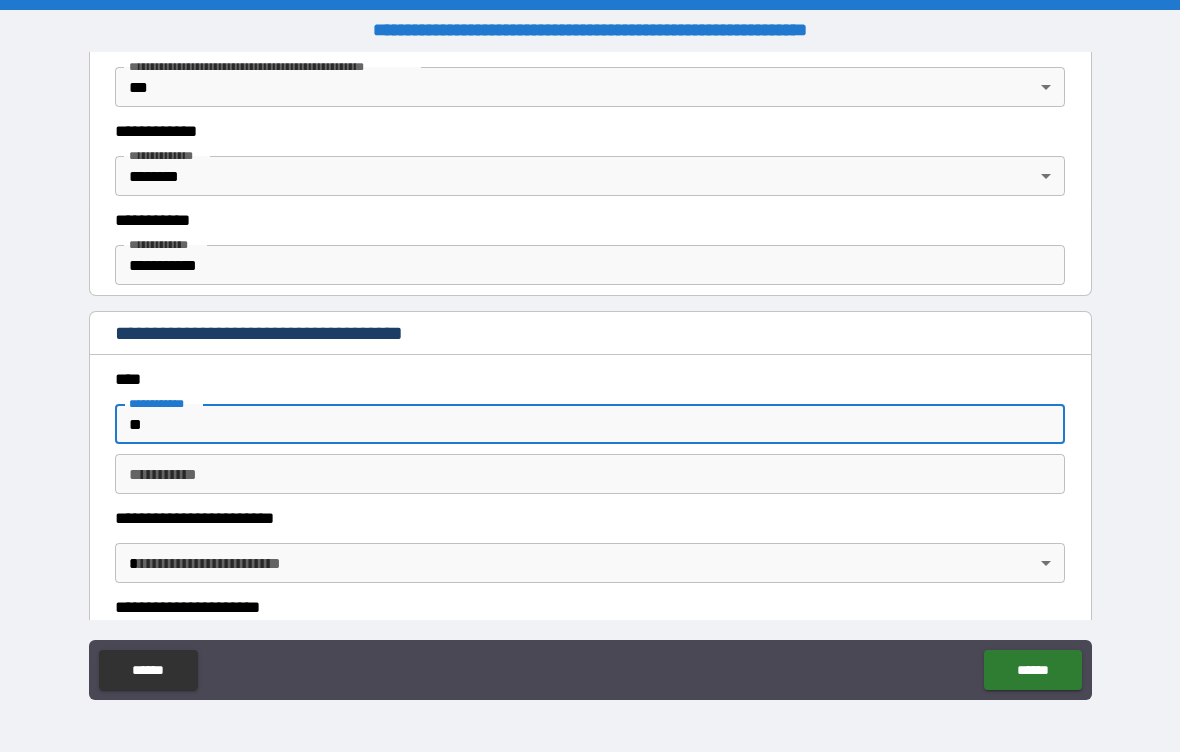 type on "*" 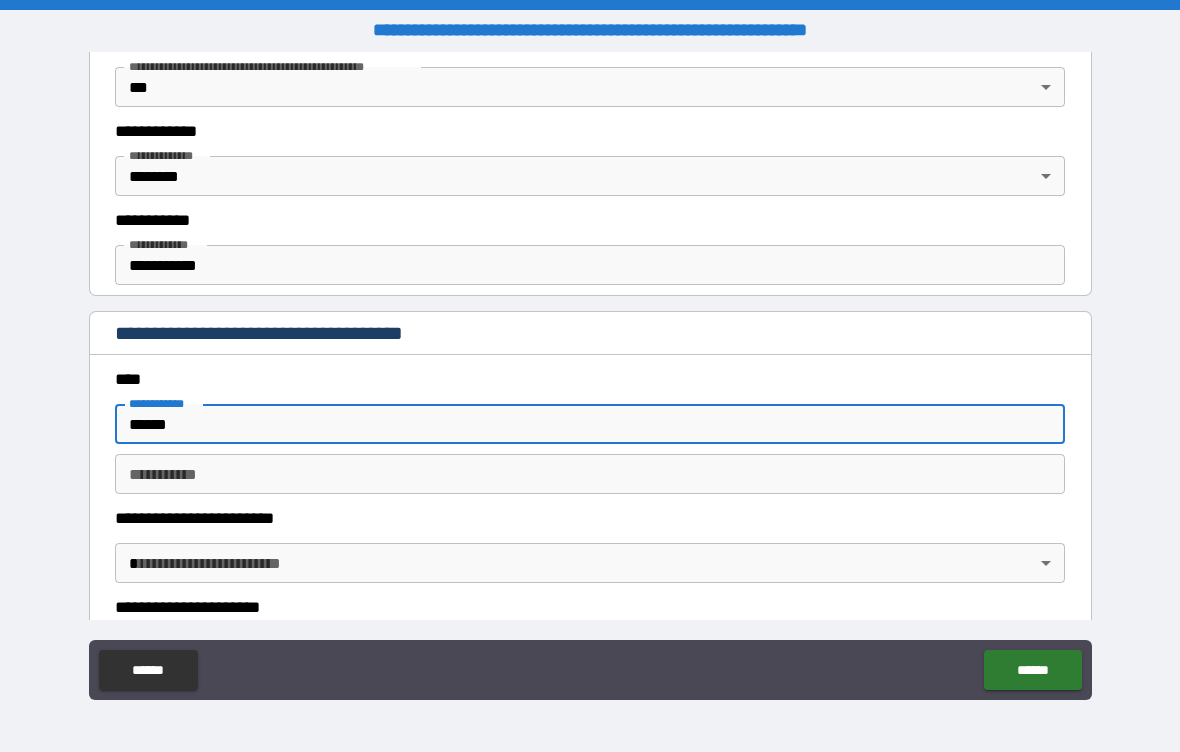 type on "*****" 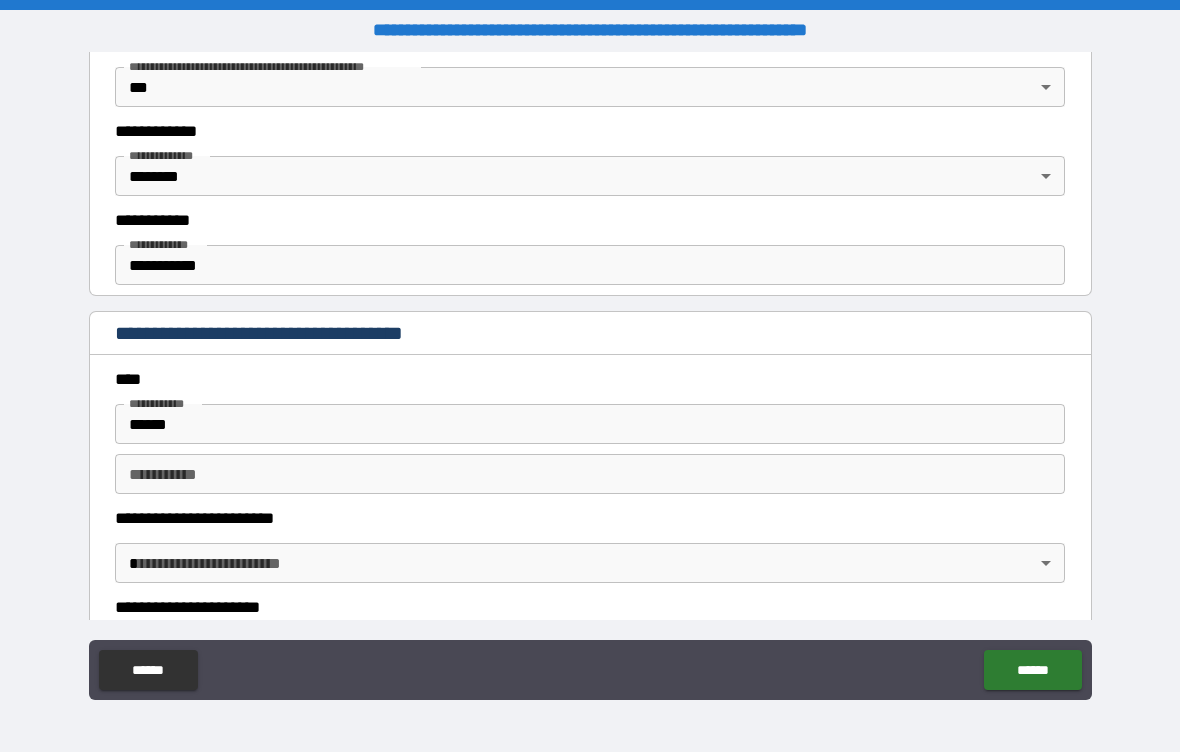 click on "*********   *" at bounding box center (590, 474) 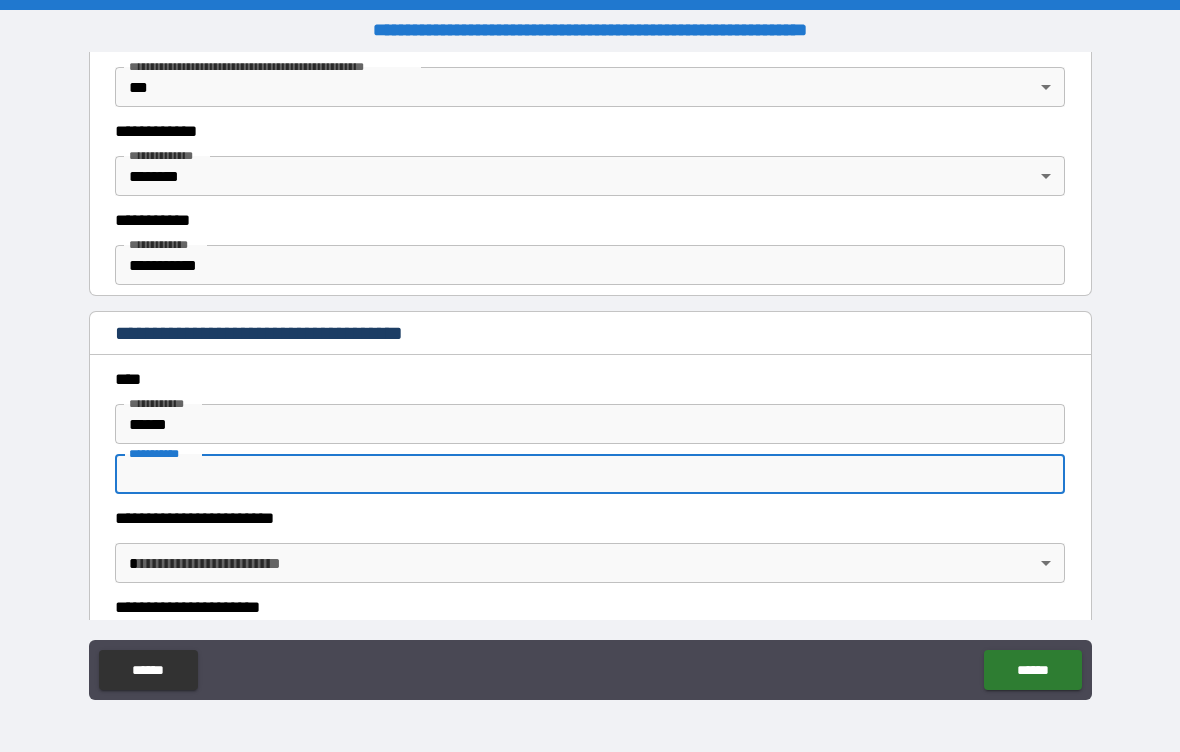 click on "*********   *" at bounding box center (590, 474) 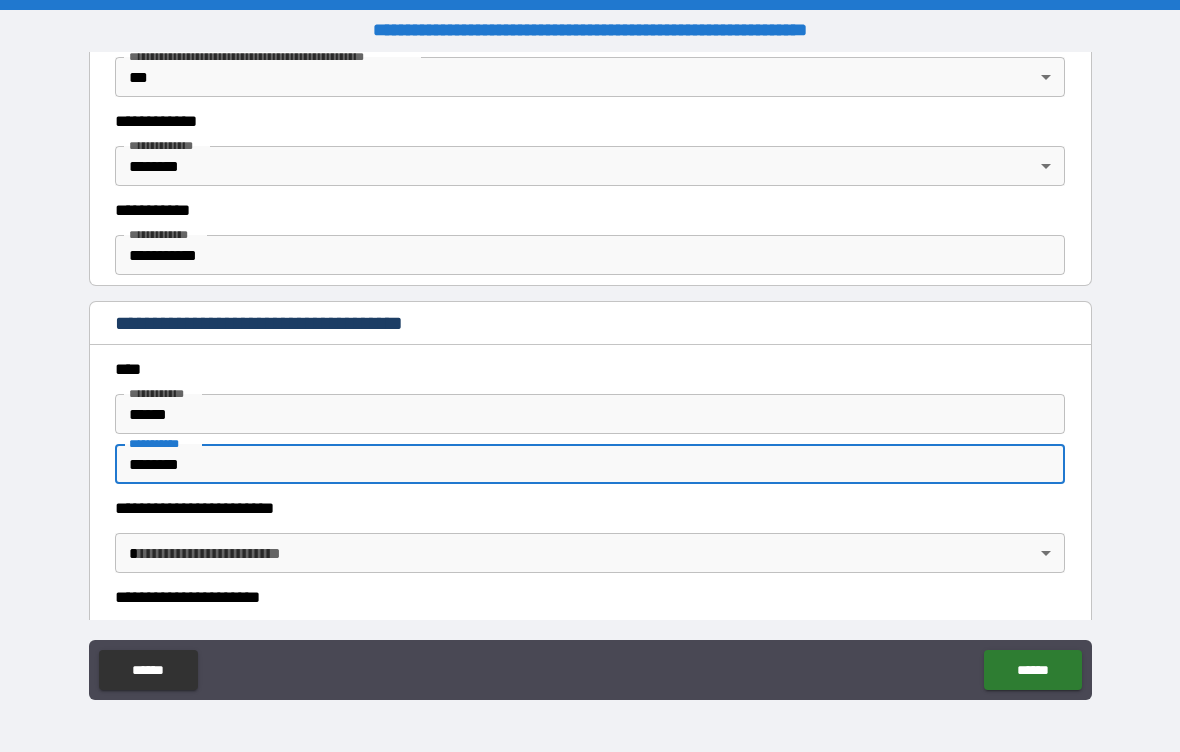 scroll, scrollTop: 2306, scrollLeft: 0, axis: vertical 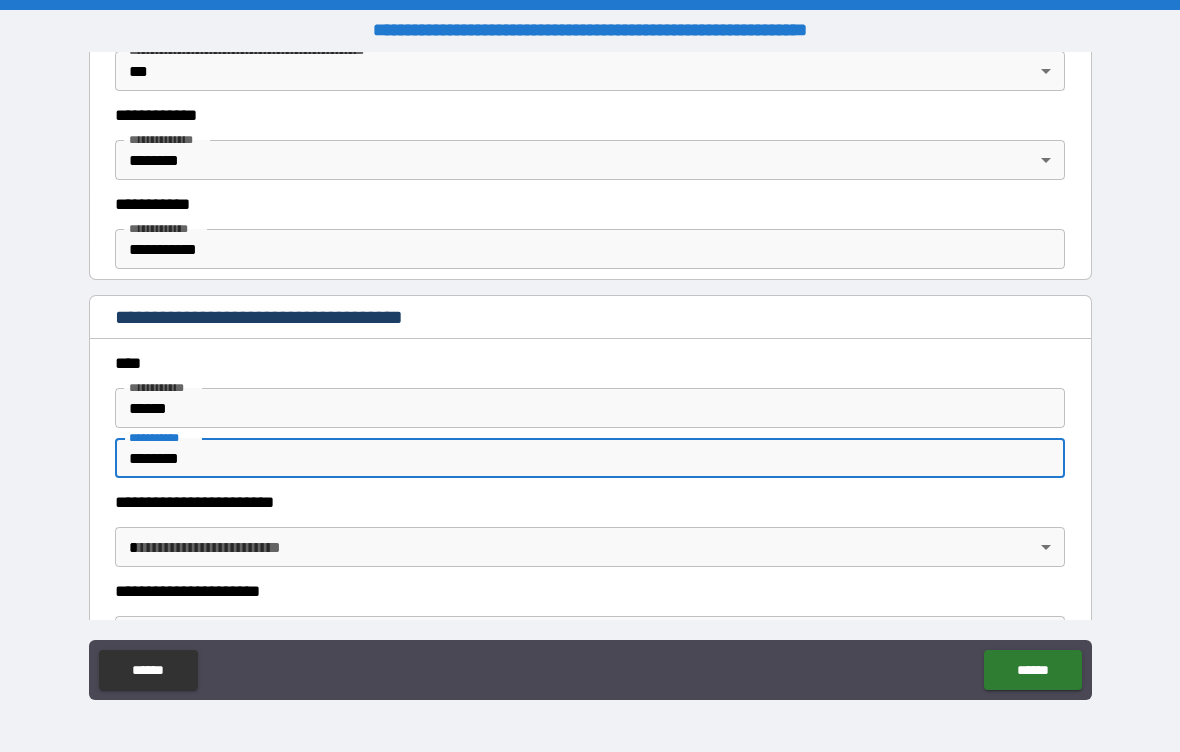 type on "********" 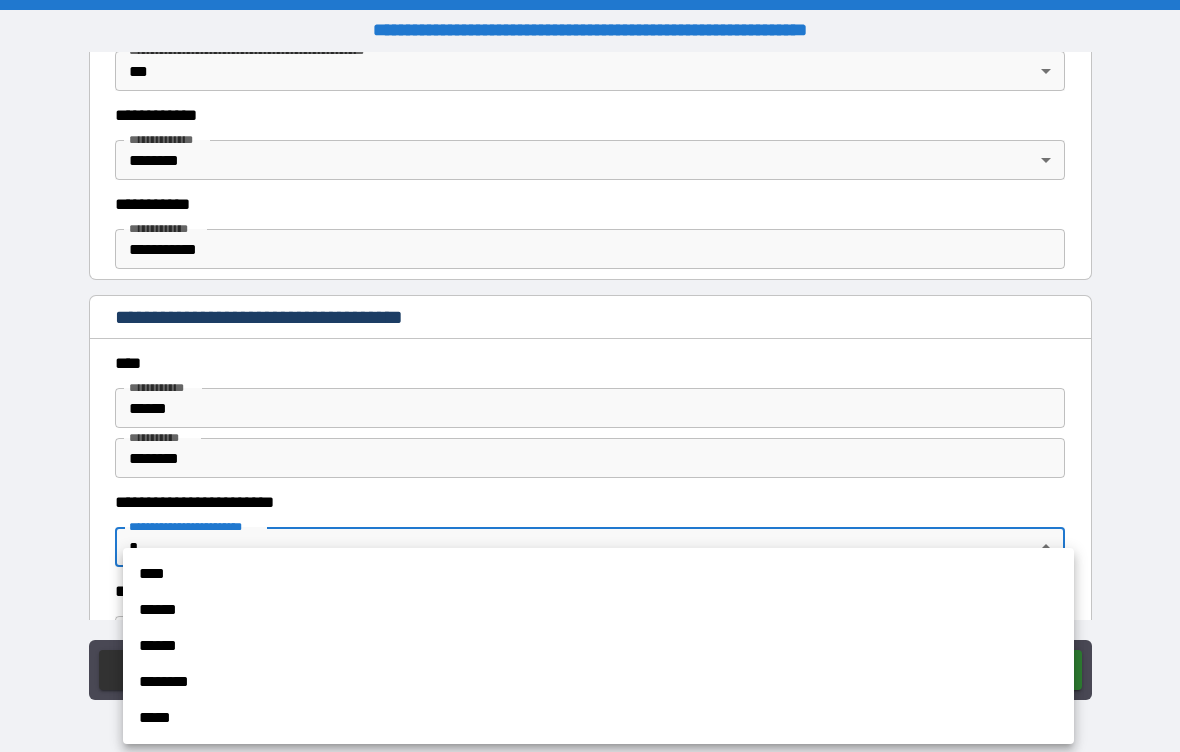 click on "******" at bounding box center [598, 646] 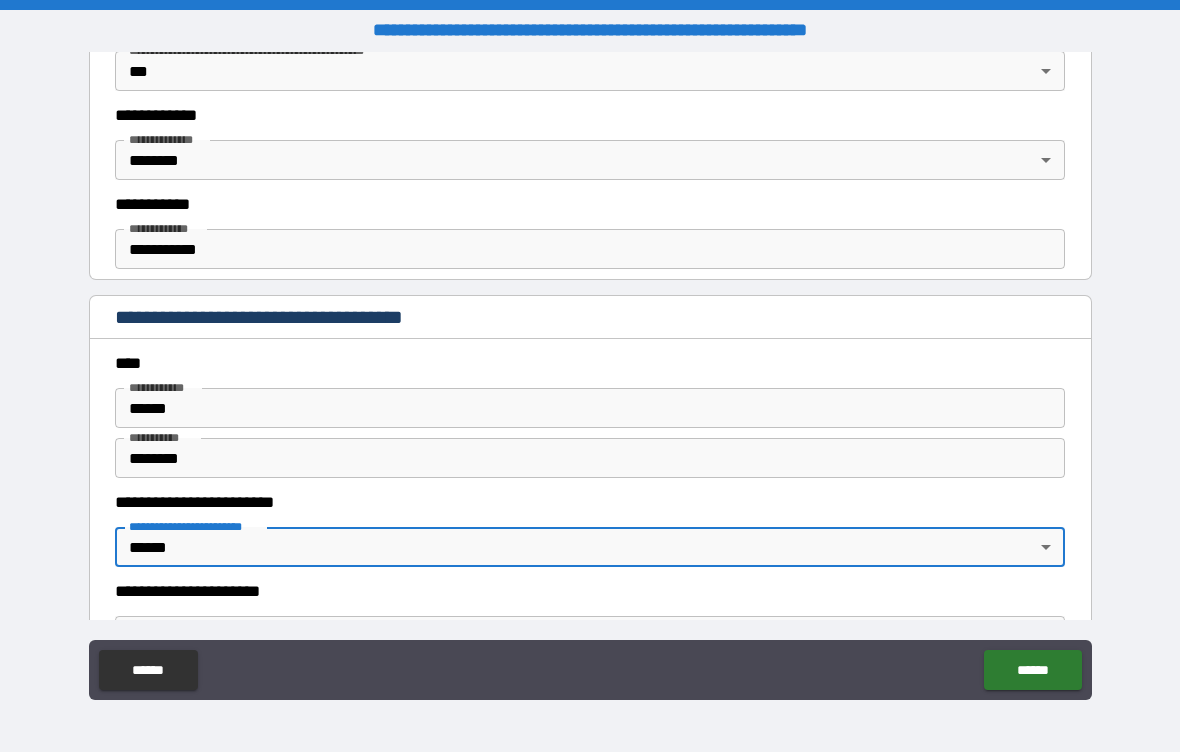 click on "**********" at bounding box center [590, 591] 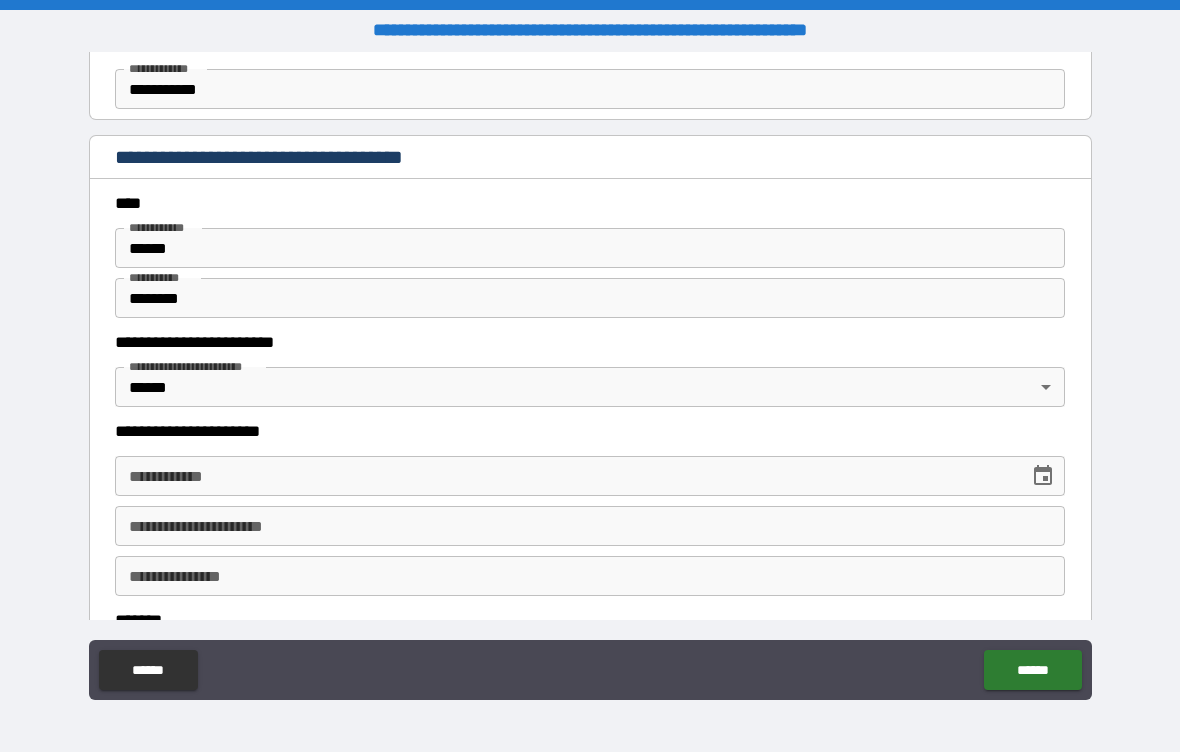 scroll, scrollTop: 2486, scrollLeft: 0, axis: vertical 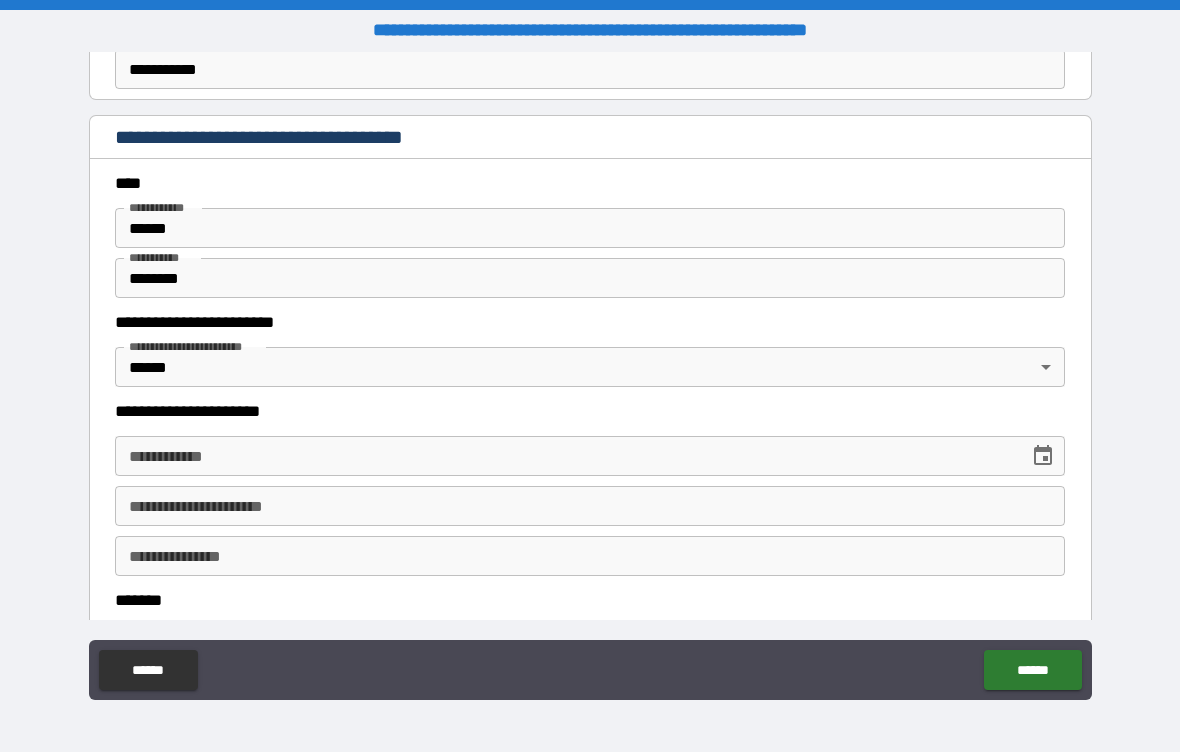 click on "**********" at bounding box center (565, 456) 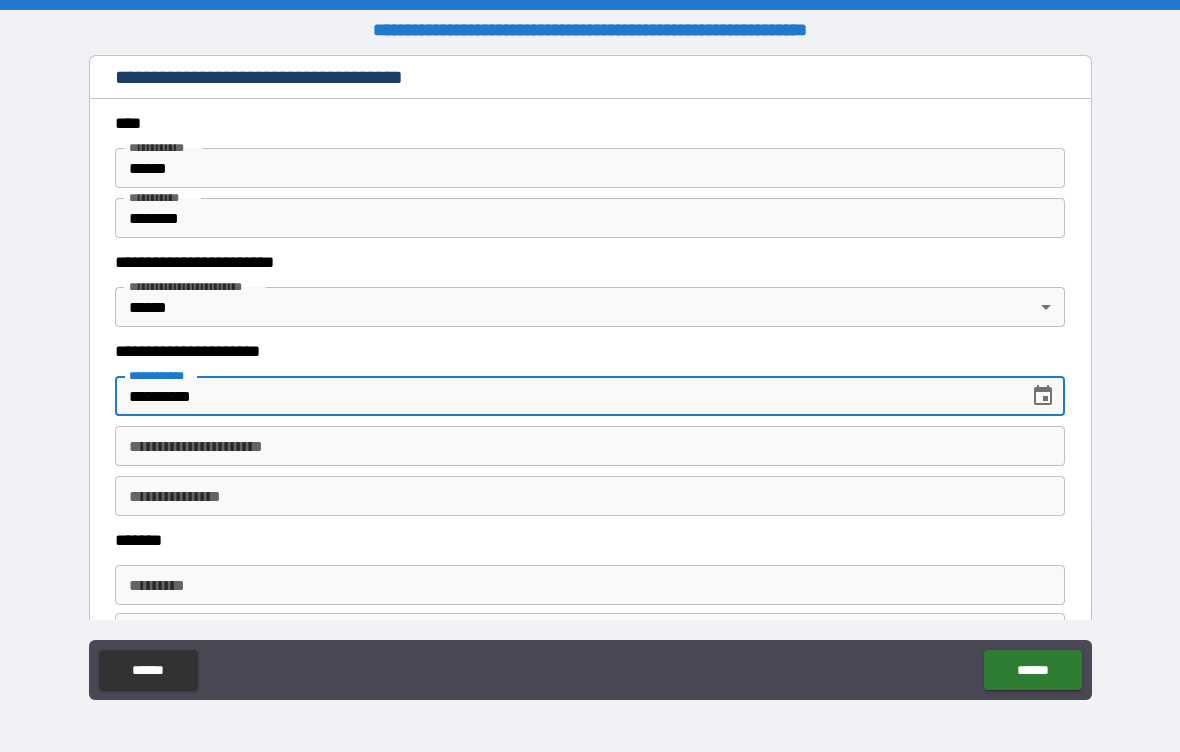 scroll, scrollTop: 2568, scrollLeft: 0, axis: vertical 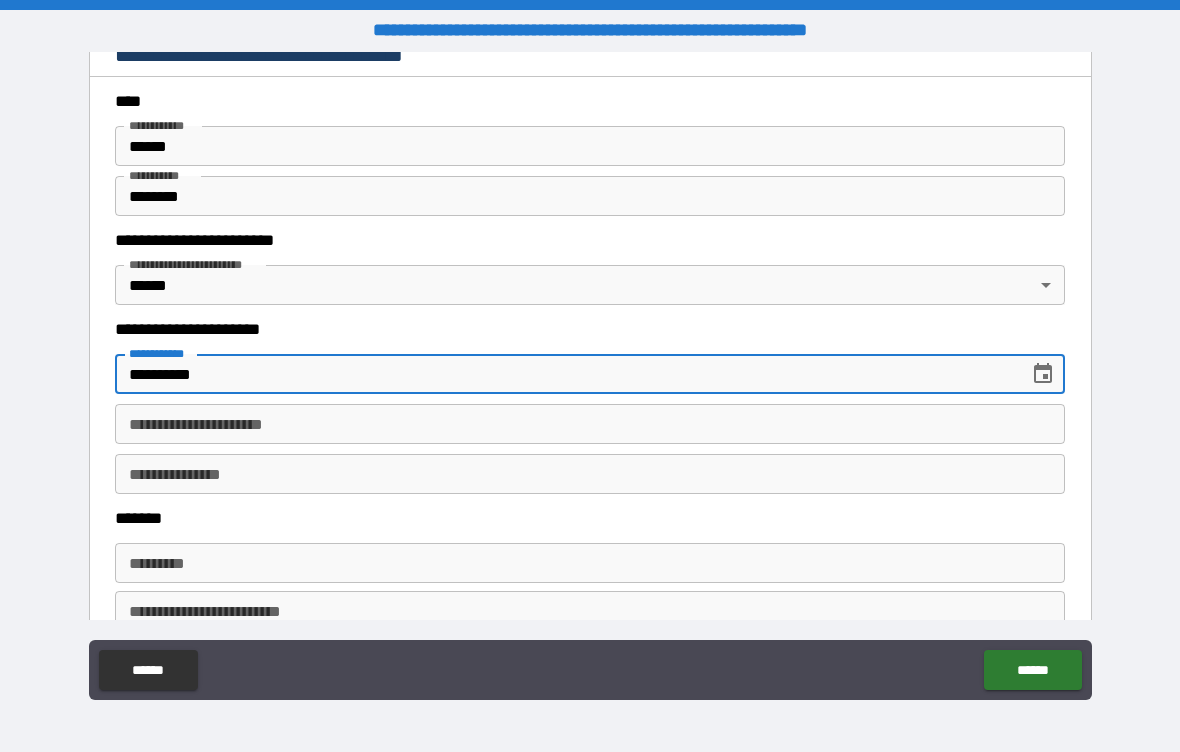 type on "**********" 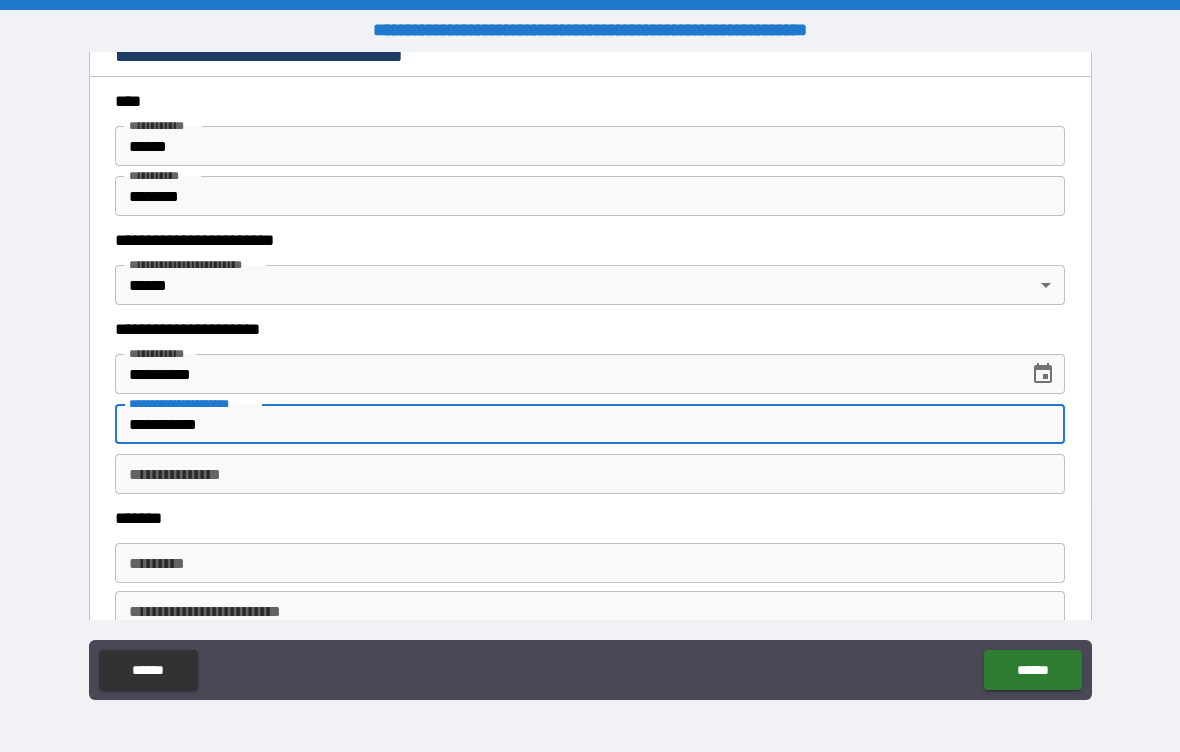 type on "**********" 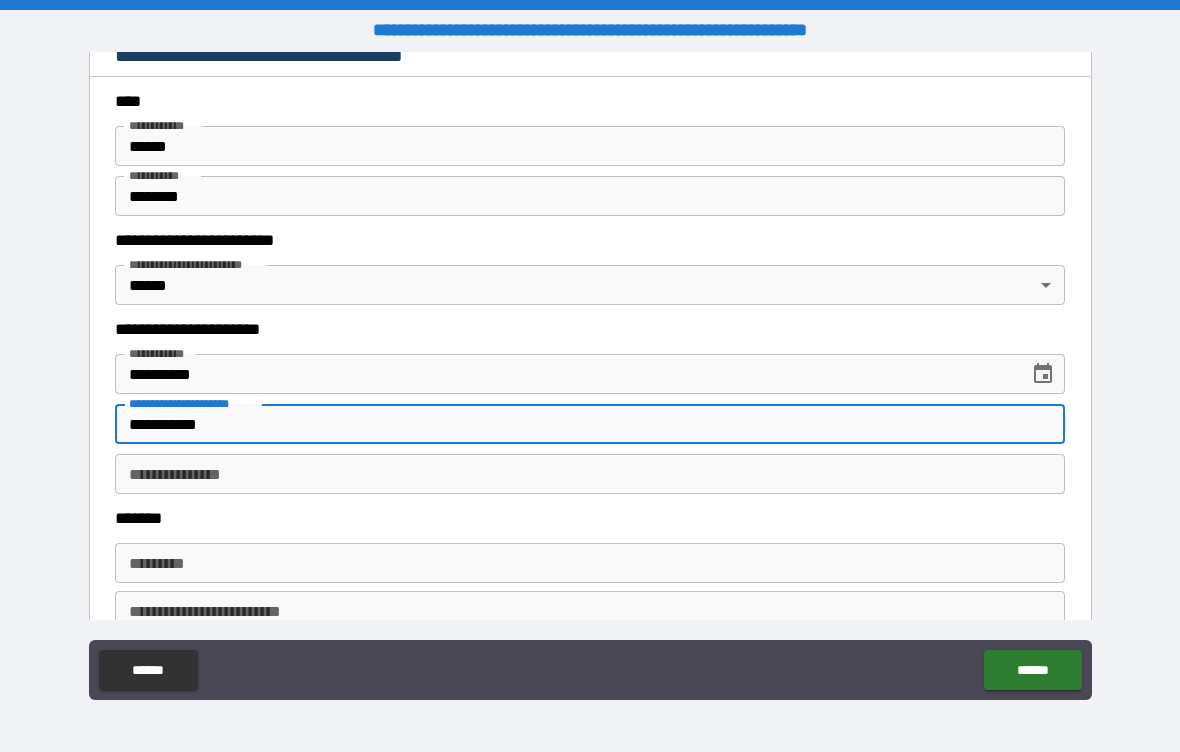 click on "**********" at bounding box center (590, 474) 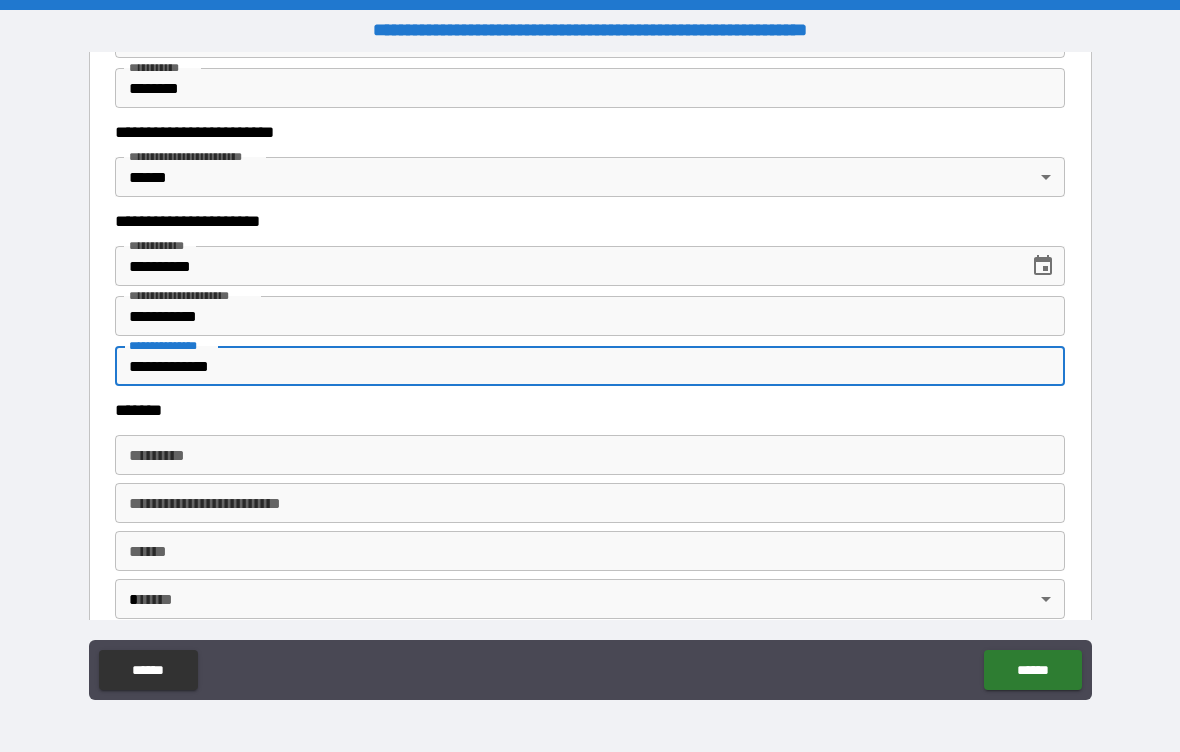 scroll, scrollTop: 2684, scrollLeft: 0, axis: vertical 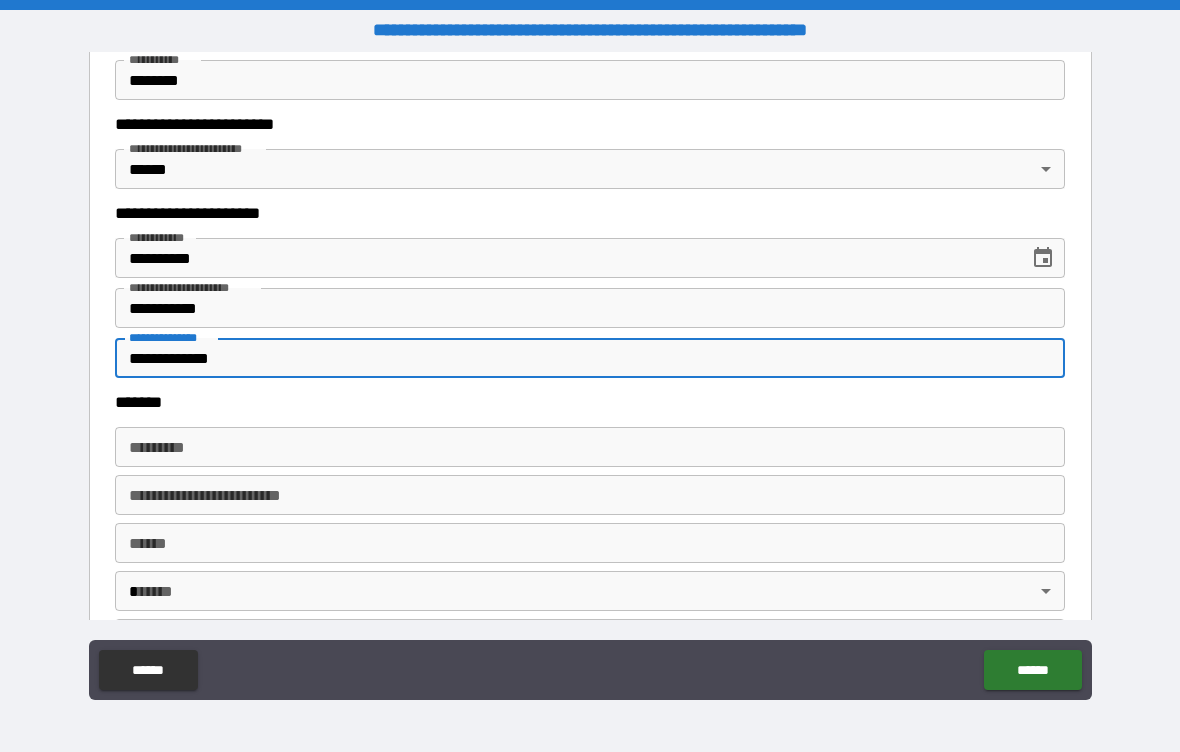 type on "**********" 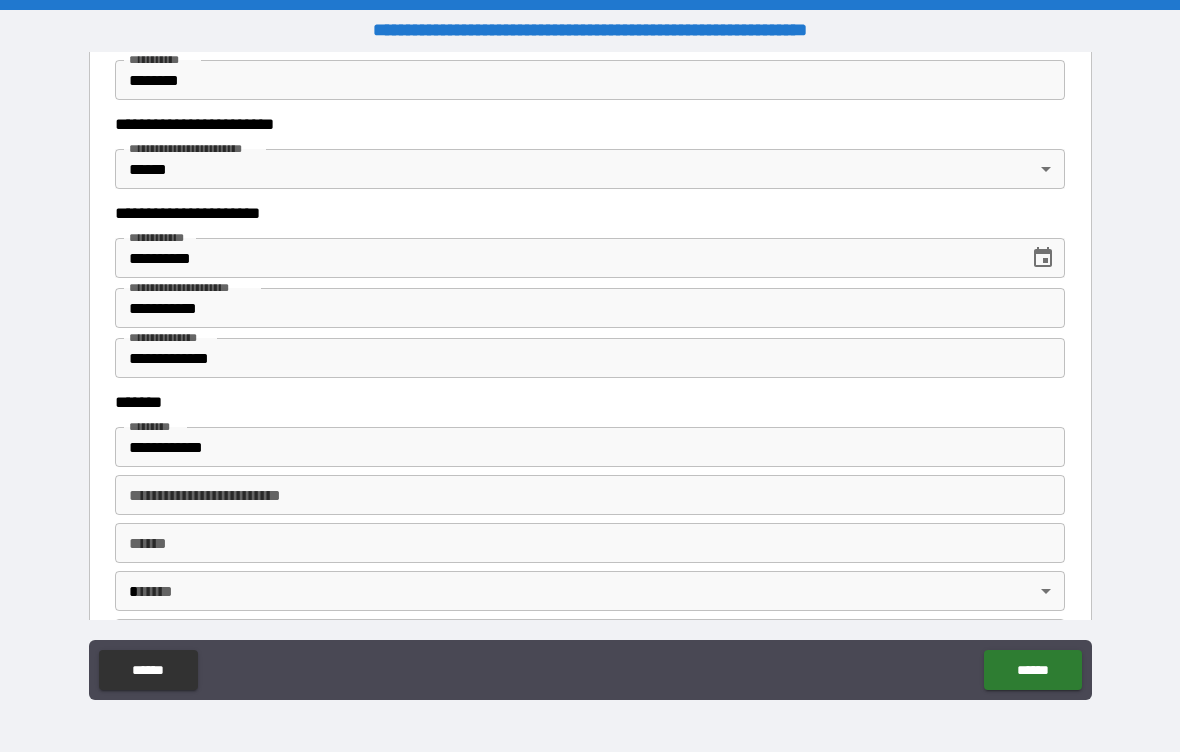 type on "**********" 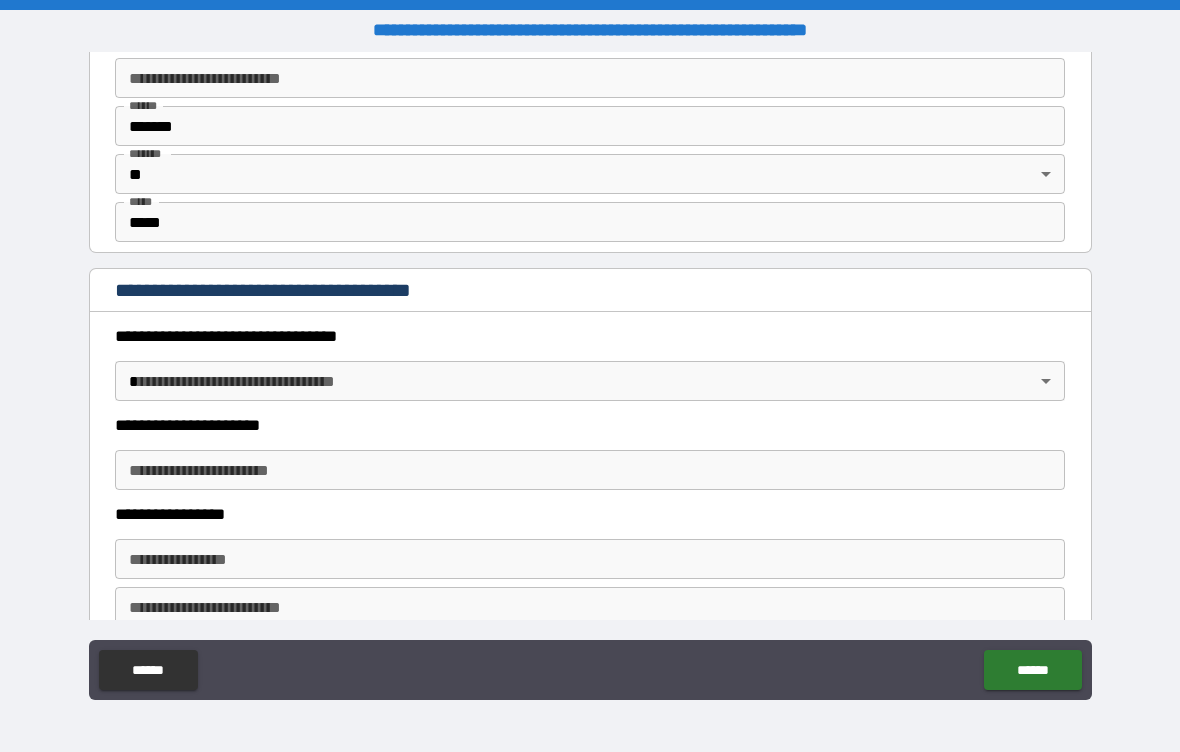 scroll, scrollTop: 3102, scrollLeft: 0, axis: vertical 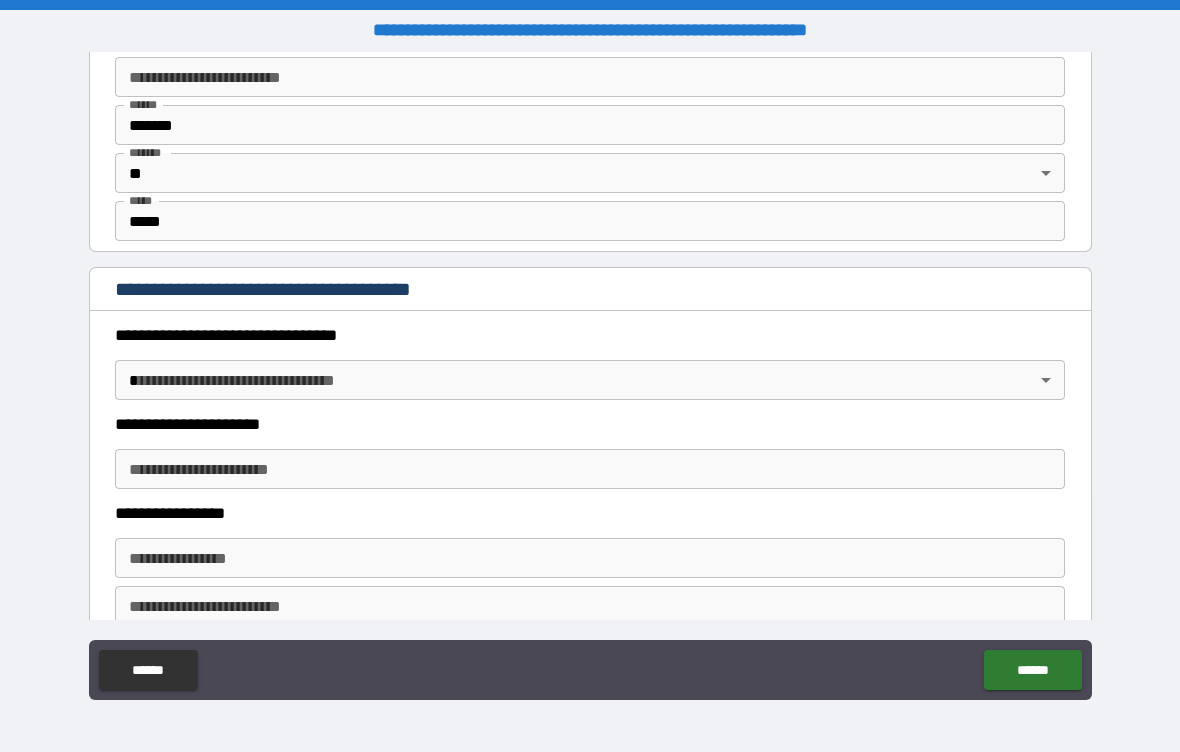 click on "**********" at bounding box center (590, 376) 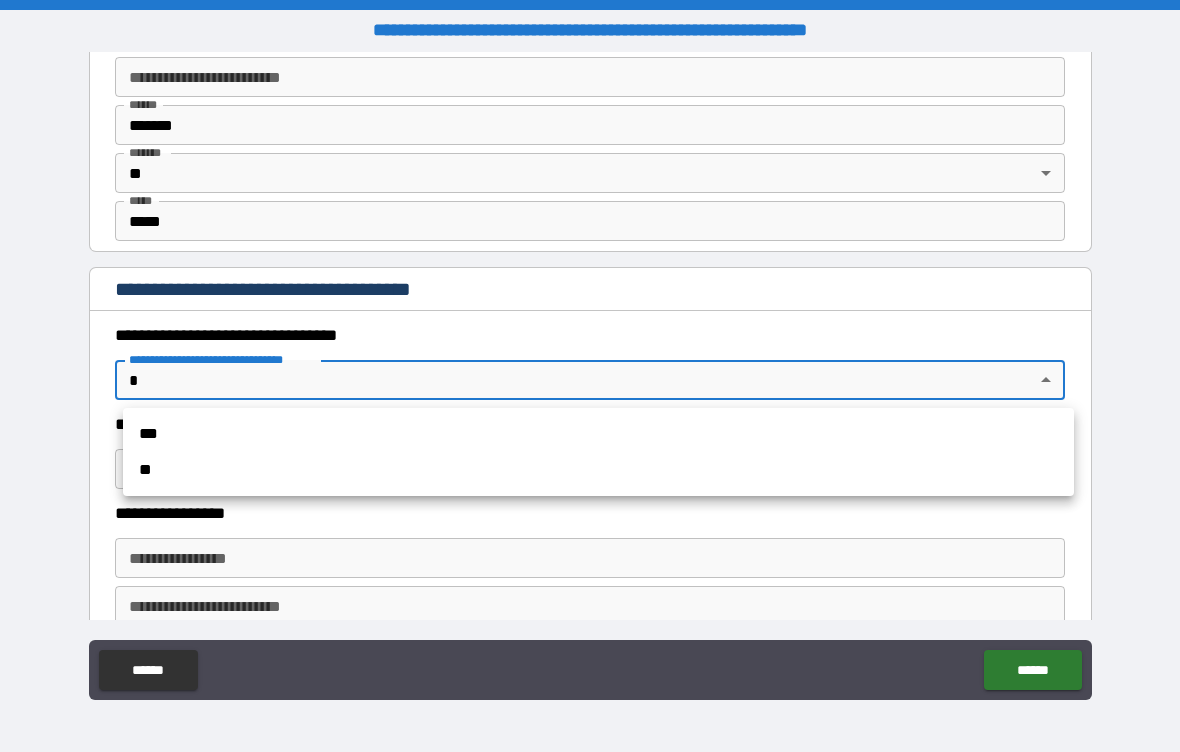click on "**" at bounding box center (598, 470) 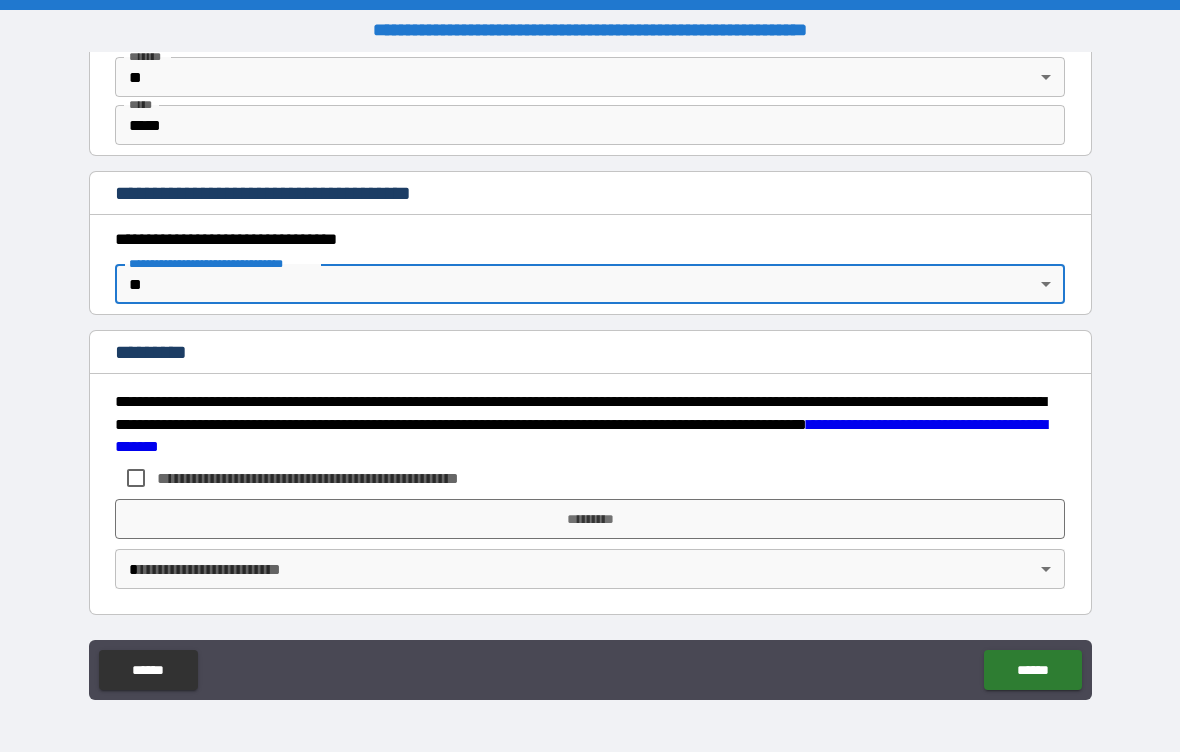 scroll, scrollTop: 3198, scrollLeft: 0, axis: vertical 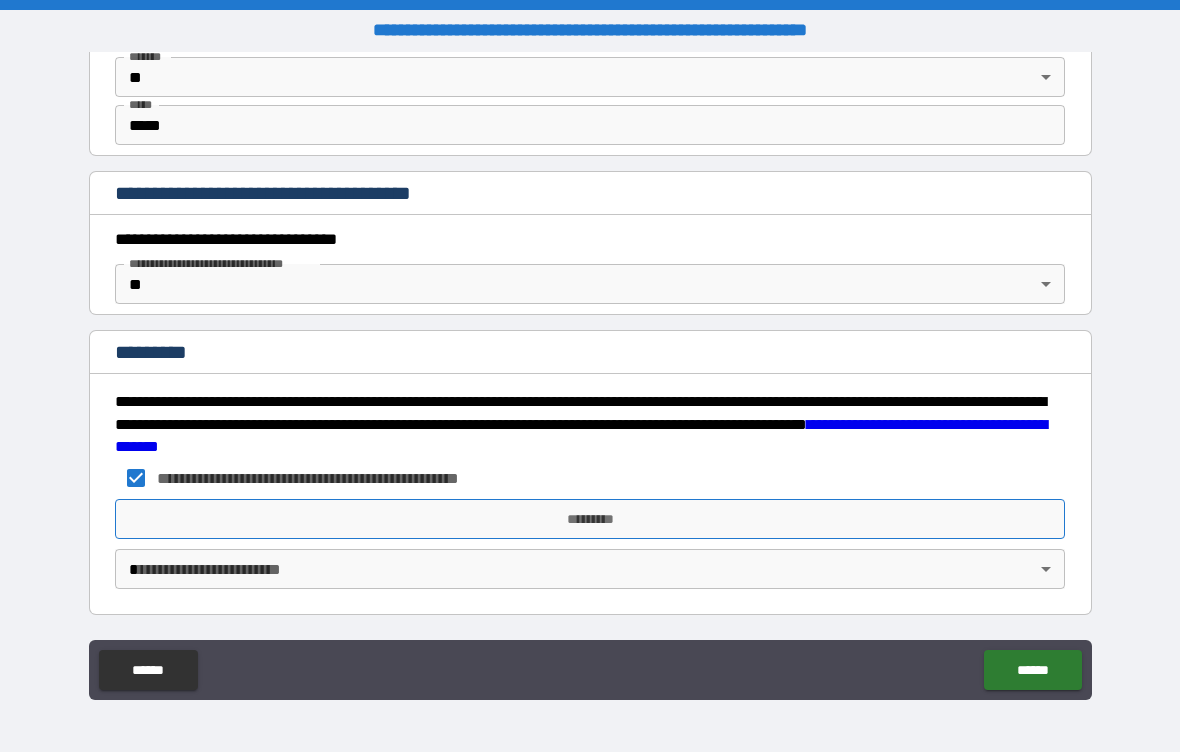 click on "*********" at bounding box center (590, 519) 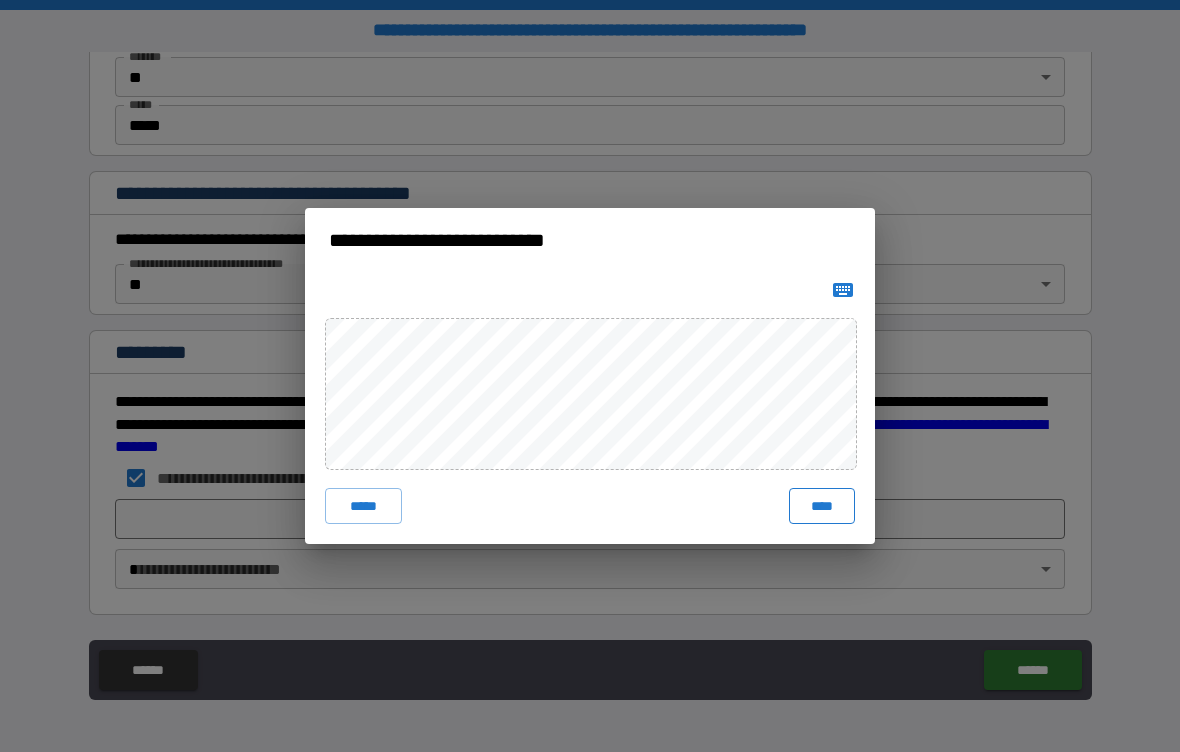 click on "****" at bounding box center (822, 506) 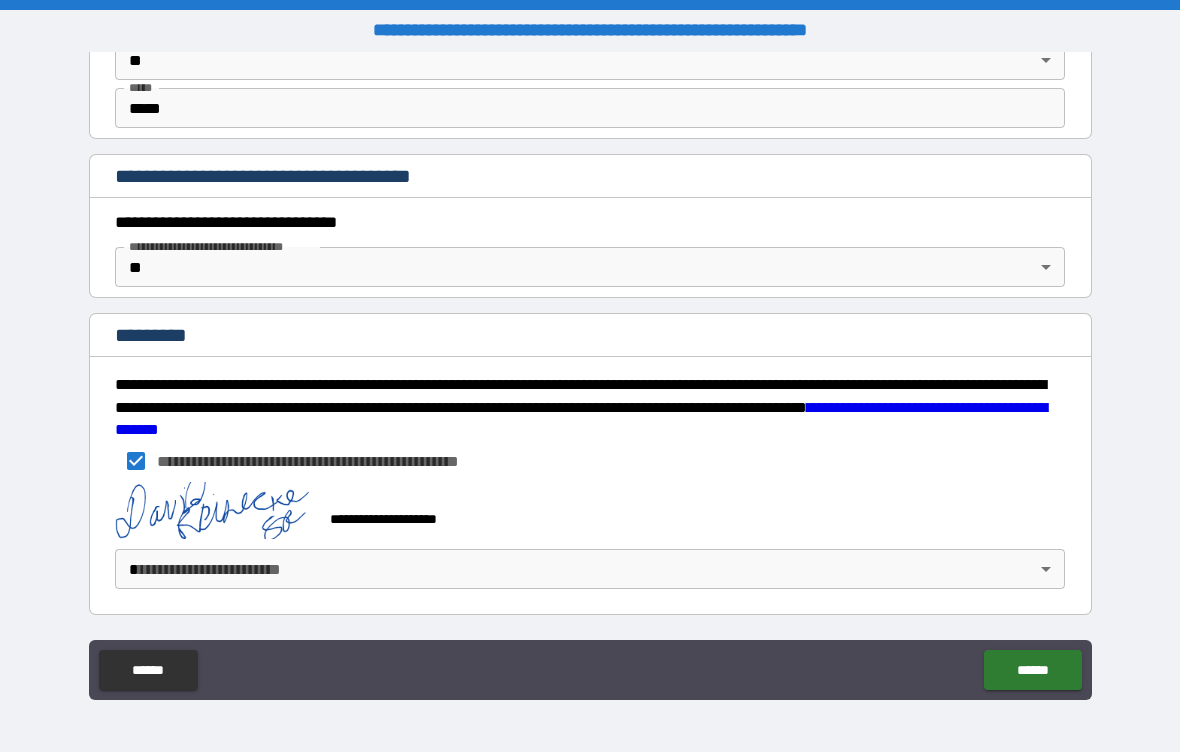scroll, scrollTop: 3215, scrollLeft: 0, axis: vertical 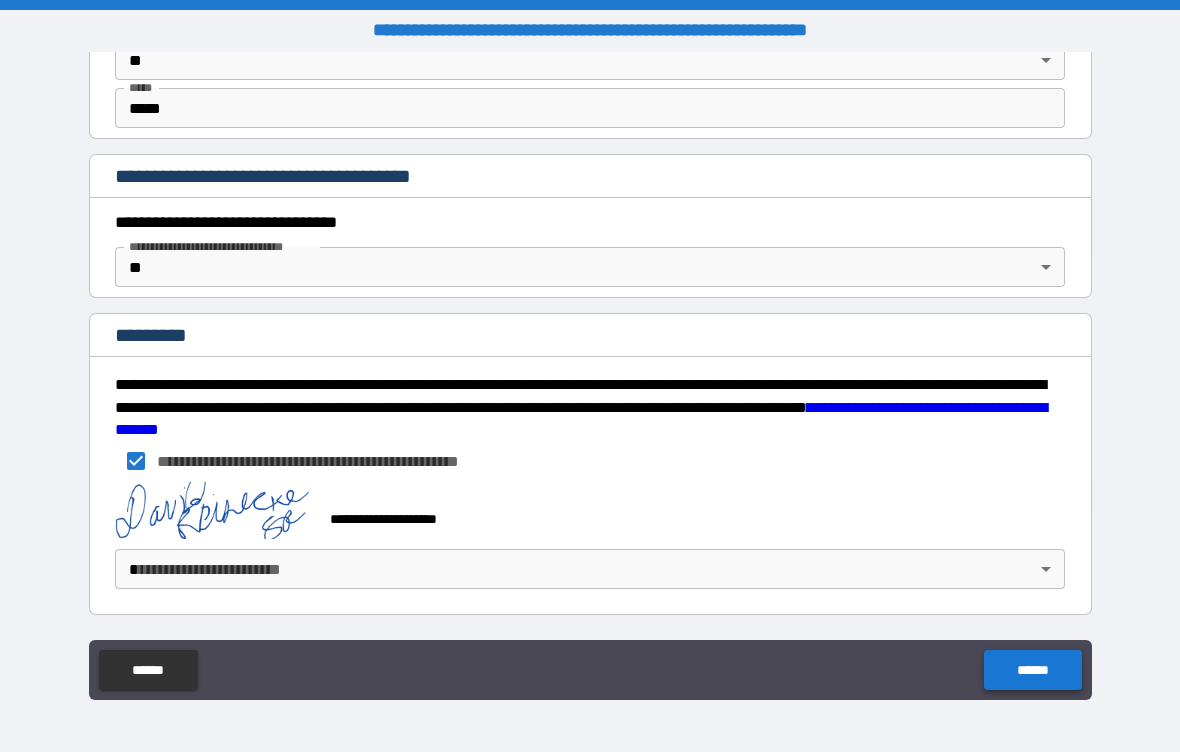 click on "******" at bounding box center (1032, 670) 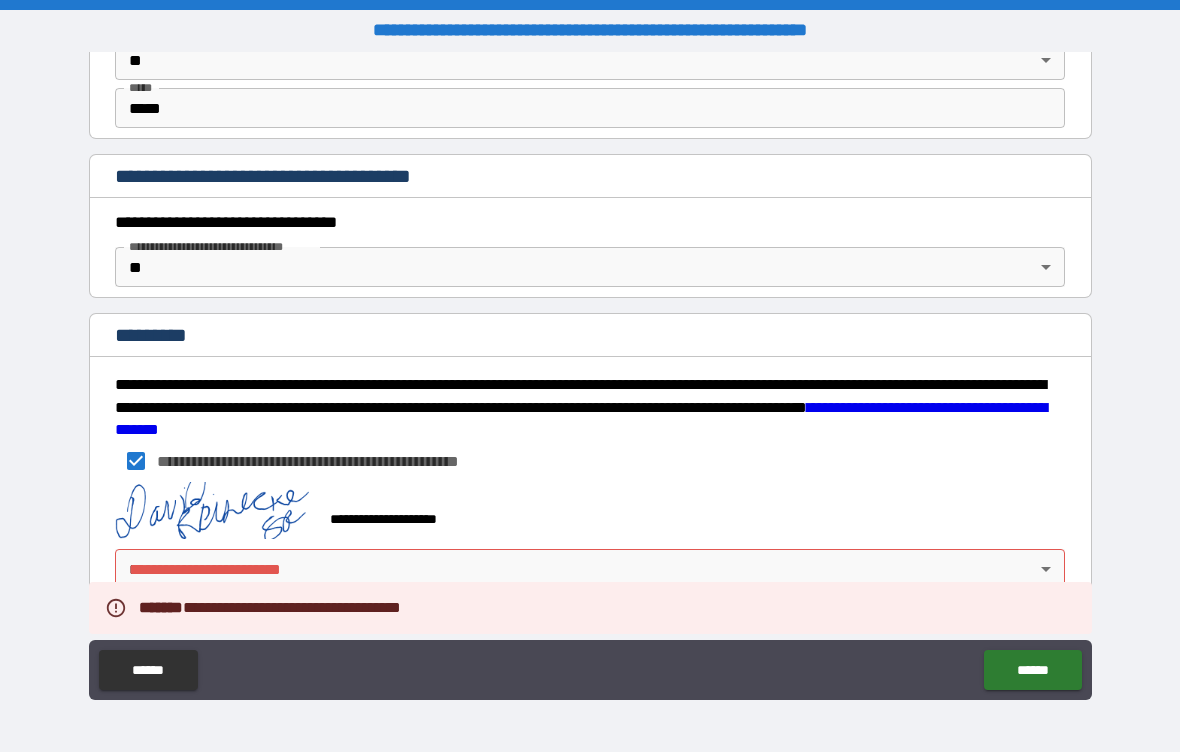 click on "**********" at bounding box center [590, 376] 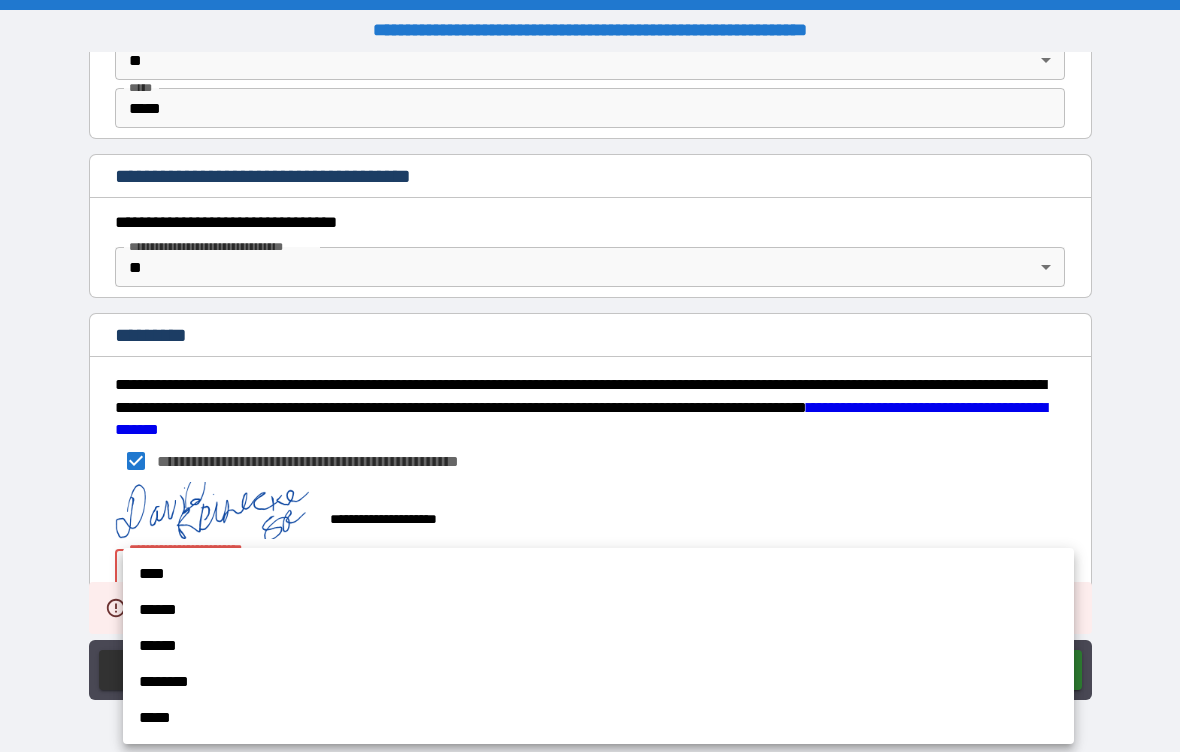 click on "****" at bounding box center (598, 574) 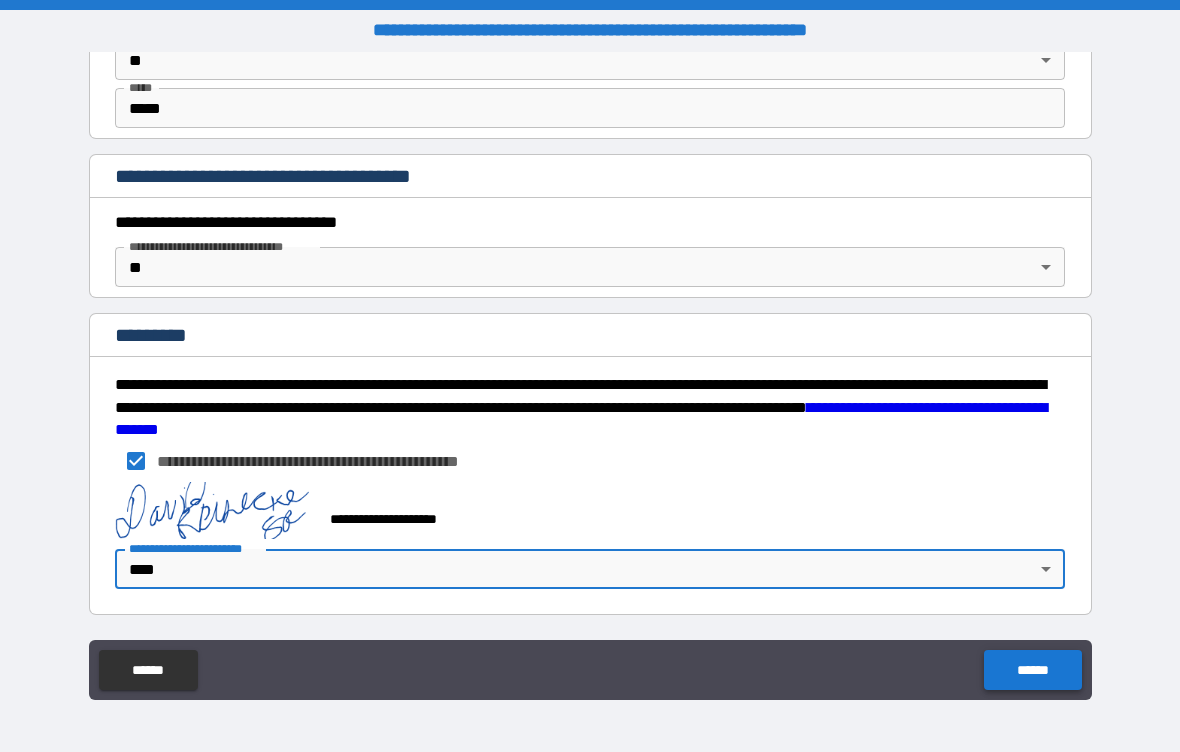 click on "******" at bounding box center [1032, 670] 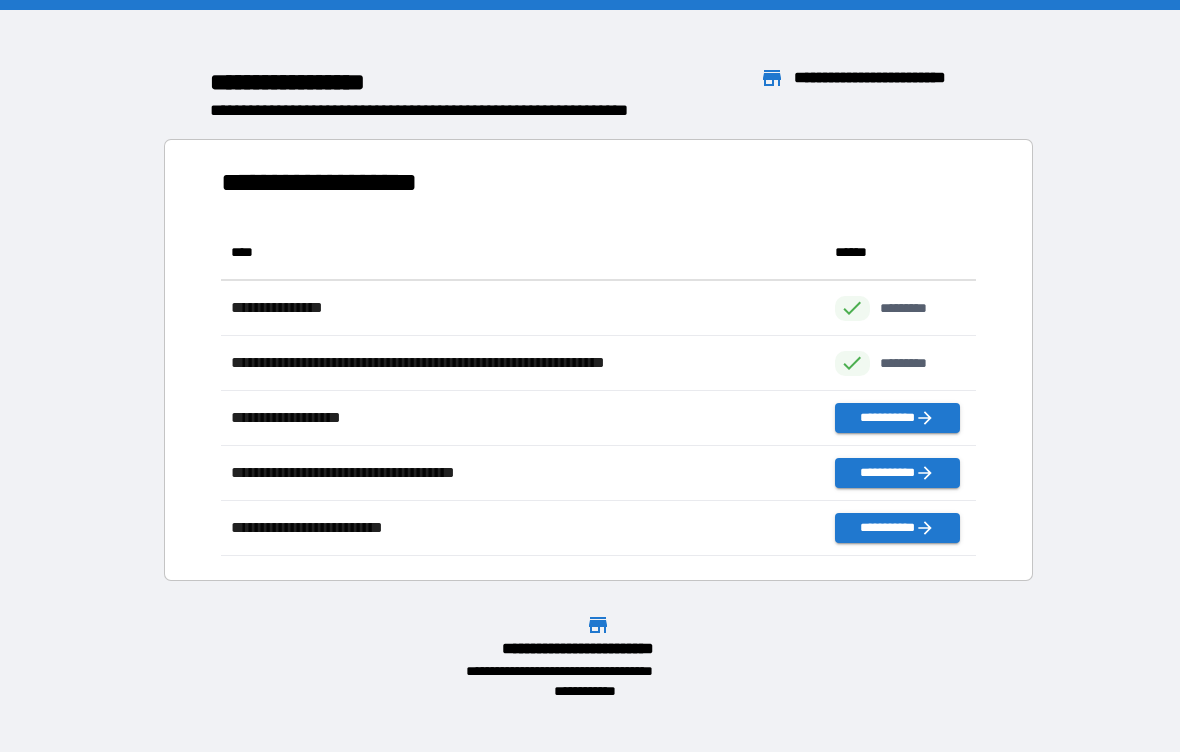 scroll, scrollTop: 1, scrollLeft: 1, axis: both 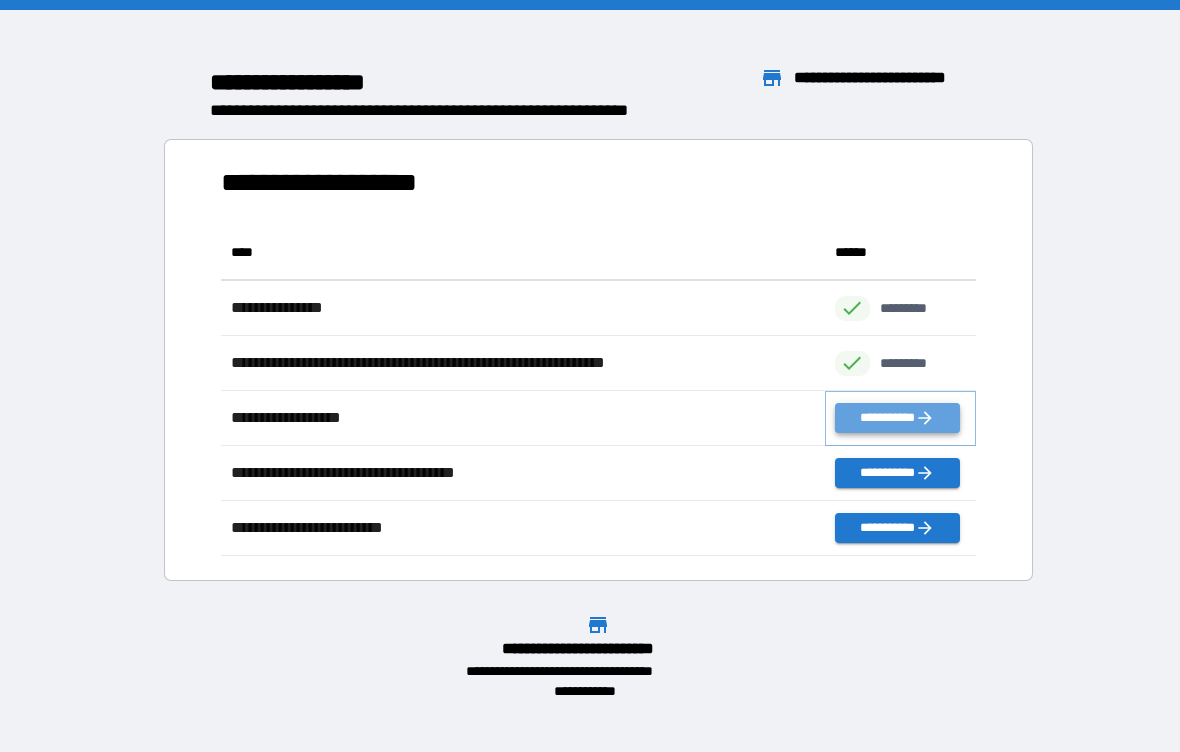 click 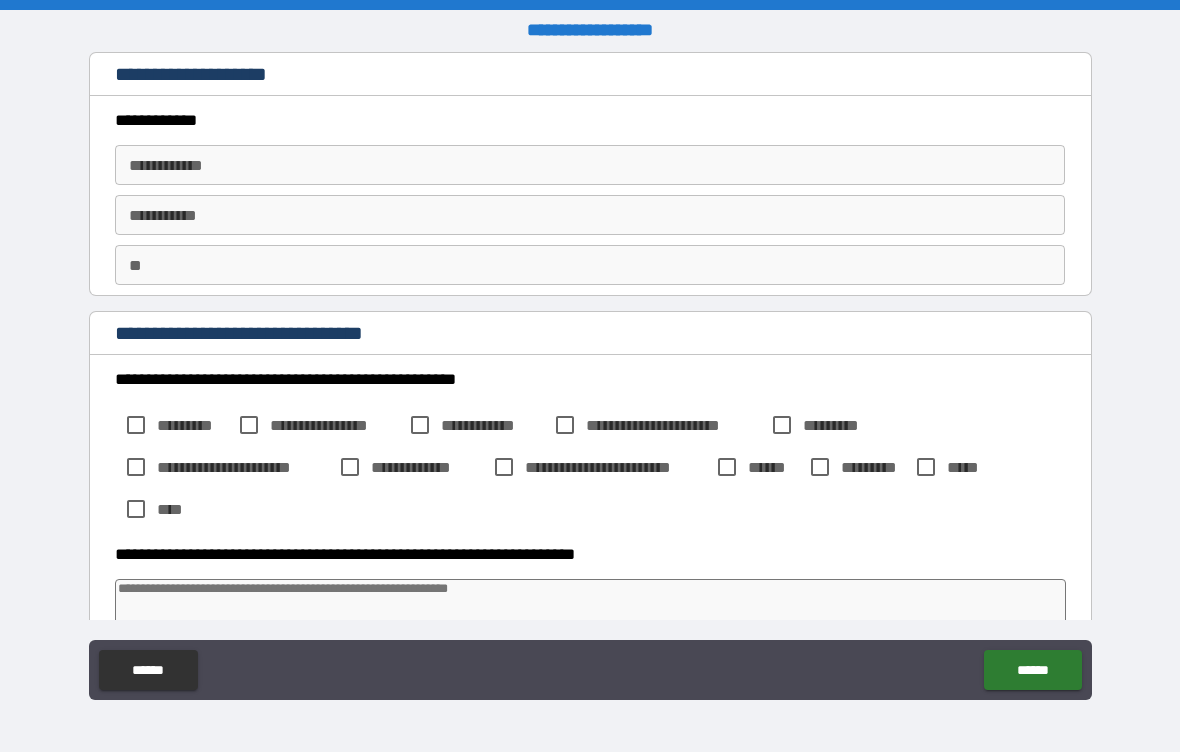type on "*" 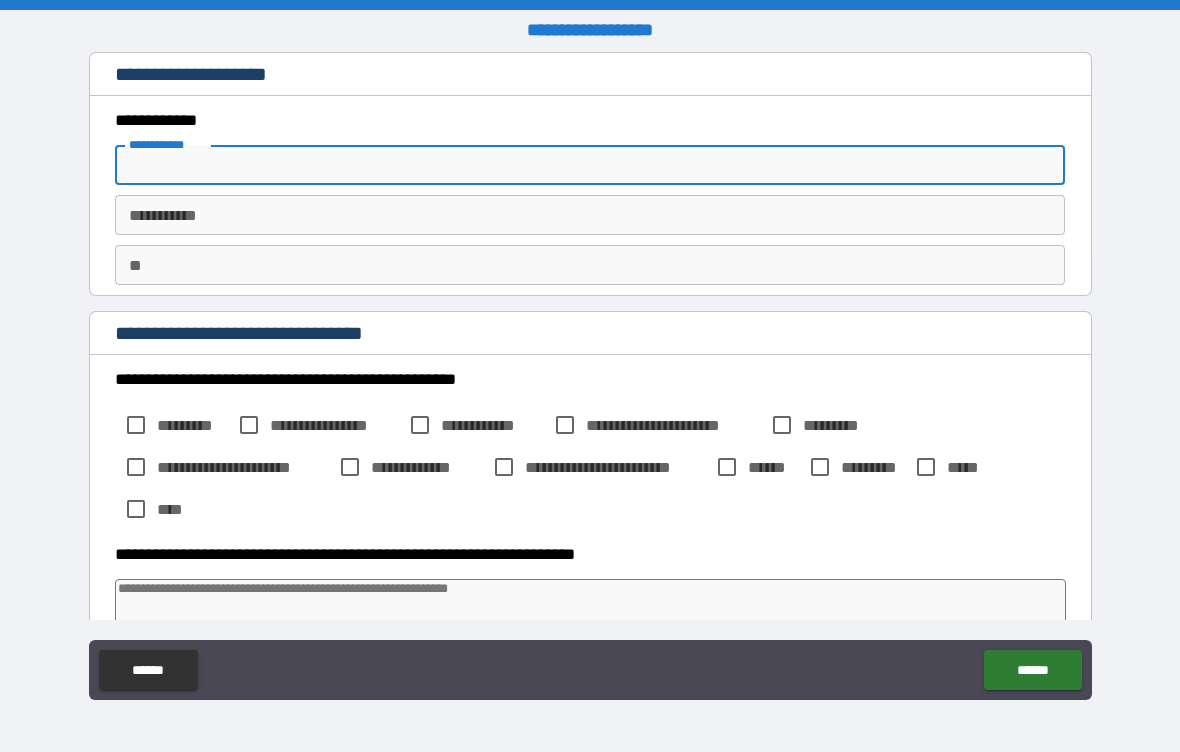 type on "*" 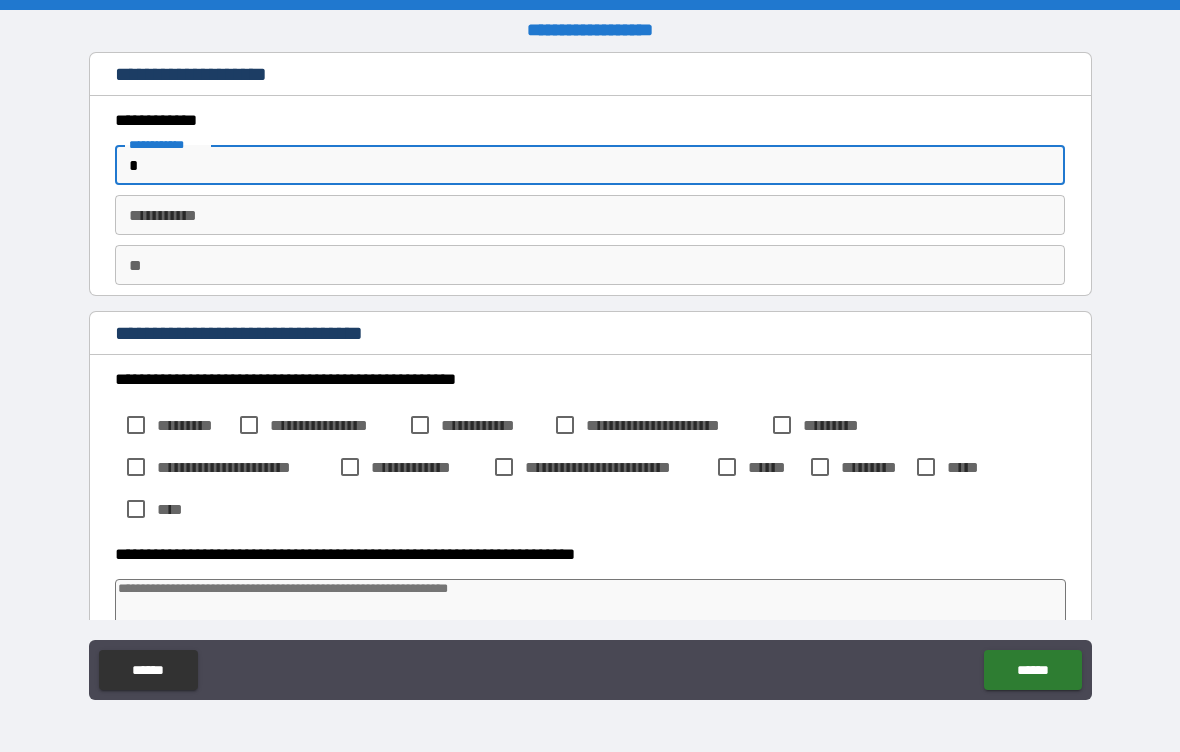type on "*" 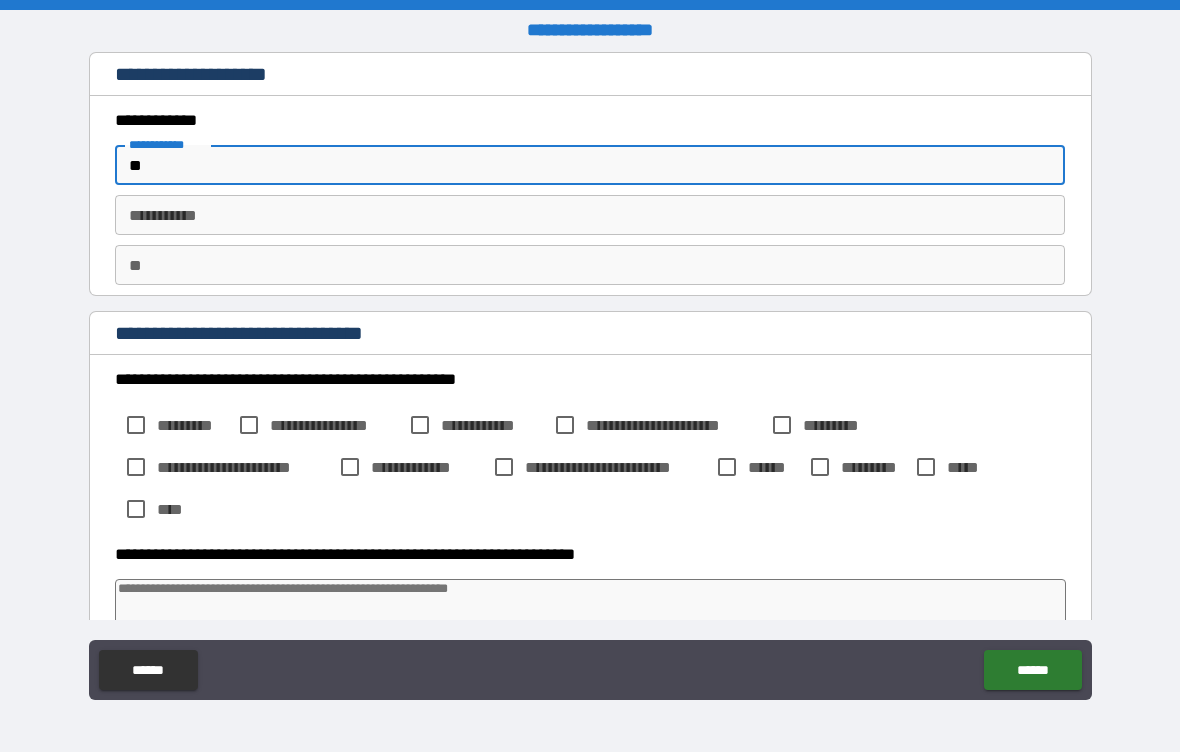 type on "*" 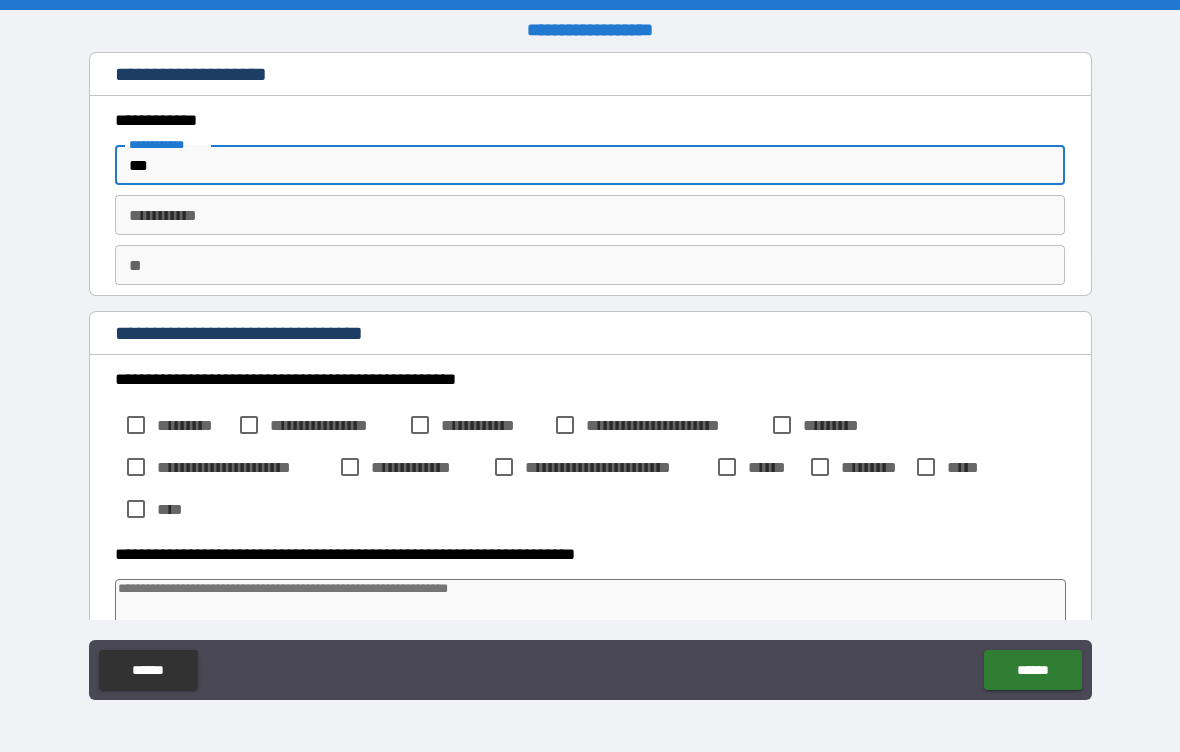 type on "*" 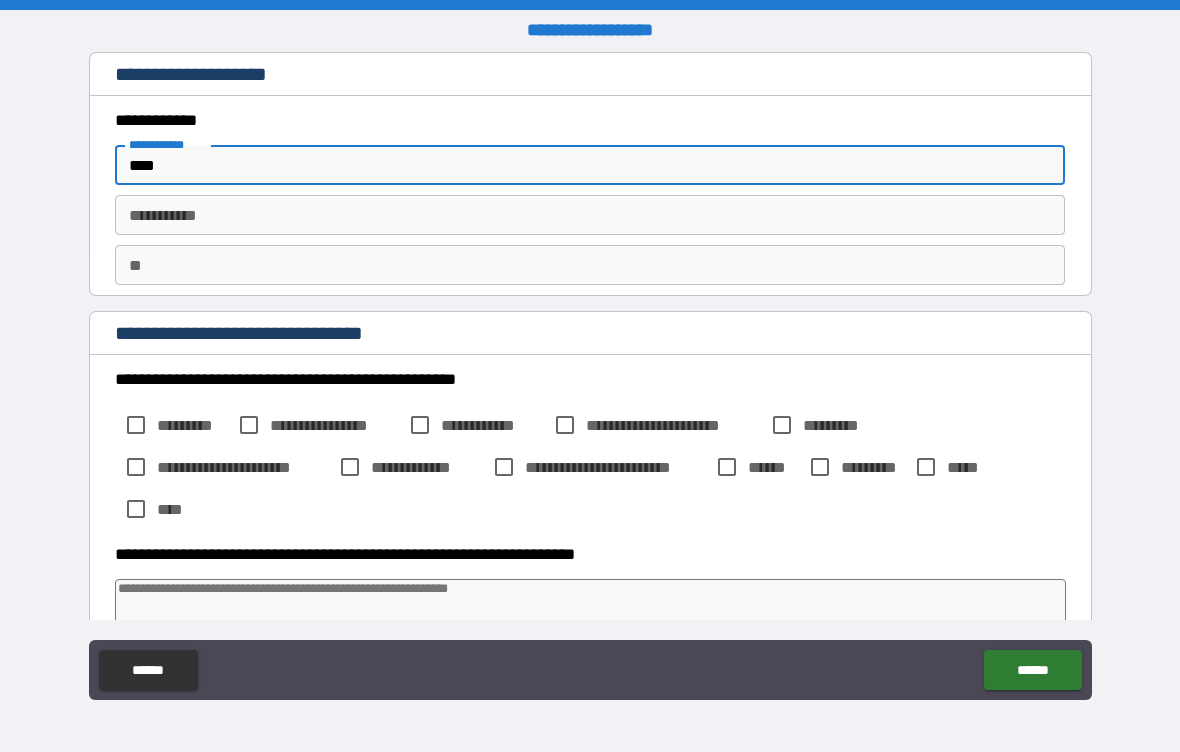 type on "*" 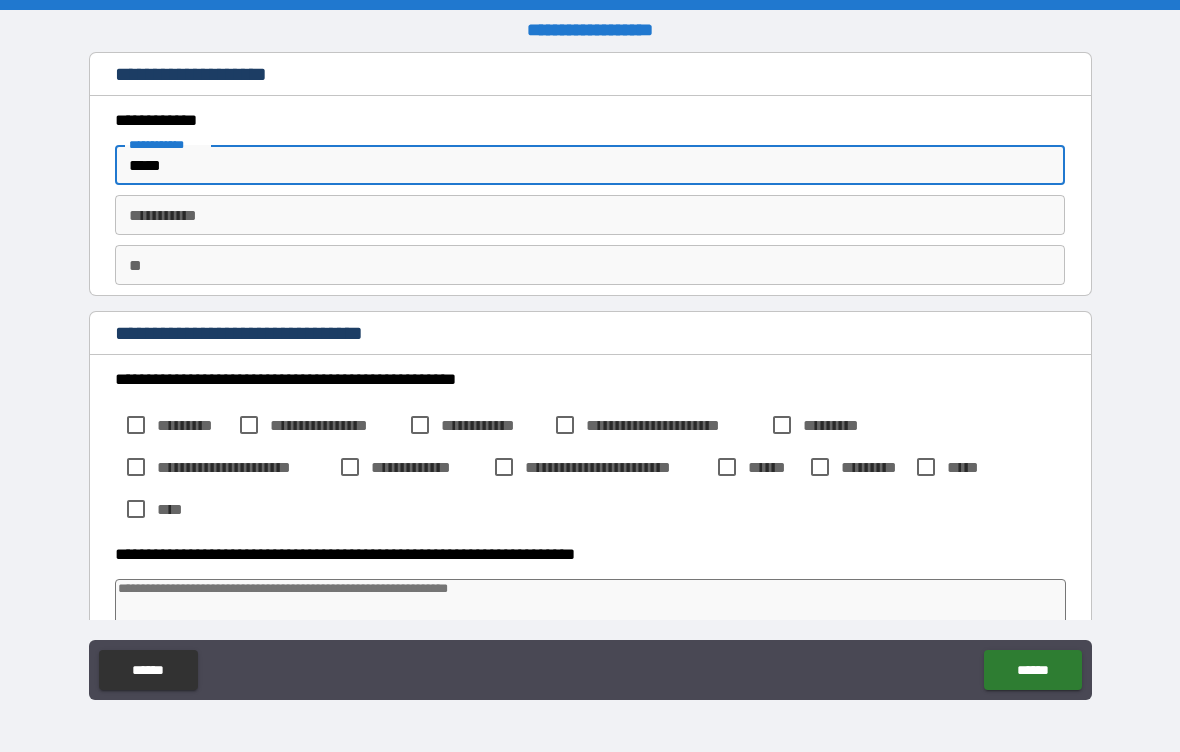 type on "*" 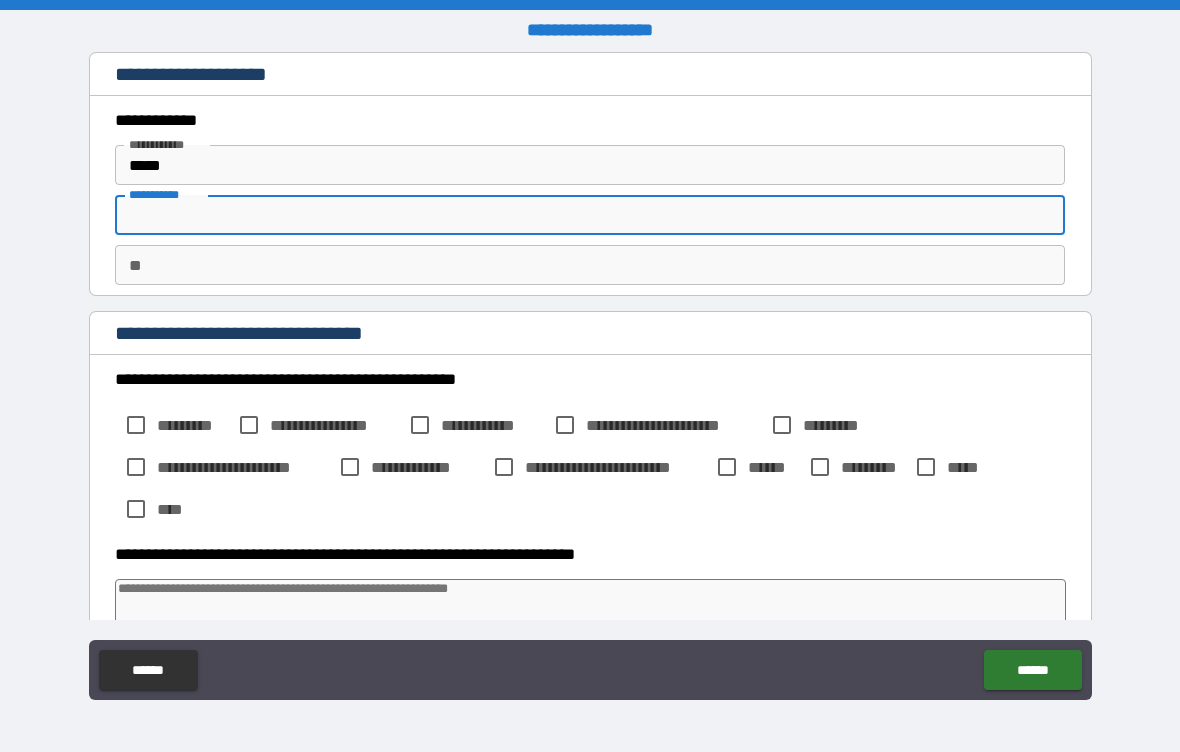 type on "*" 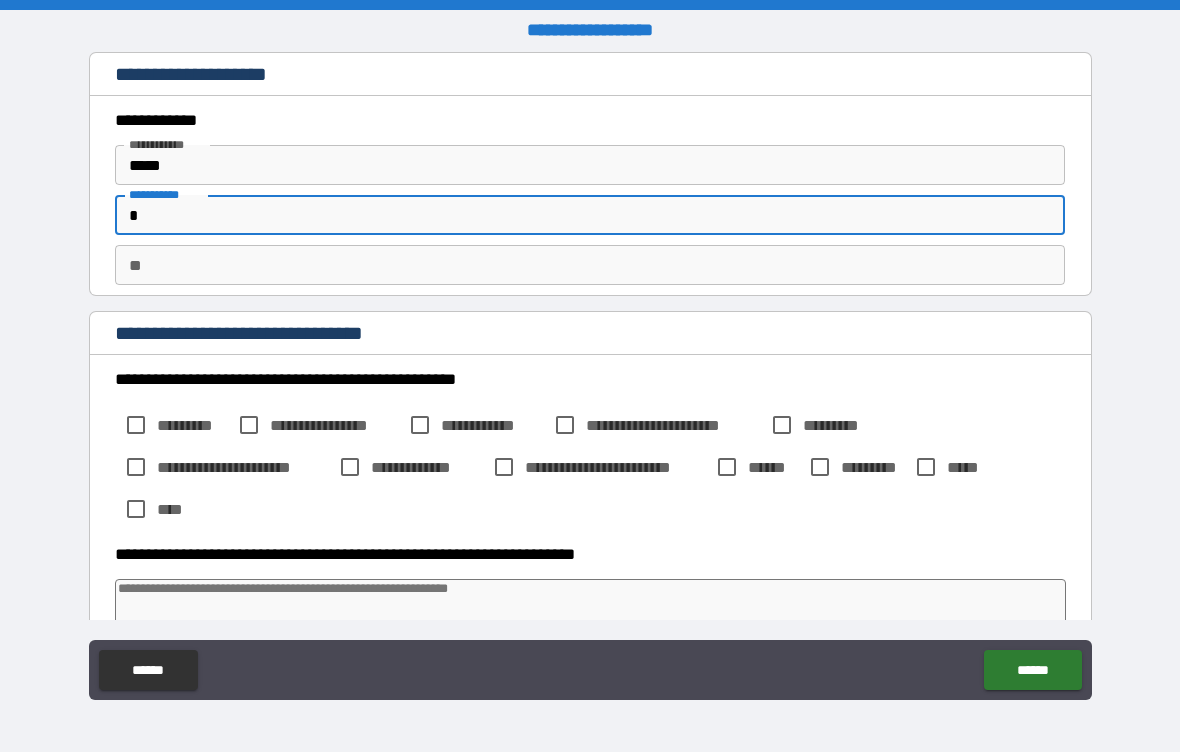type on "*" 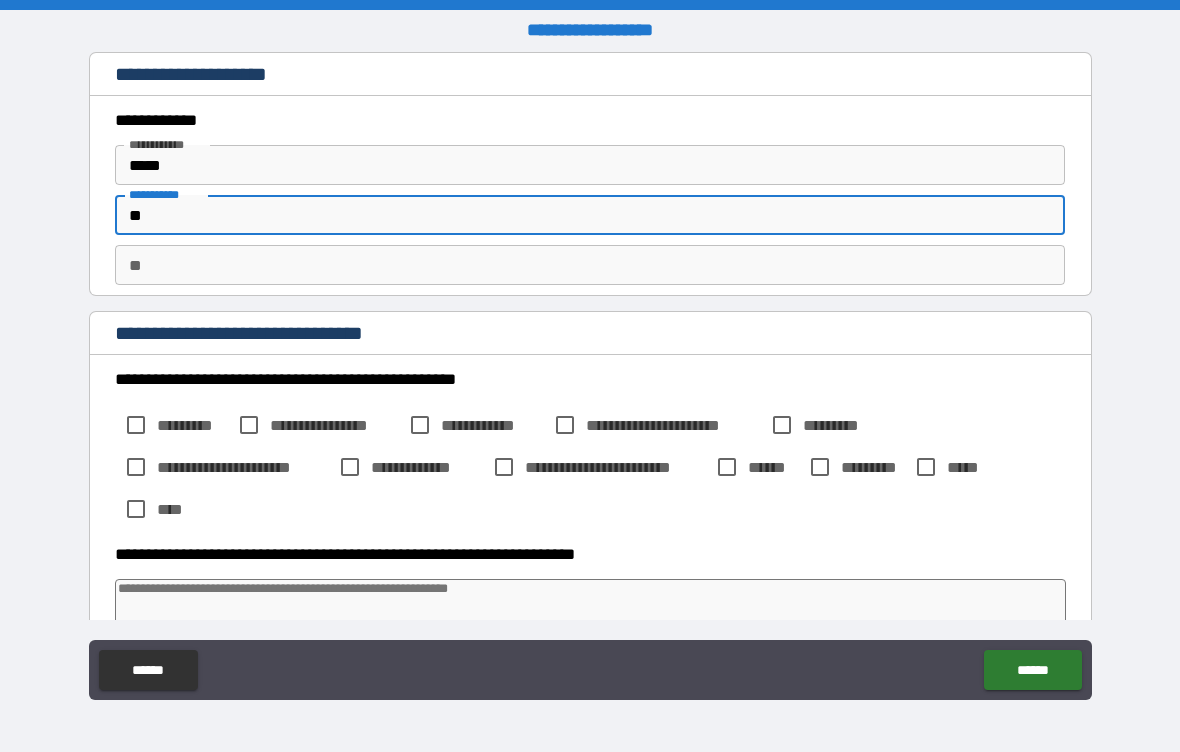 type on "*" 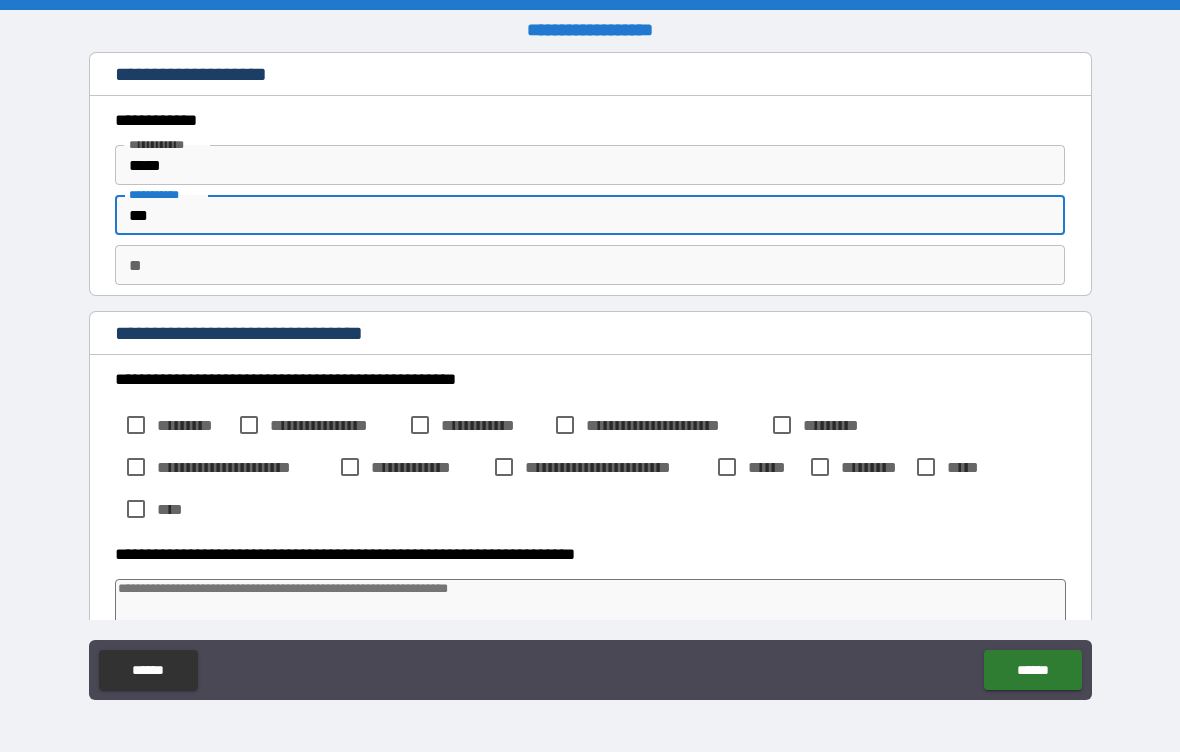 type on "*" 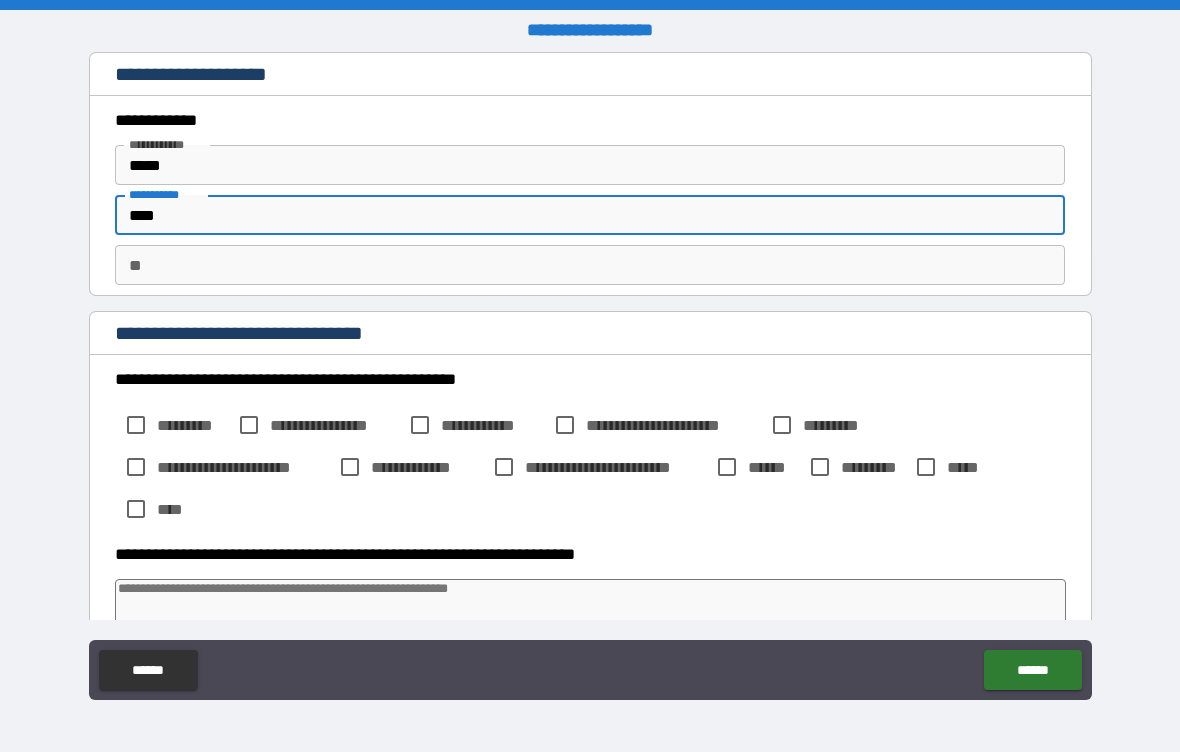 type on "*****" 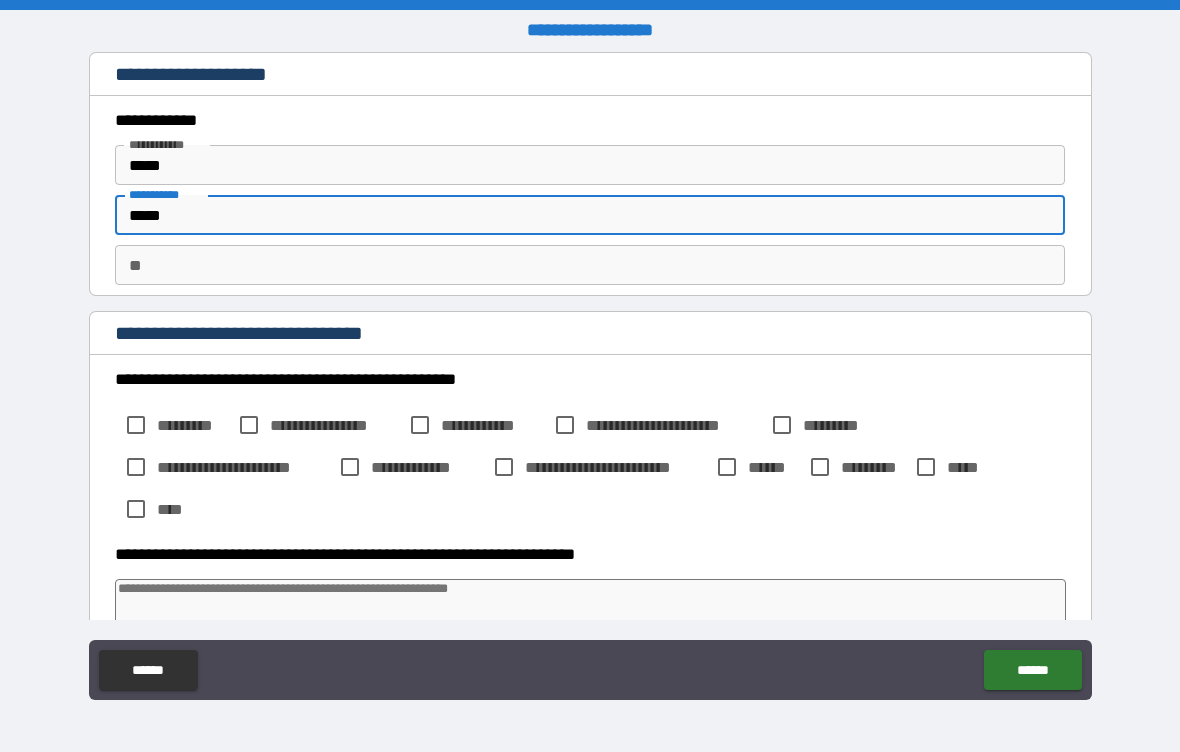 type on "*" 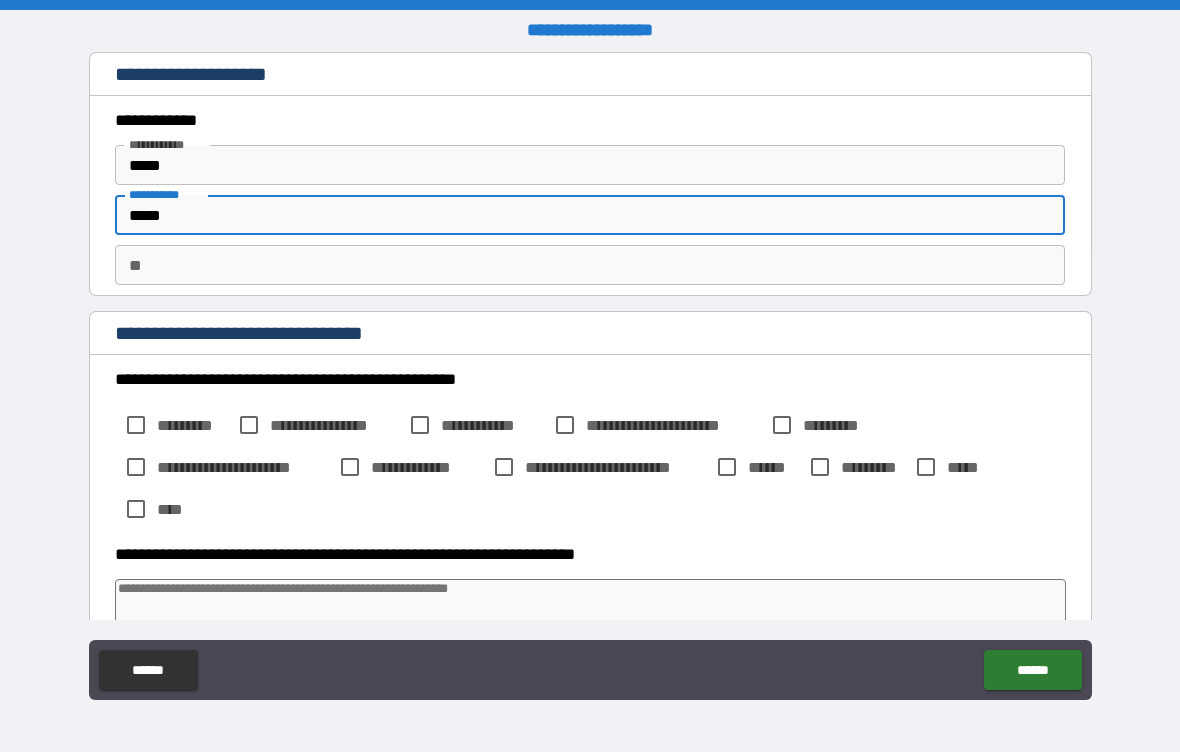 type on "******" 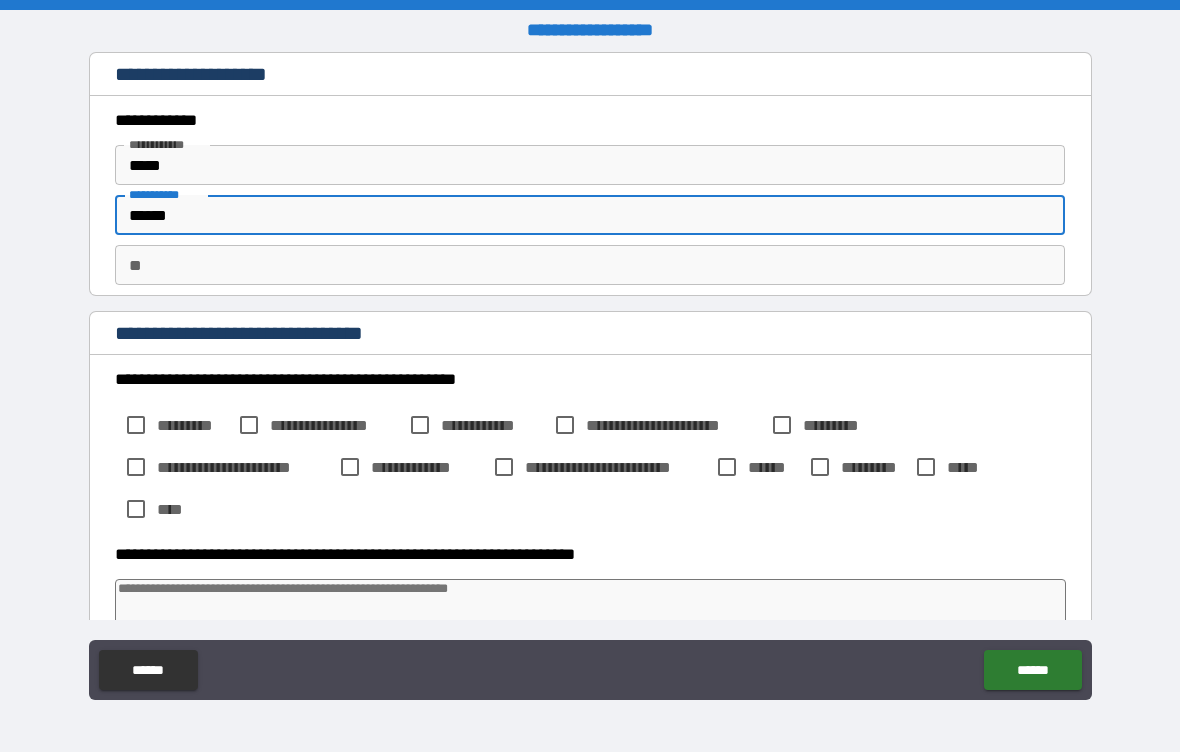 type on "*******" 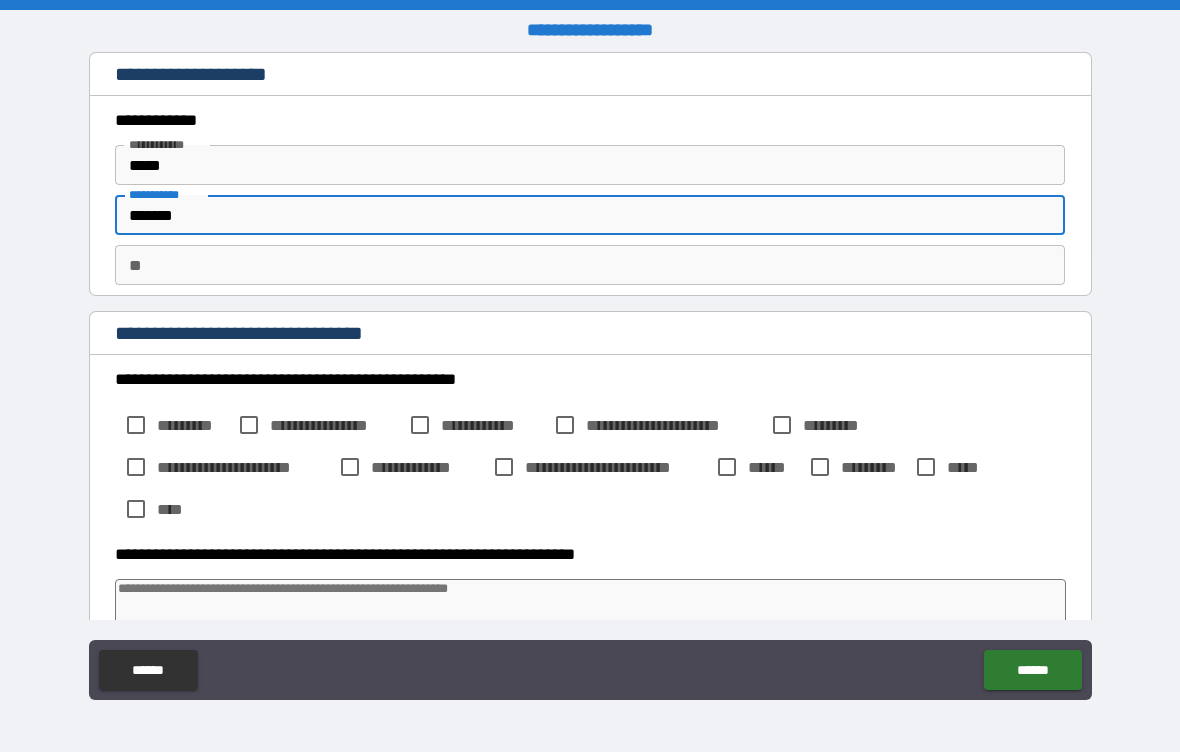 type on "*" 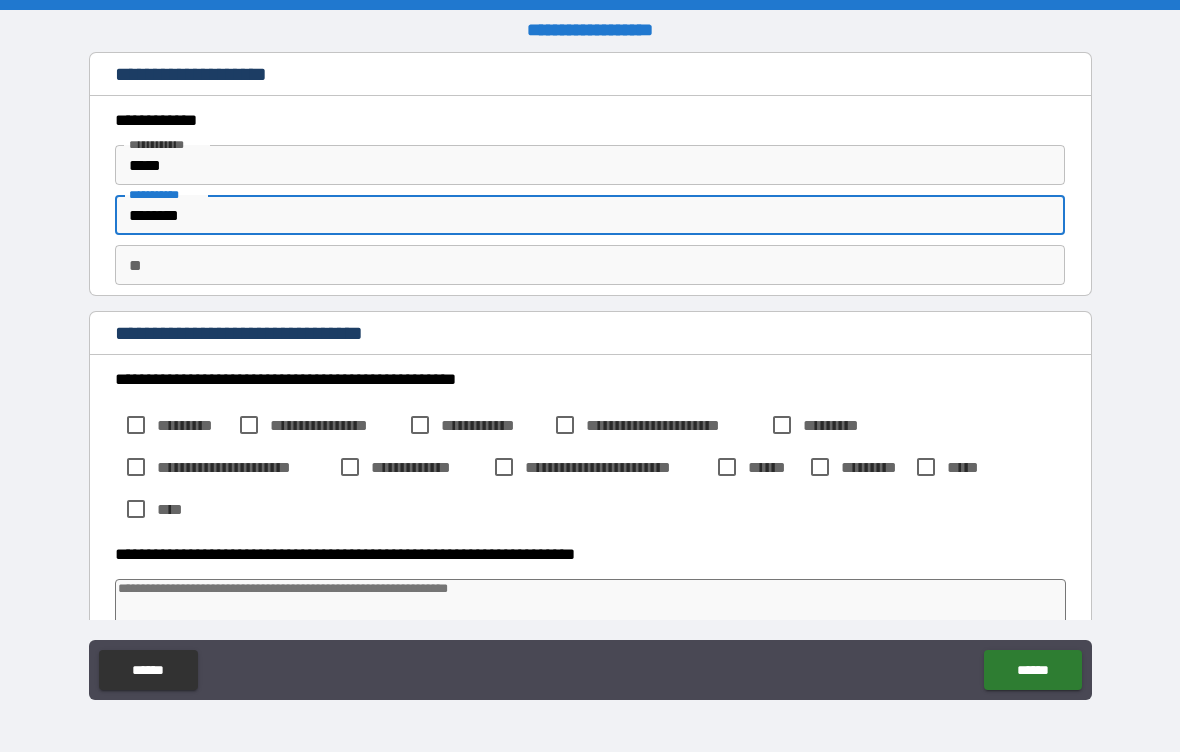 type on "*" 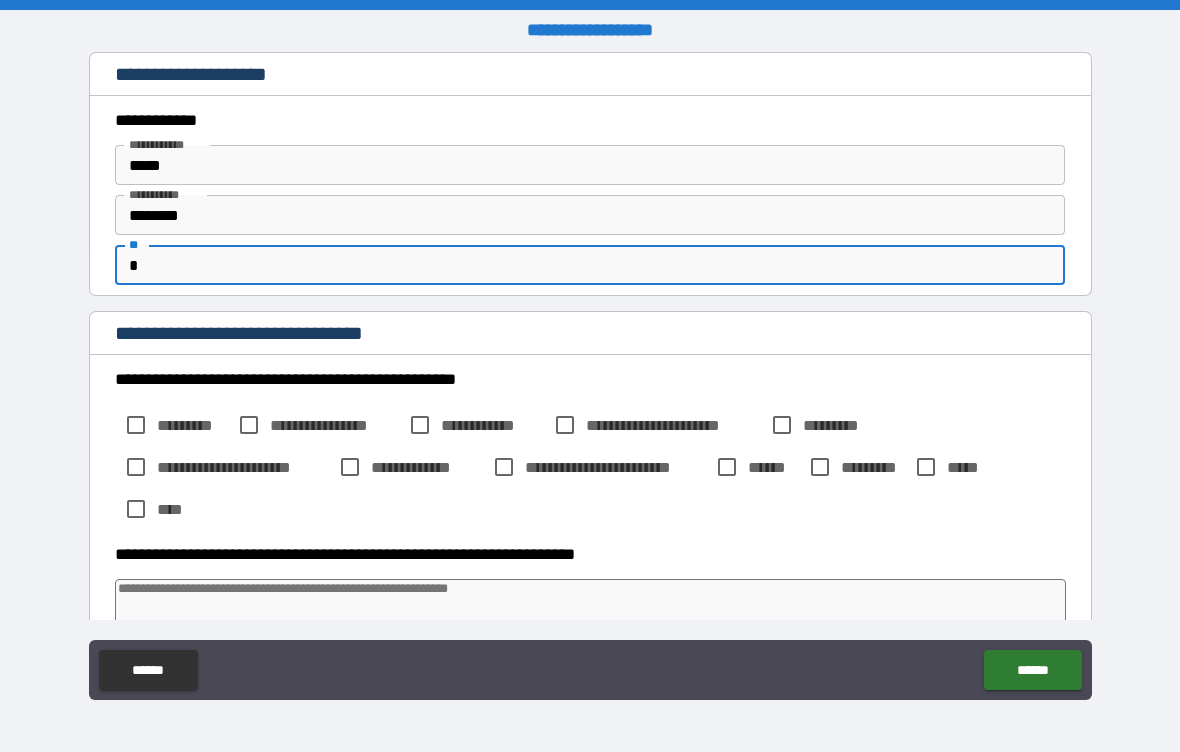 type on "*" 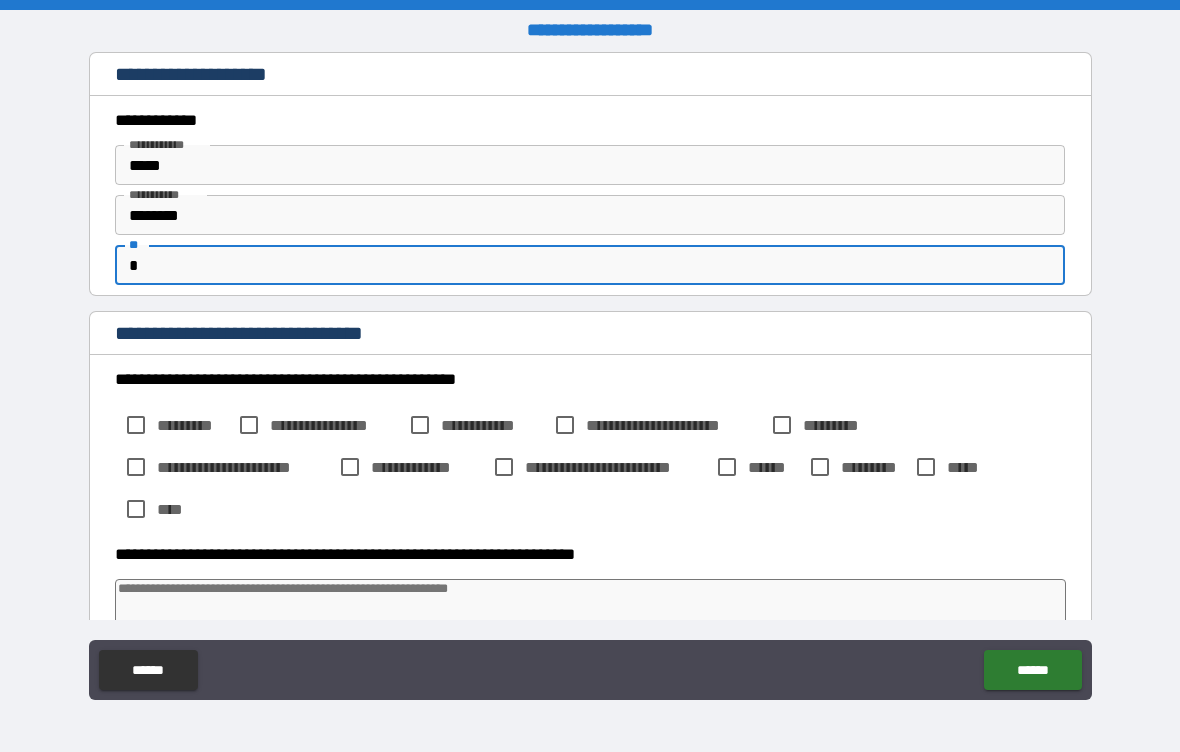 click on "*" at bounding box center (590, 265) 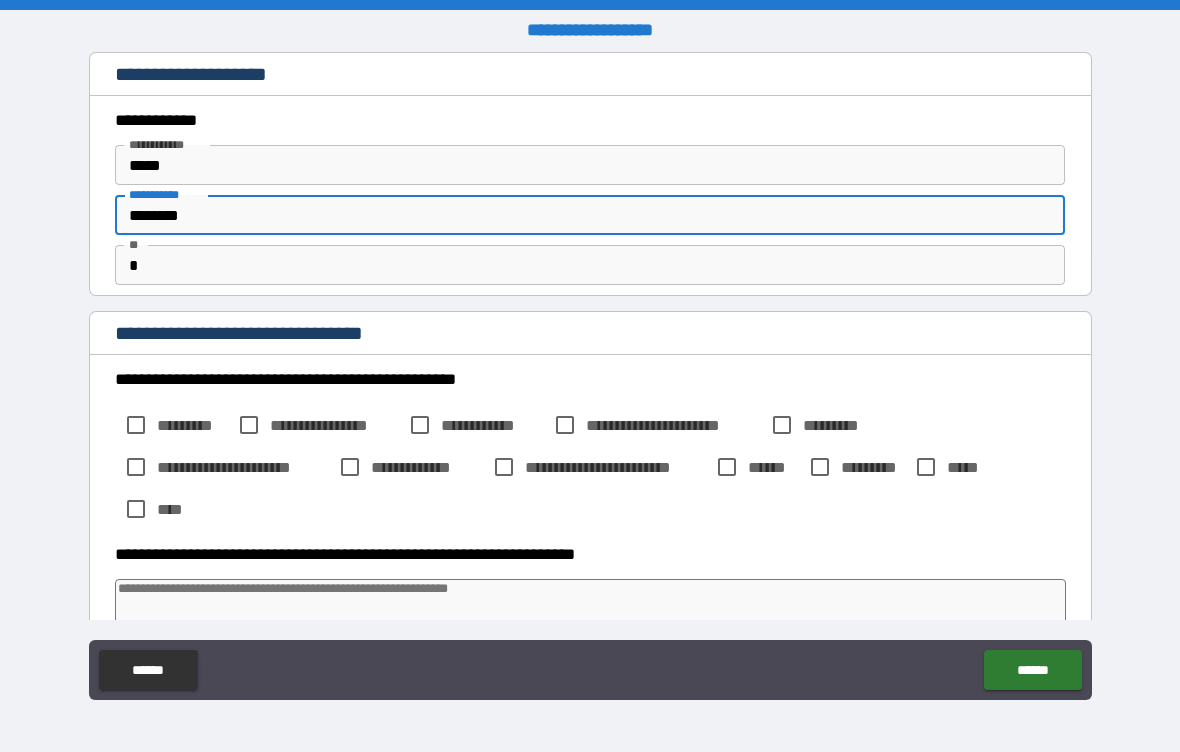 type on "********" 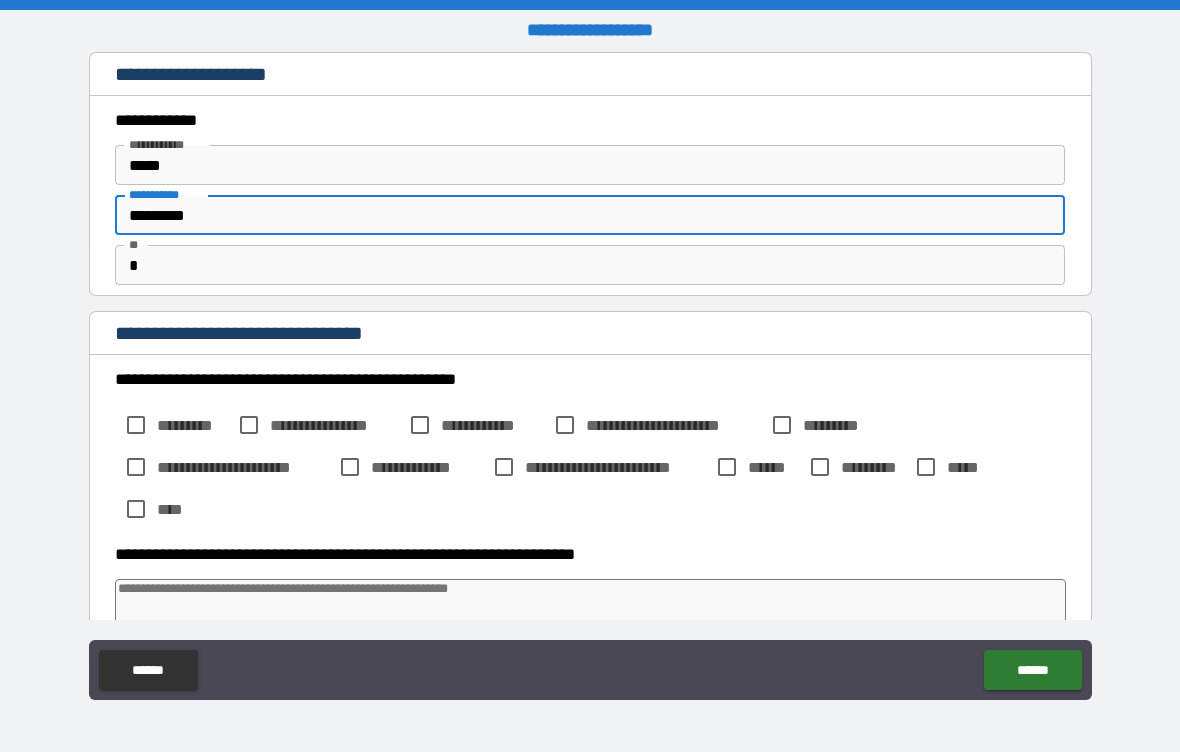 type on "*" 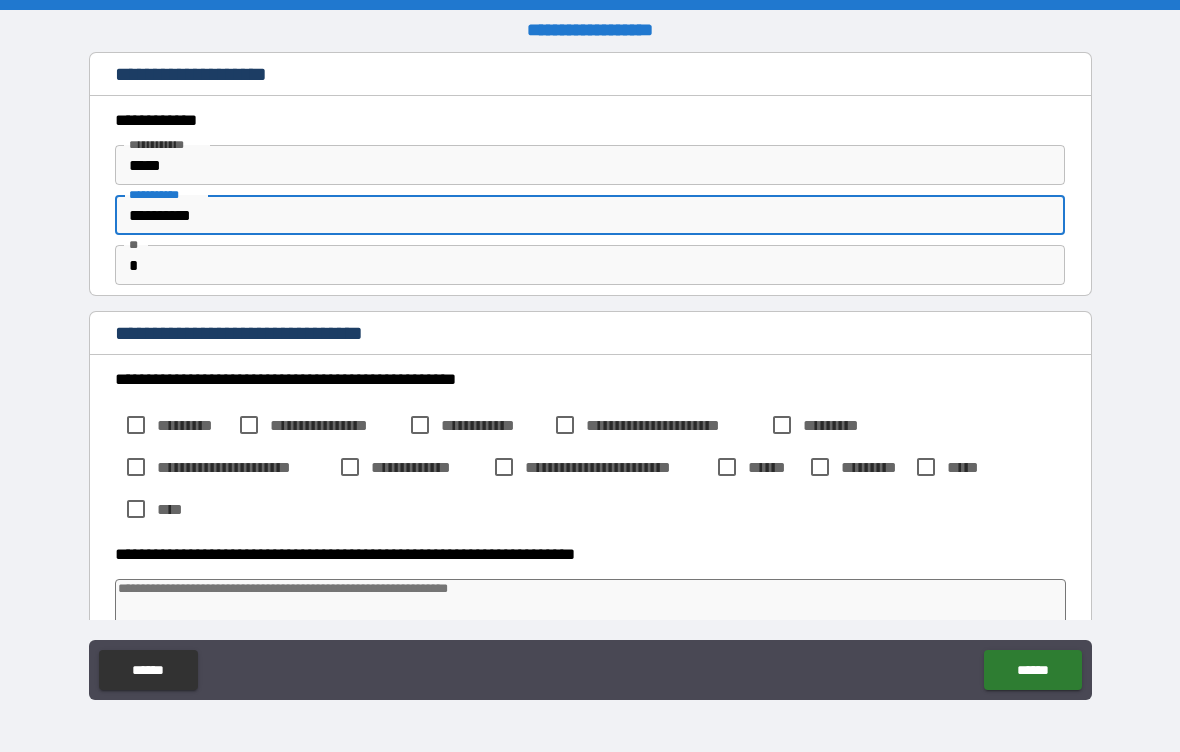 type on "*" 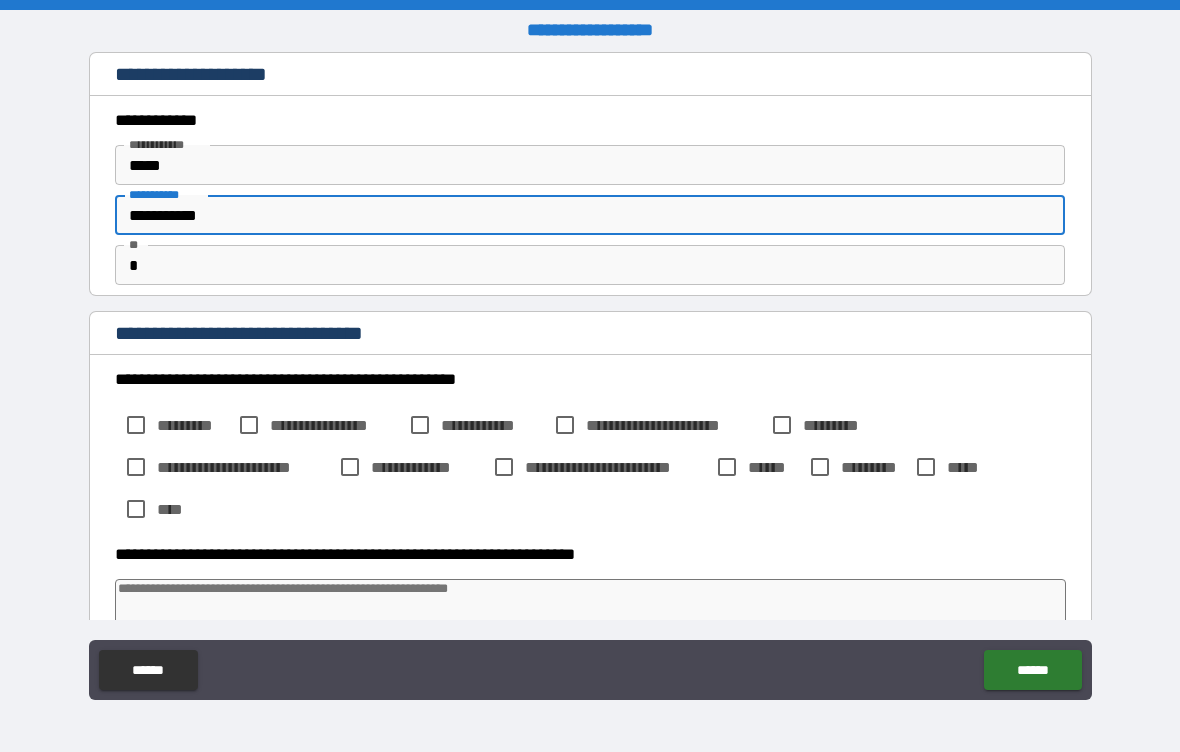 type on "*" 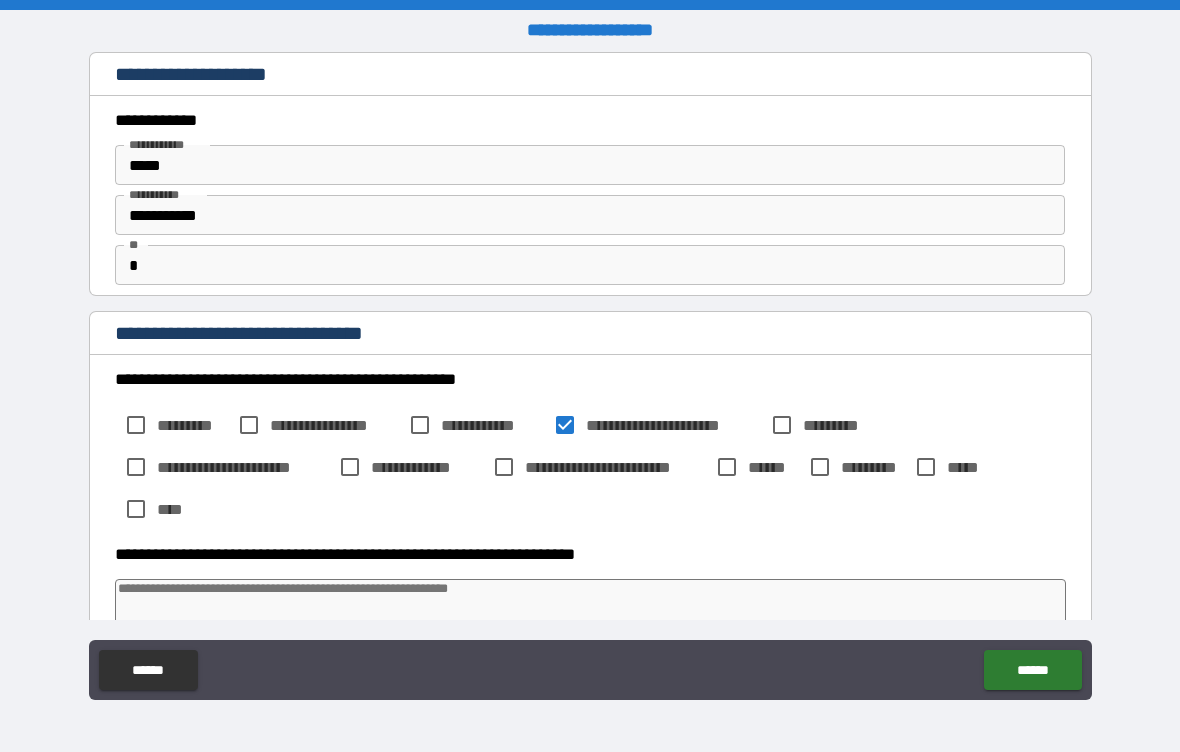 type on "*" 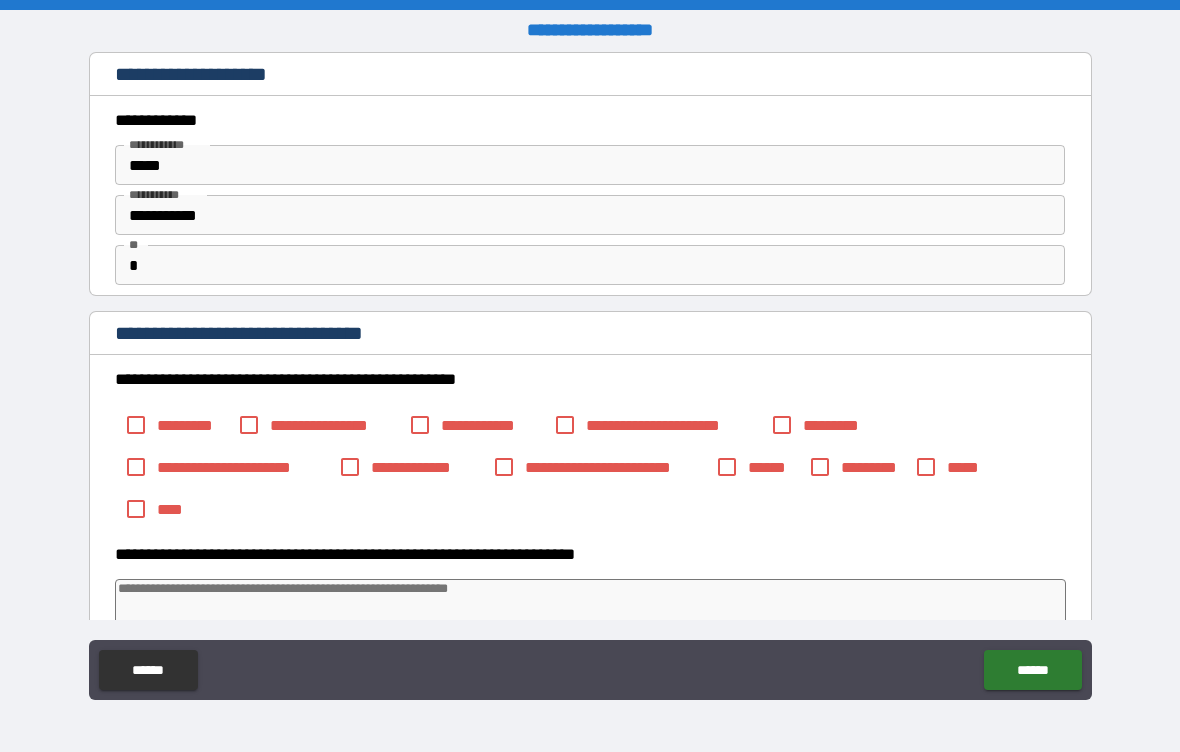 type on "*" 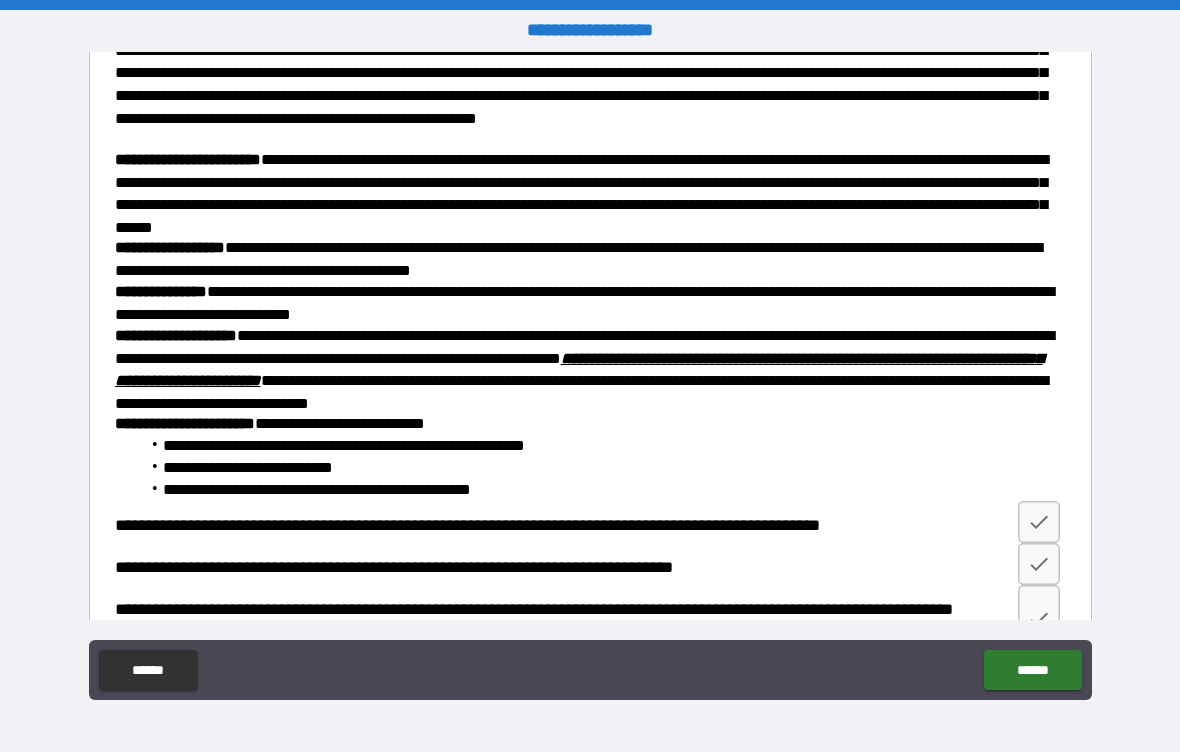 scroll, scrollTop: 934, scrollLeft: 0, axis: vertical 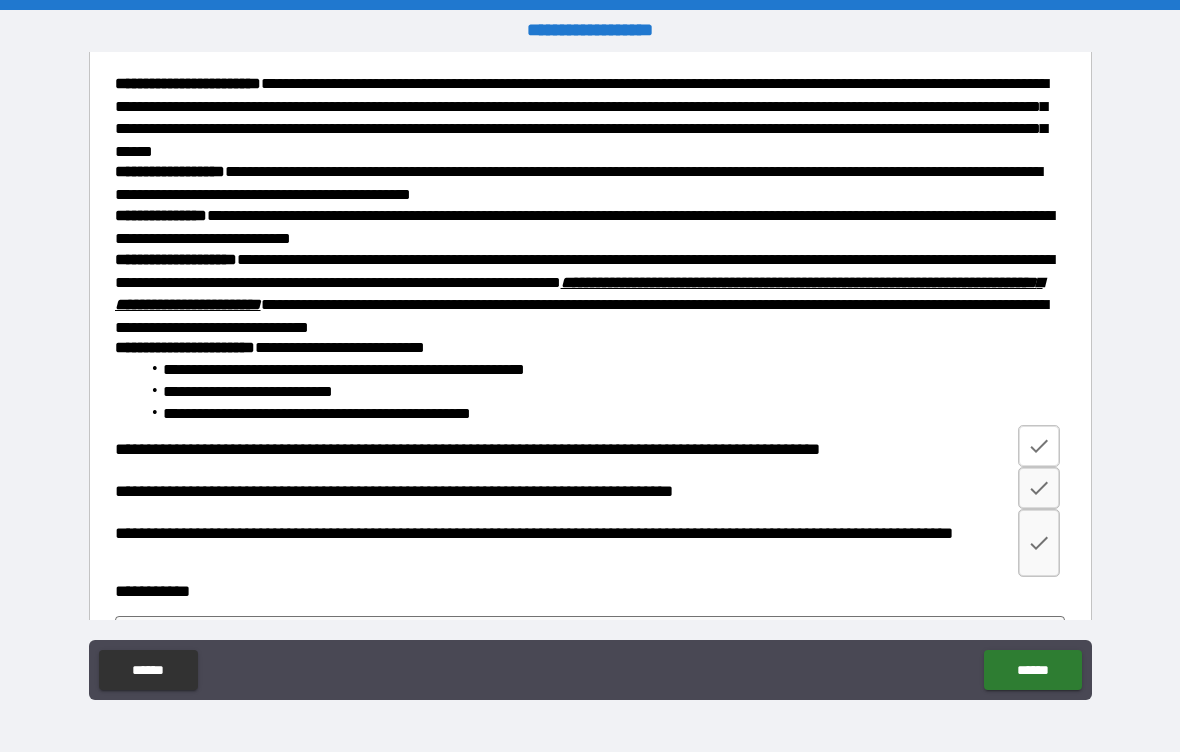 click 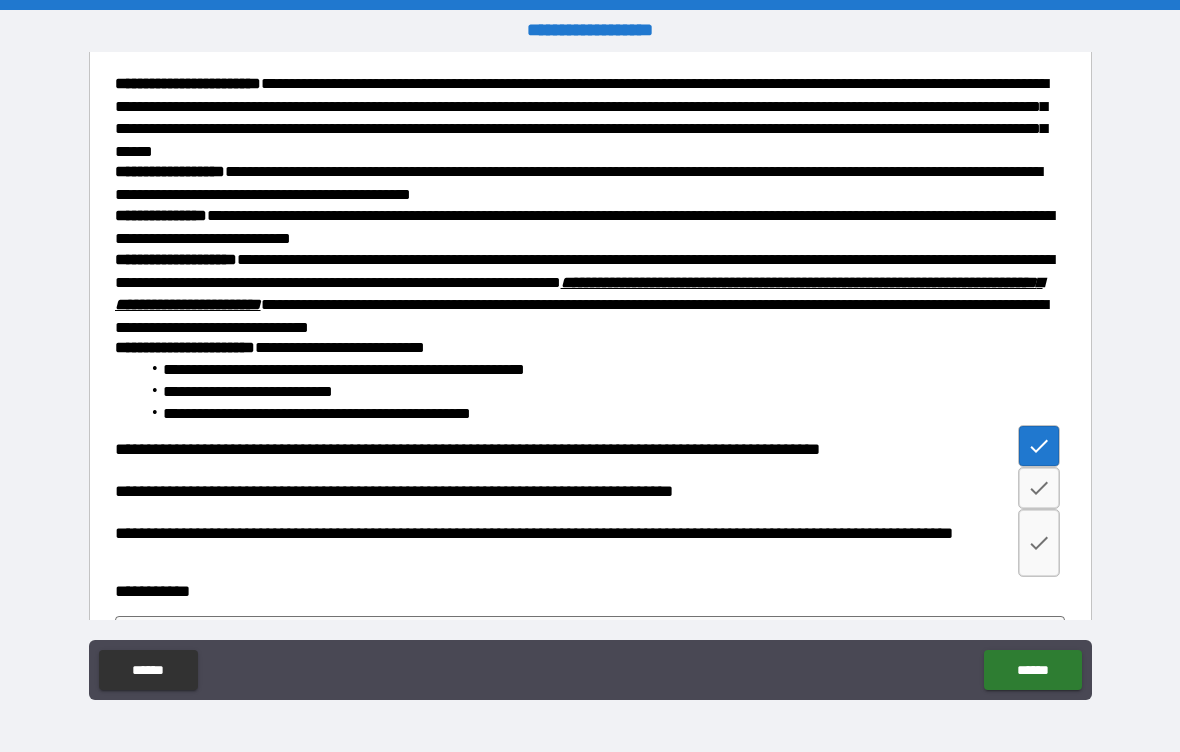 type on "*" 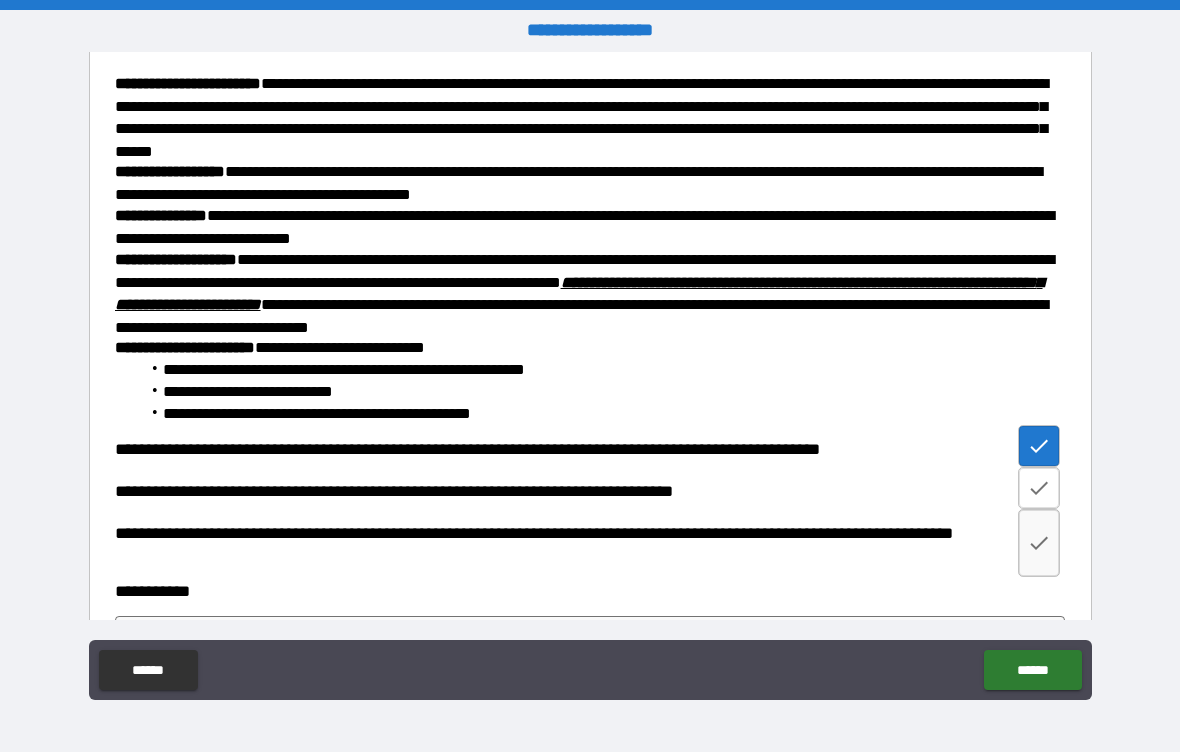 click 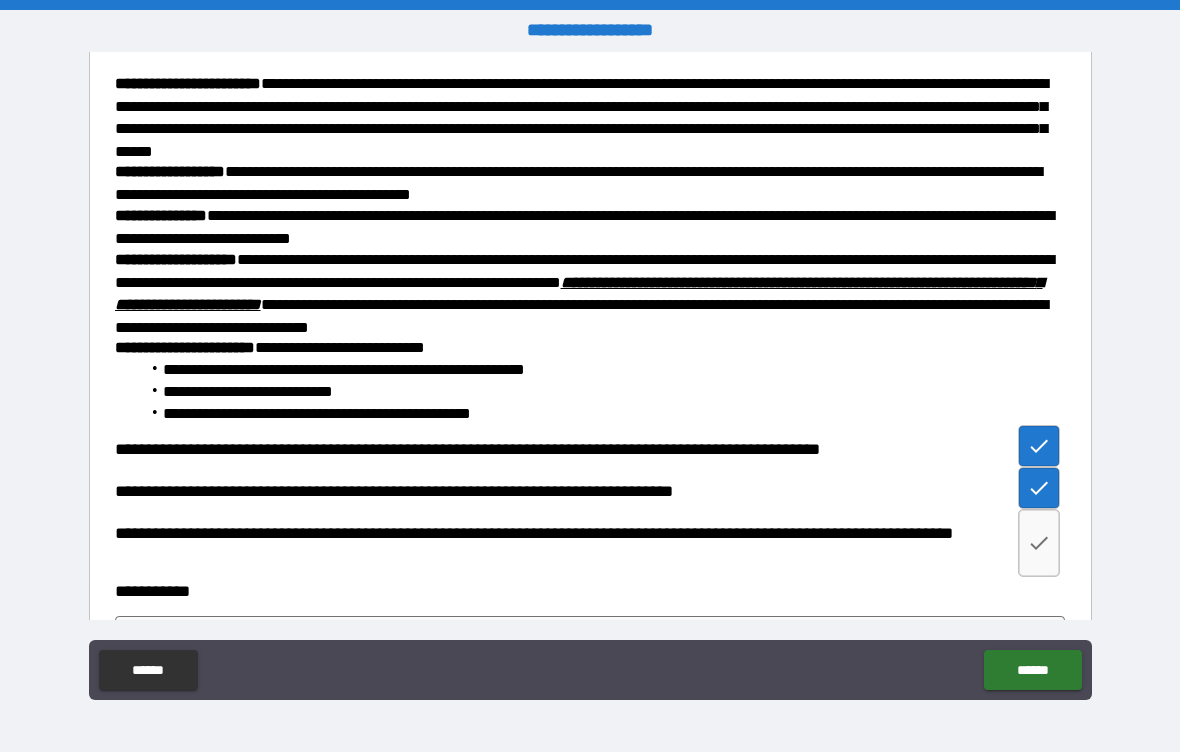 type on "*" 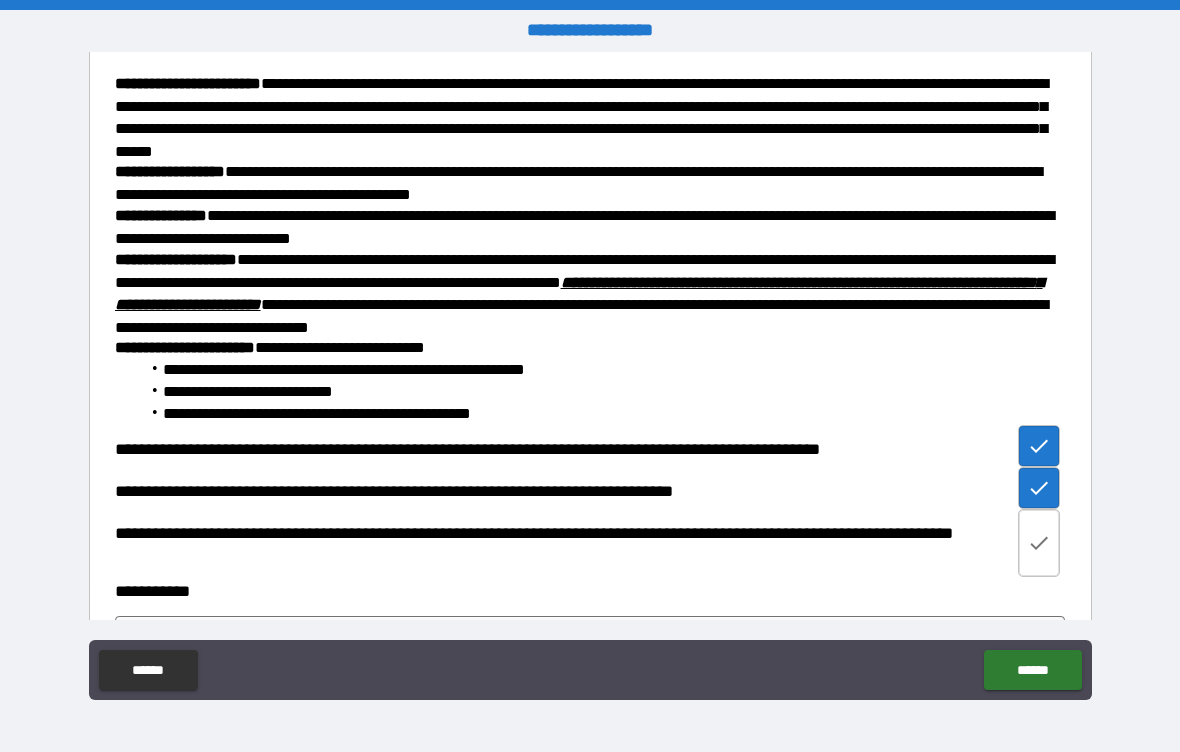 click at bounding box center (1039, 543) 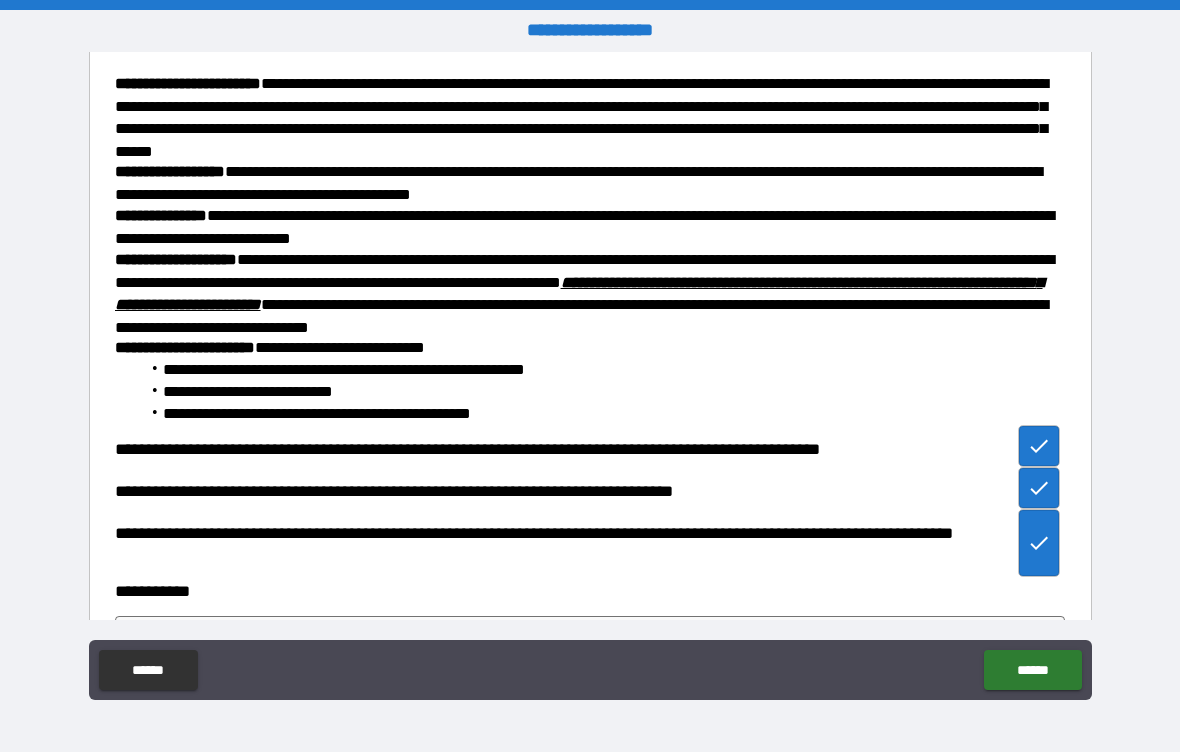 type on "*" 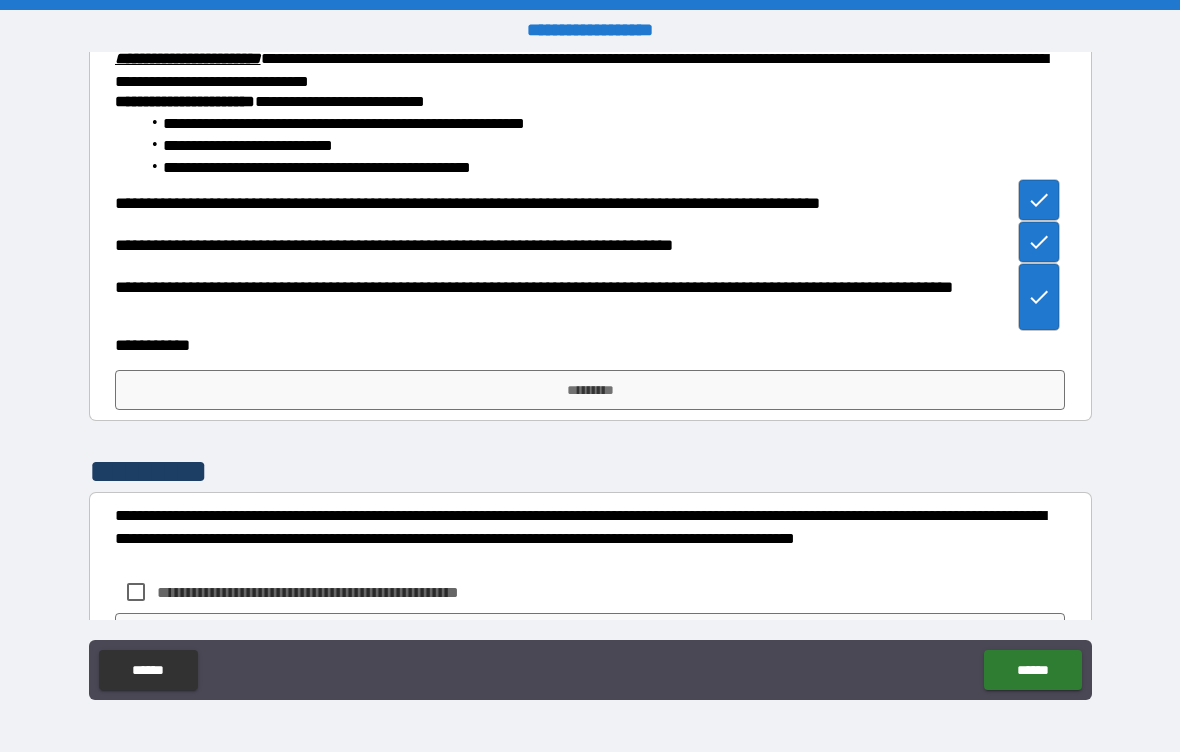 scroll, scrollTop: 1182, scrollLeft: 0, axis: vertical 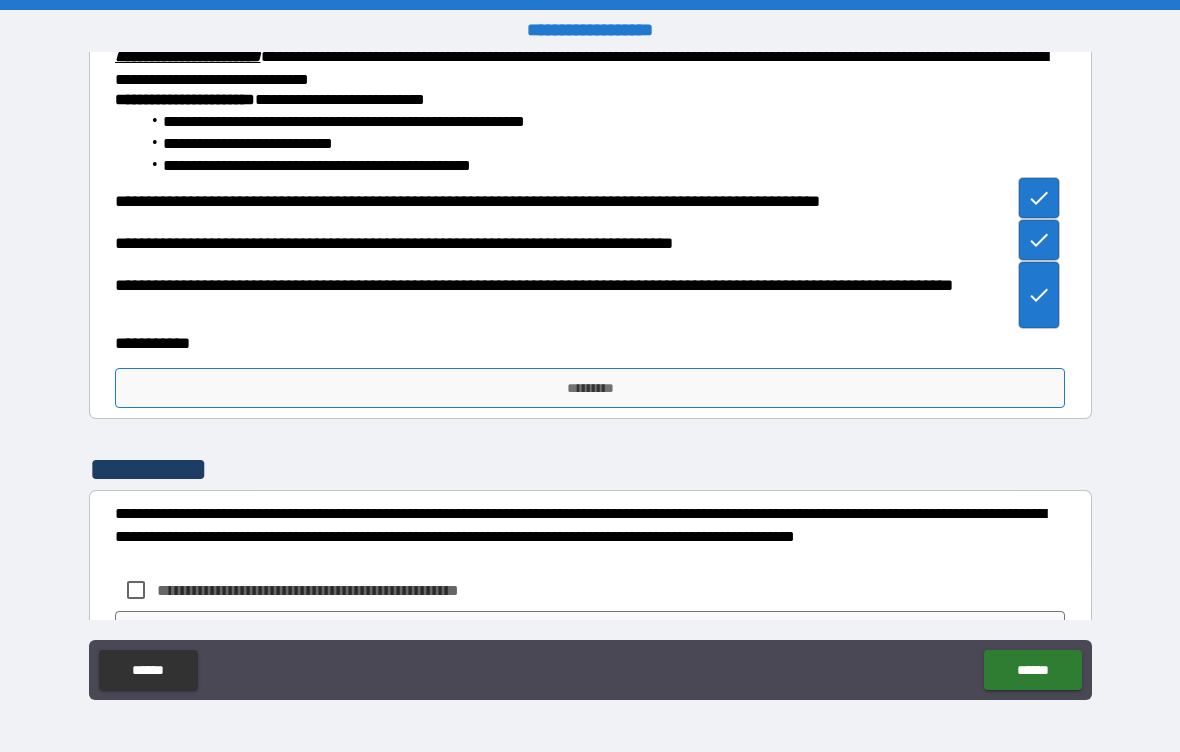 click on "*********" at bounding box center (590, 388) 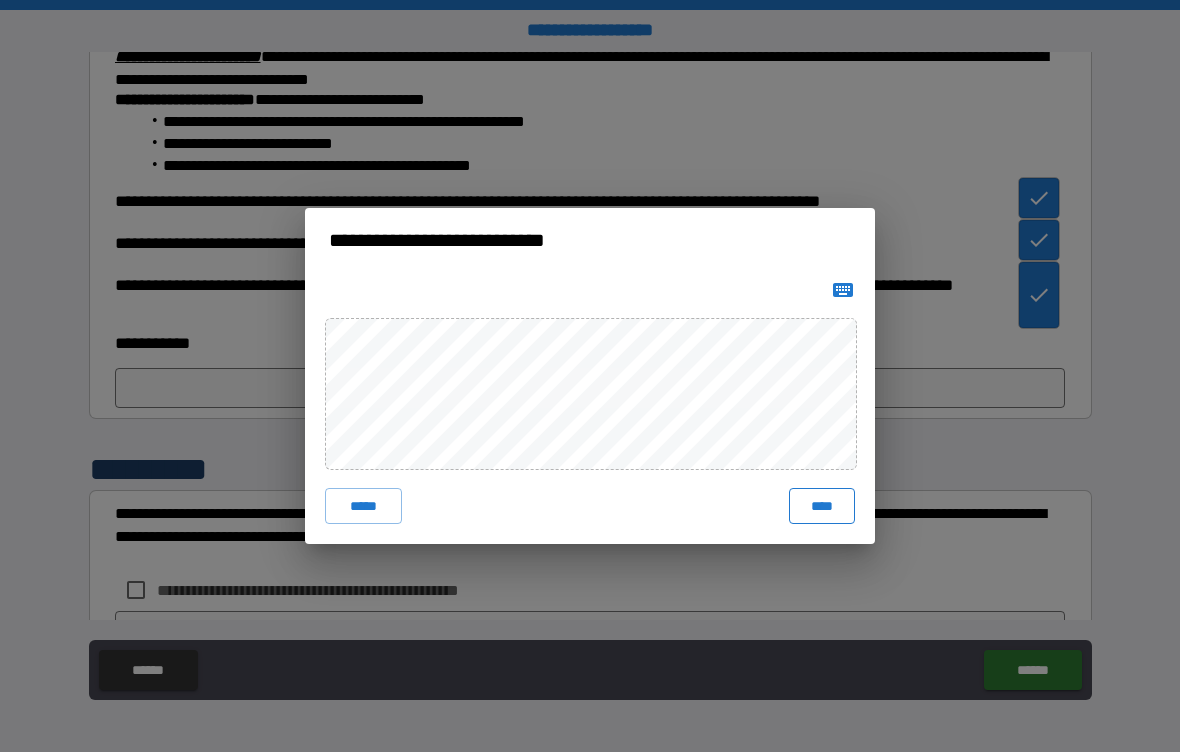 click on "****" at bounding box center (822, 506) 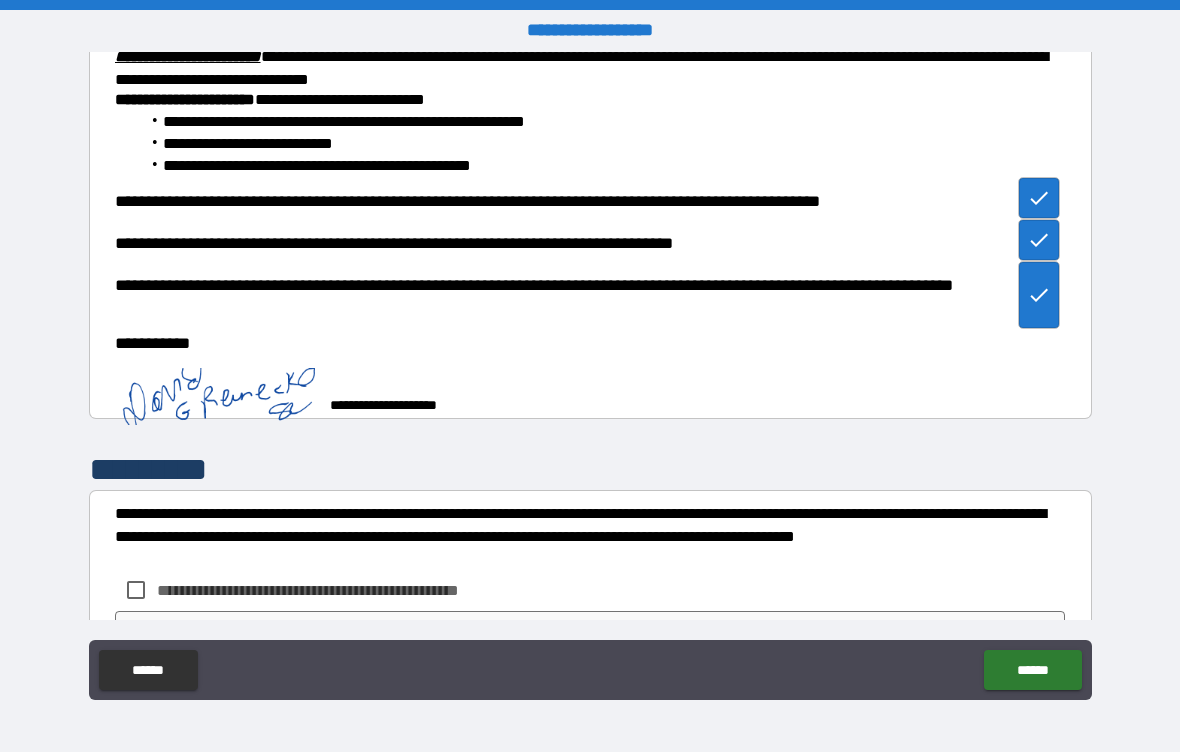 type on "*" 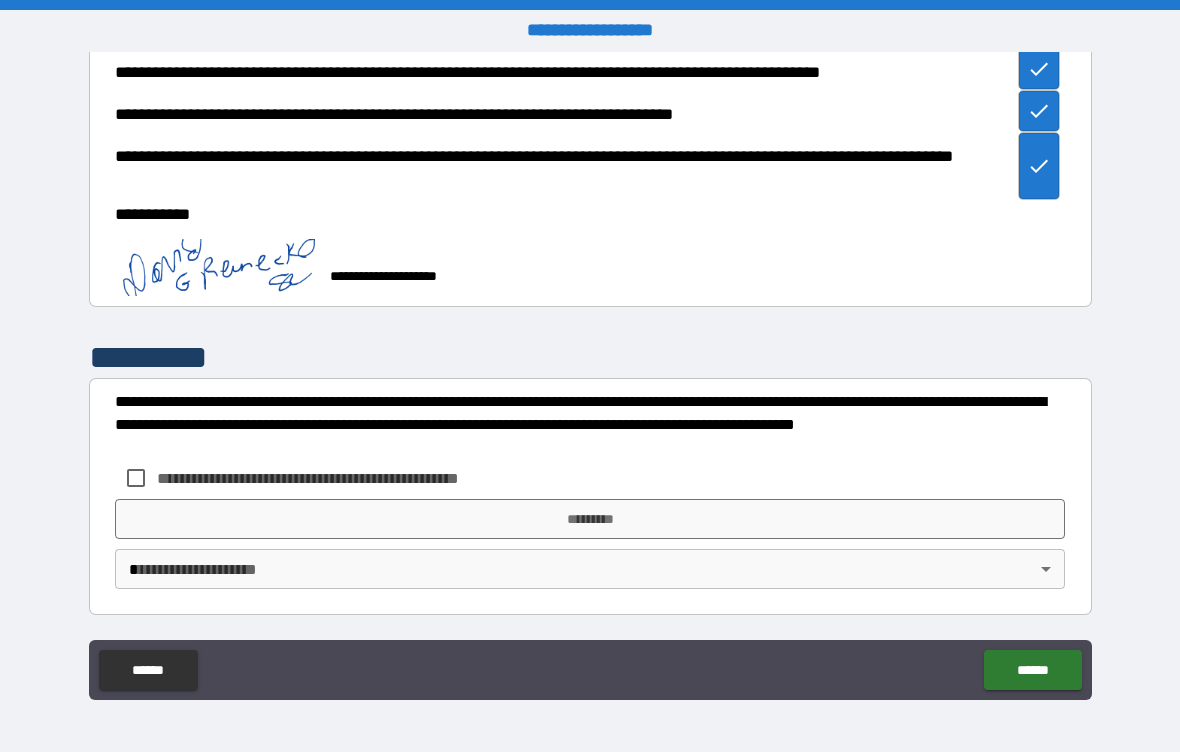 scroll, scrollTop: 1311, scrollLeft: 0, axis: vertical 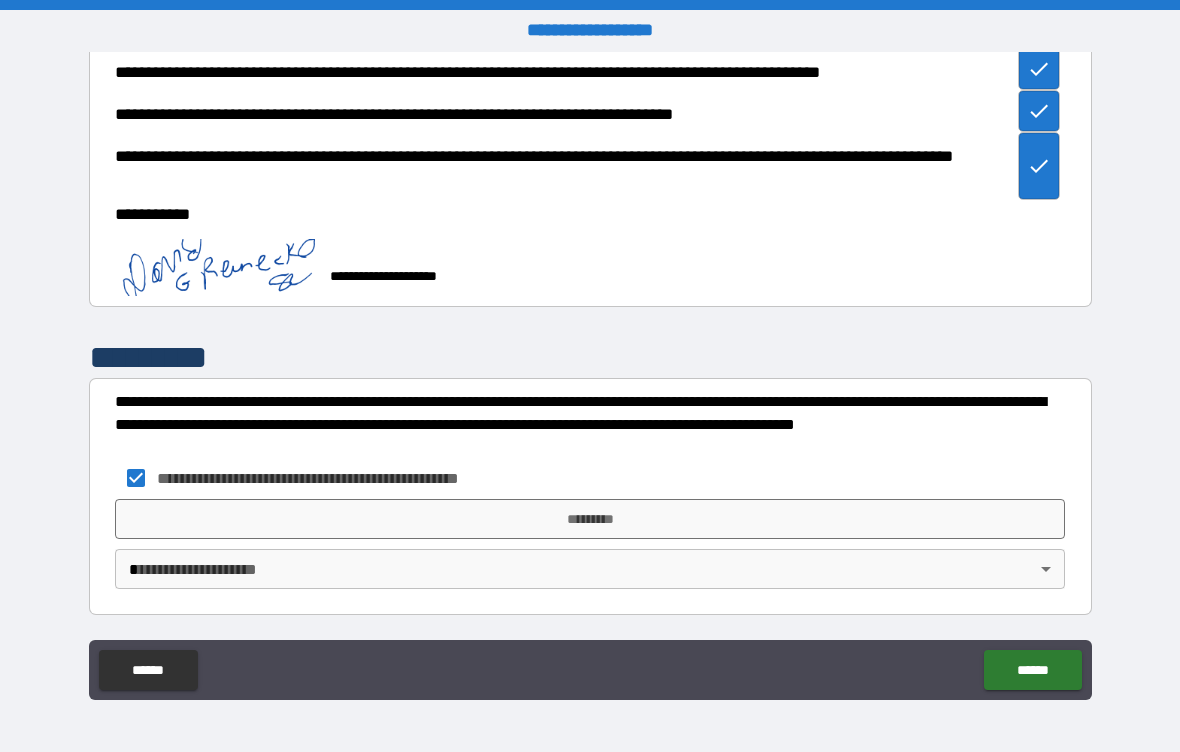 type on "*" 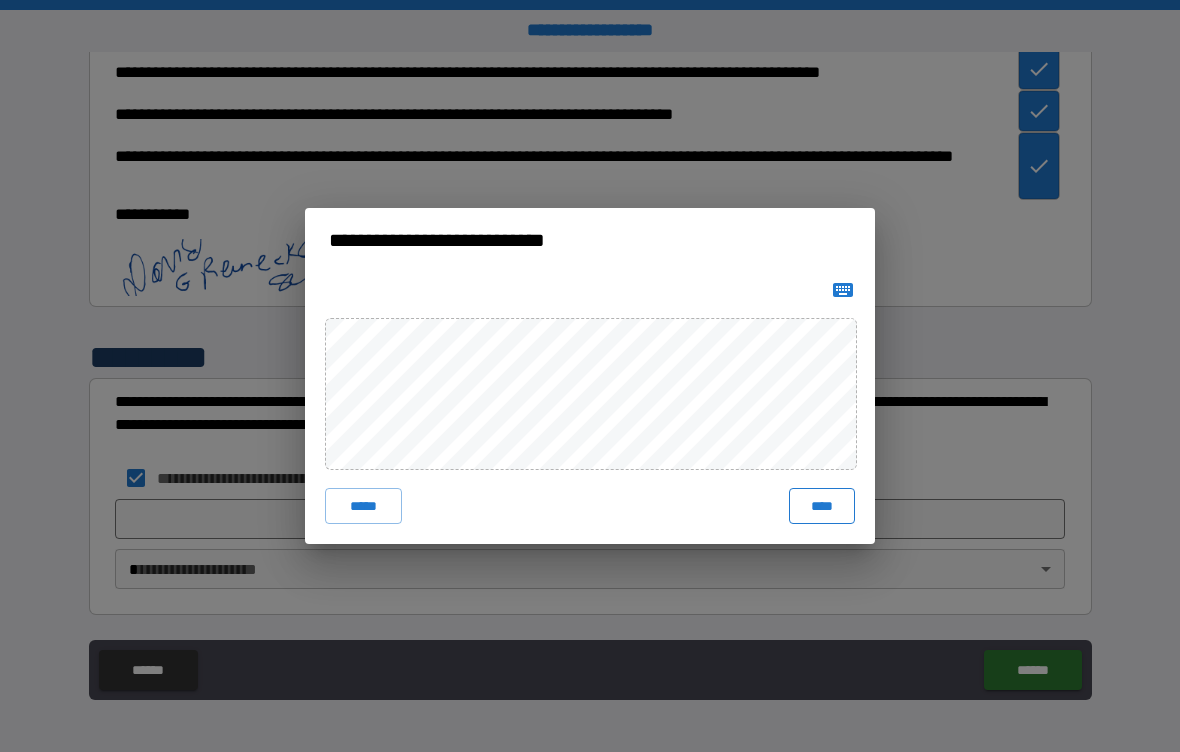 click on "****" at bounding box center [822, 506] 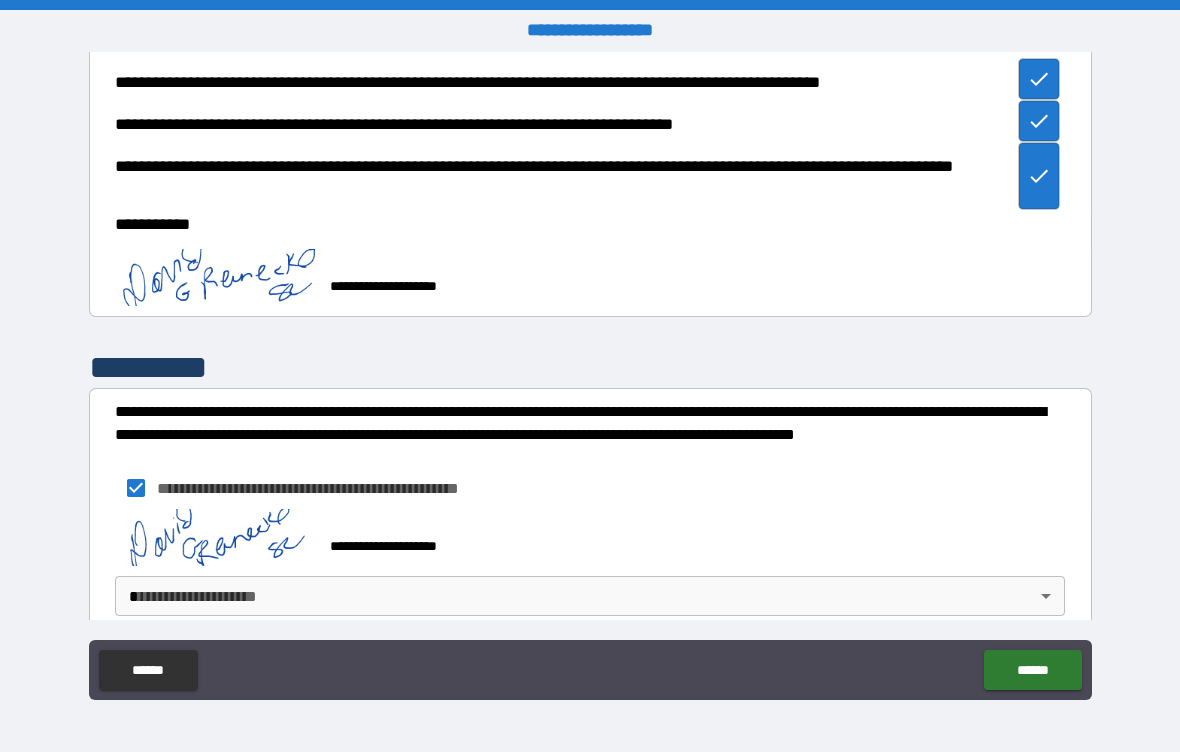type on "*" 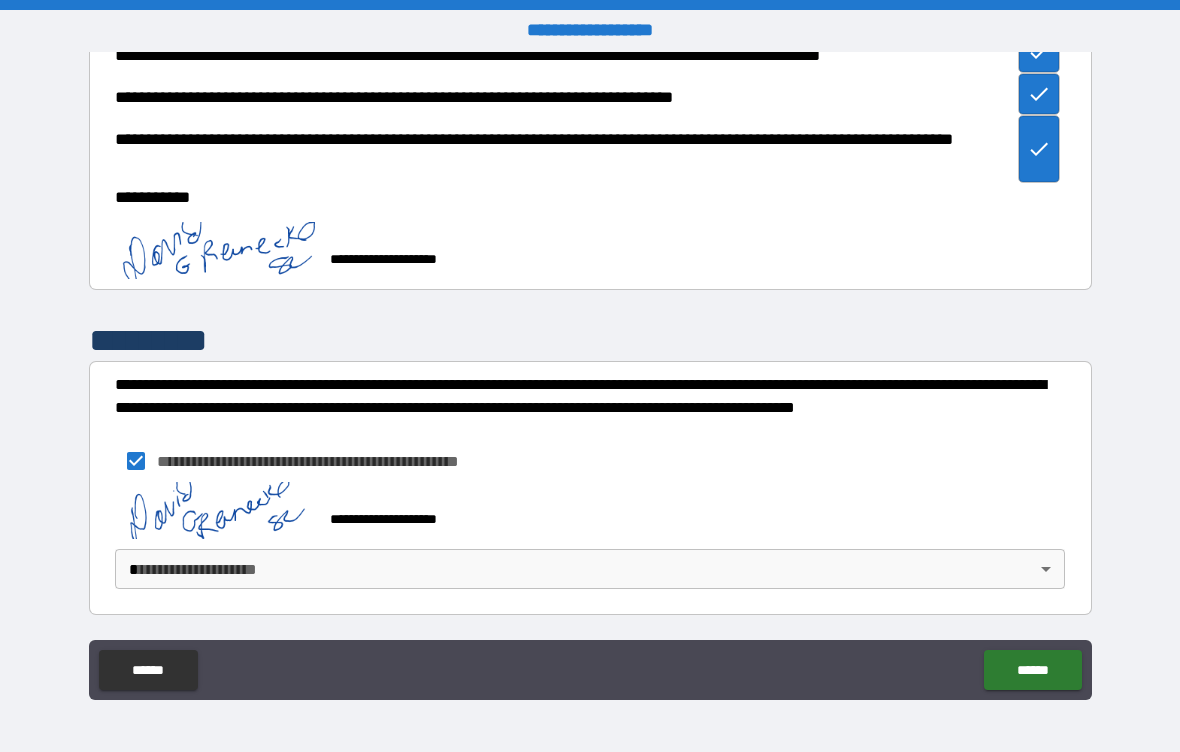 scroll, scrollTop: 1328, scrollLeft: 0, axis: vertical 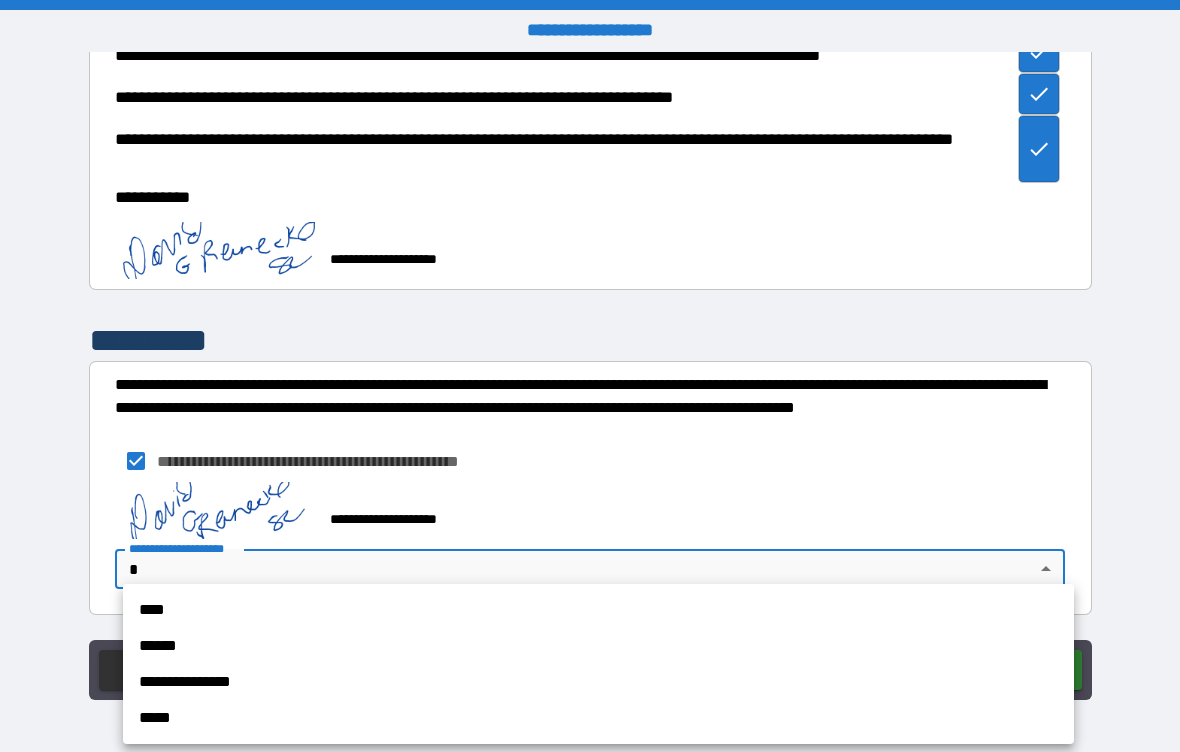 click on "****" at bounding box center [598, 610] 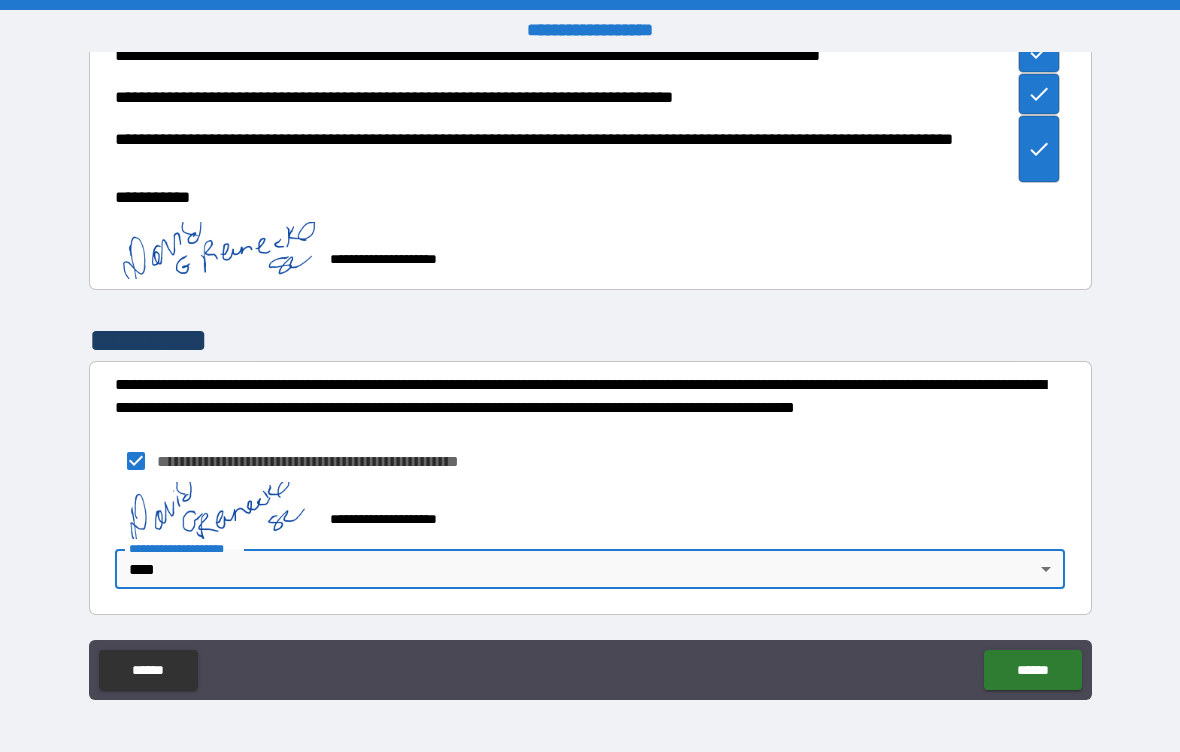 type on "*" 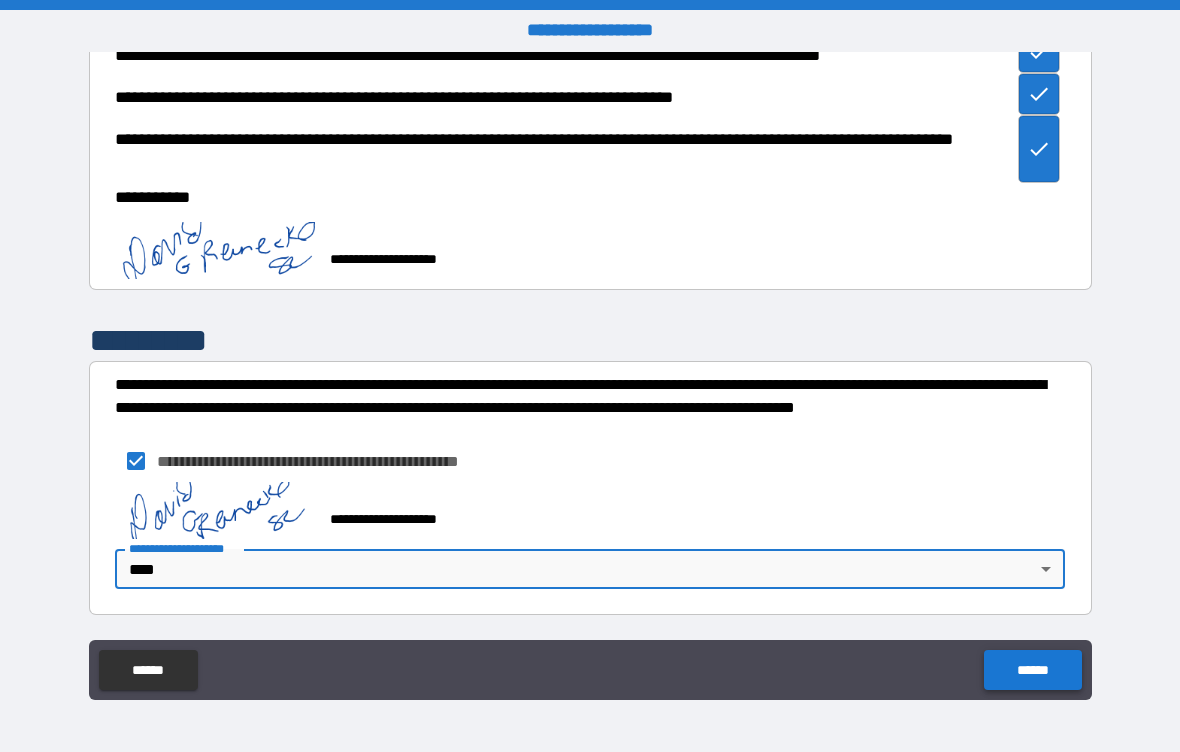 click on "******" at bounding box center (1032, 670) 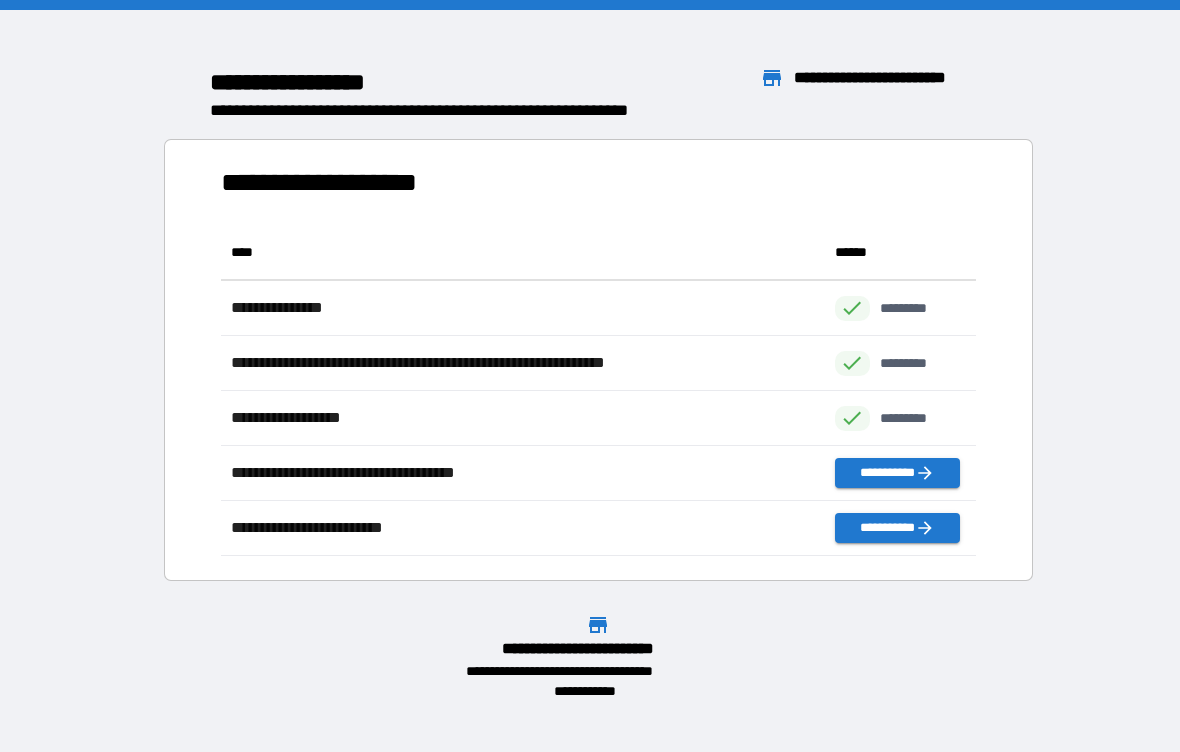 scroll, scrollTop: 1, scrollLeft: 1, axis: both 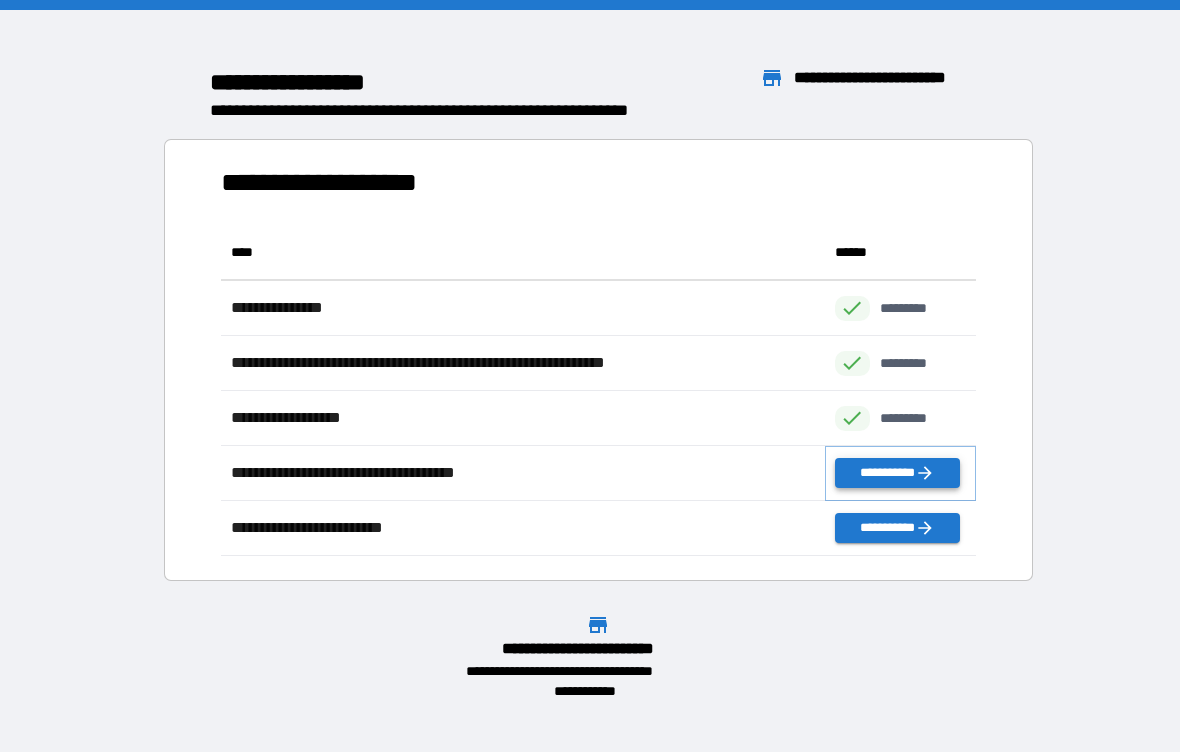 click on "**********" at bounding box center [897, 473] 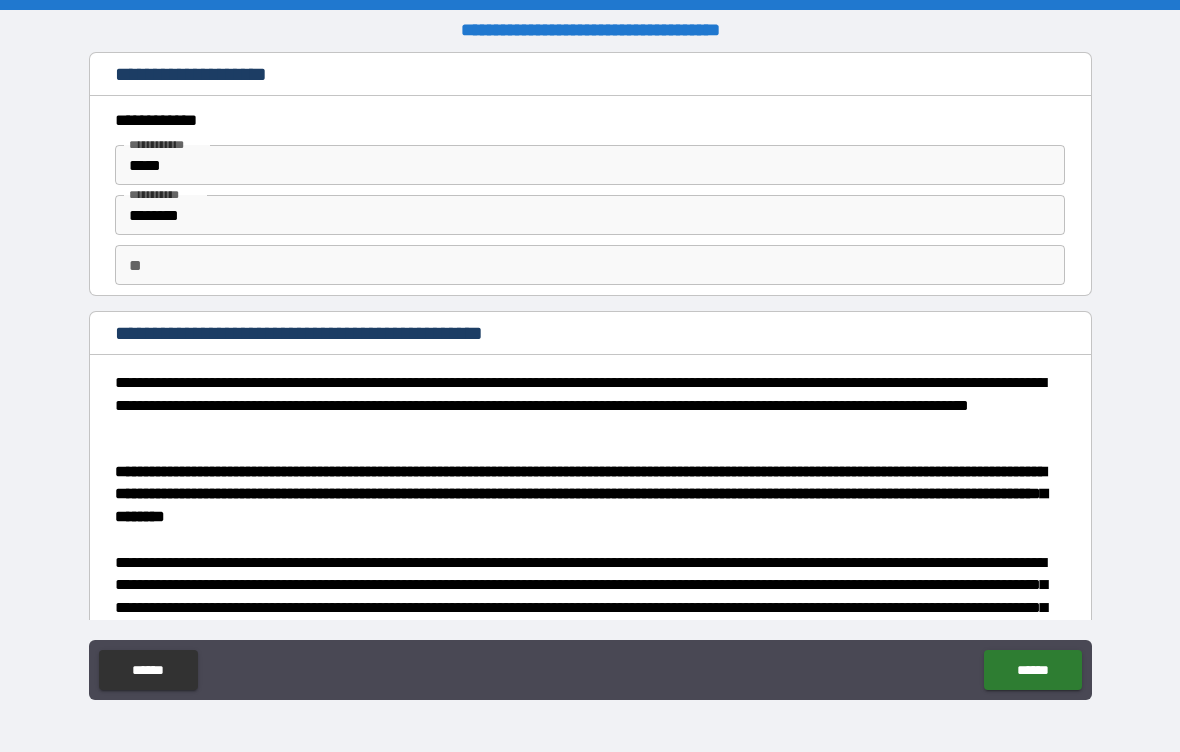 click on "**" at bounding box center (590, 265) 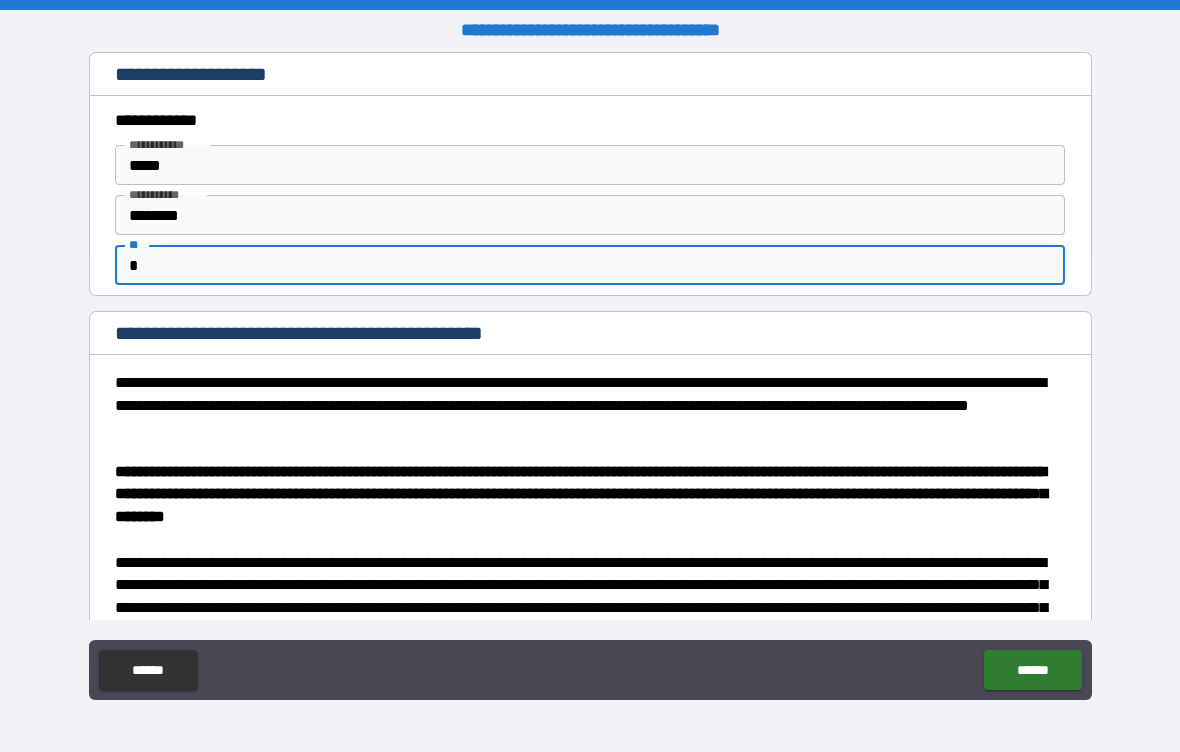 type on "*" 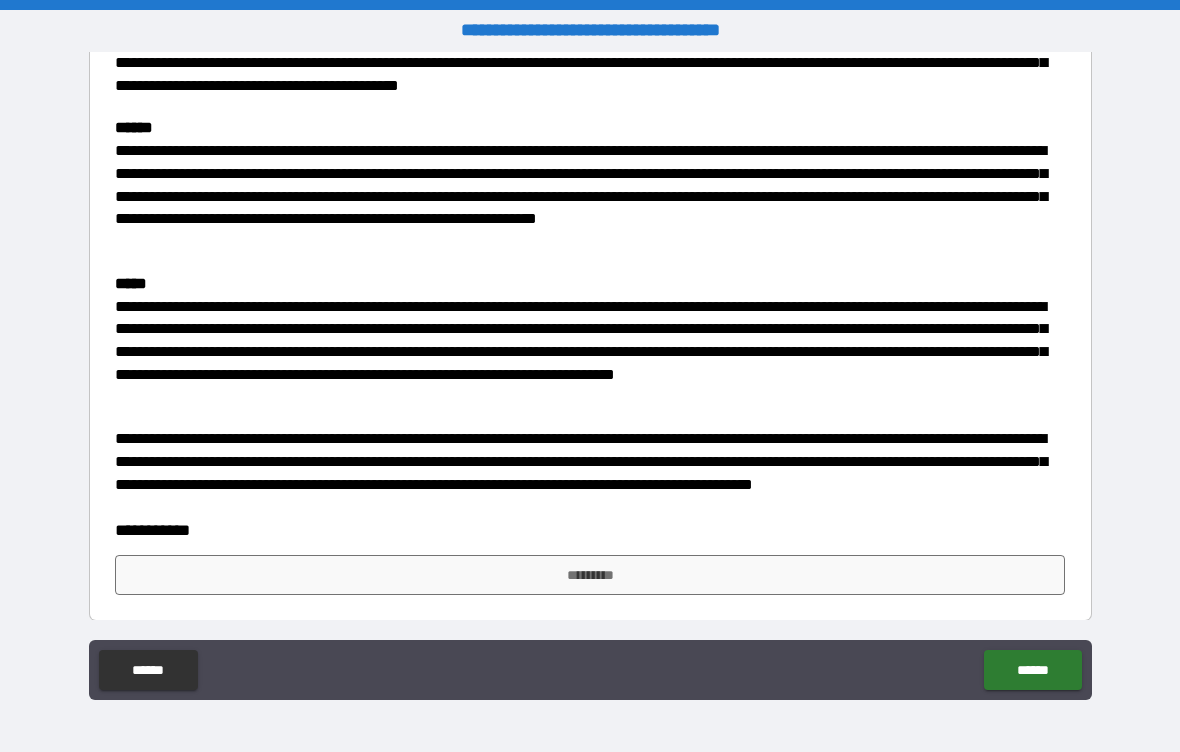 scroll, scrollTop: 1416, scrollLeft: 0, axis: vertical 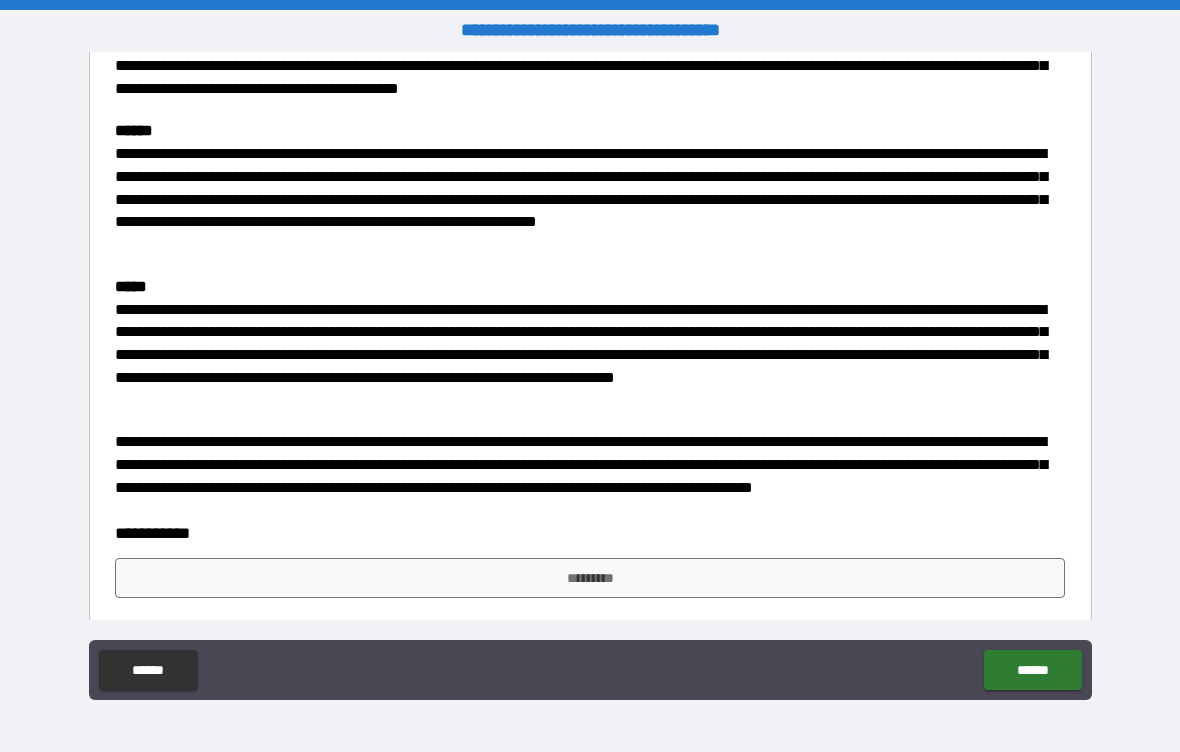 type on "**********" 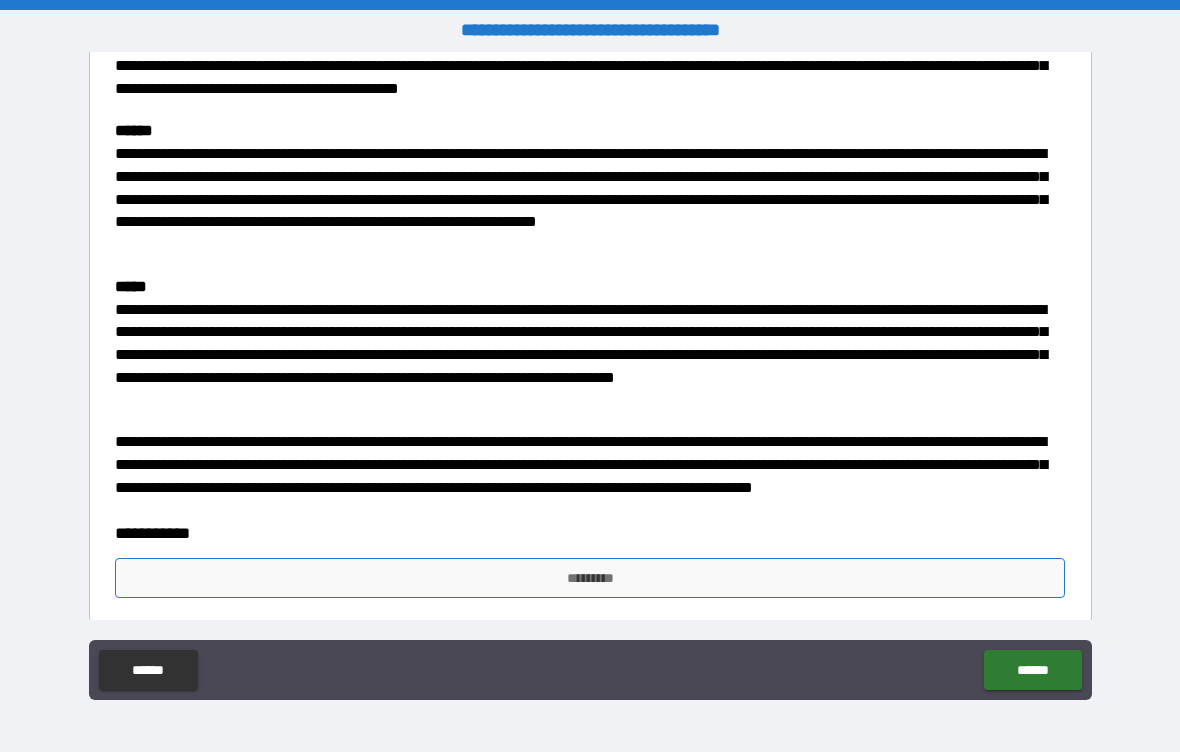 click on "*********" at bounding box center (590, 578) 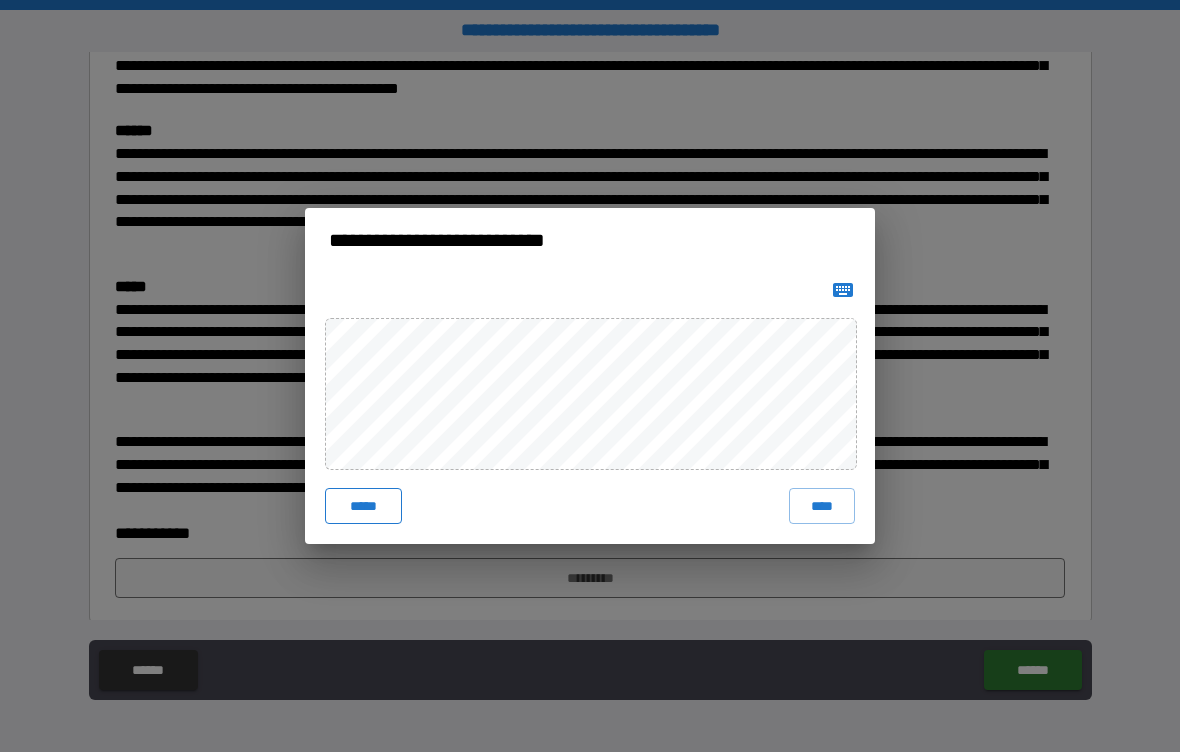 click on "*****" at bounding box center [363, 506] 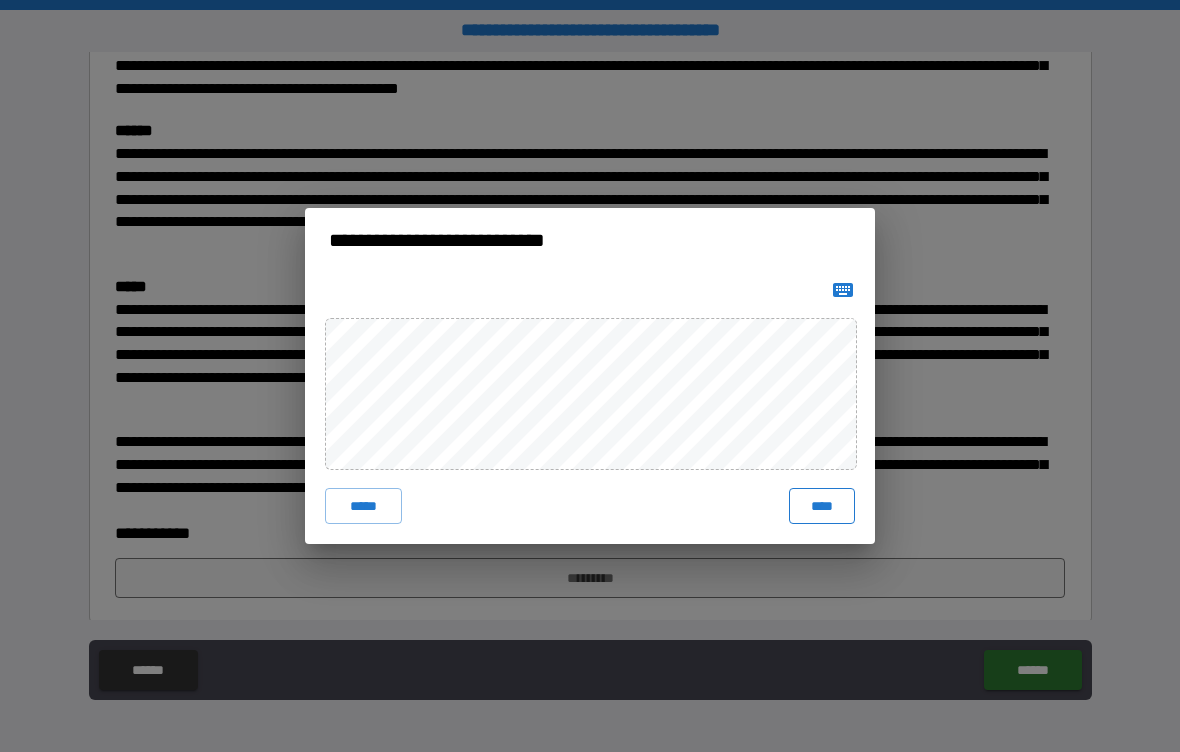 click on "****" at bounding box center (822, 506) 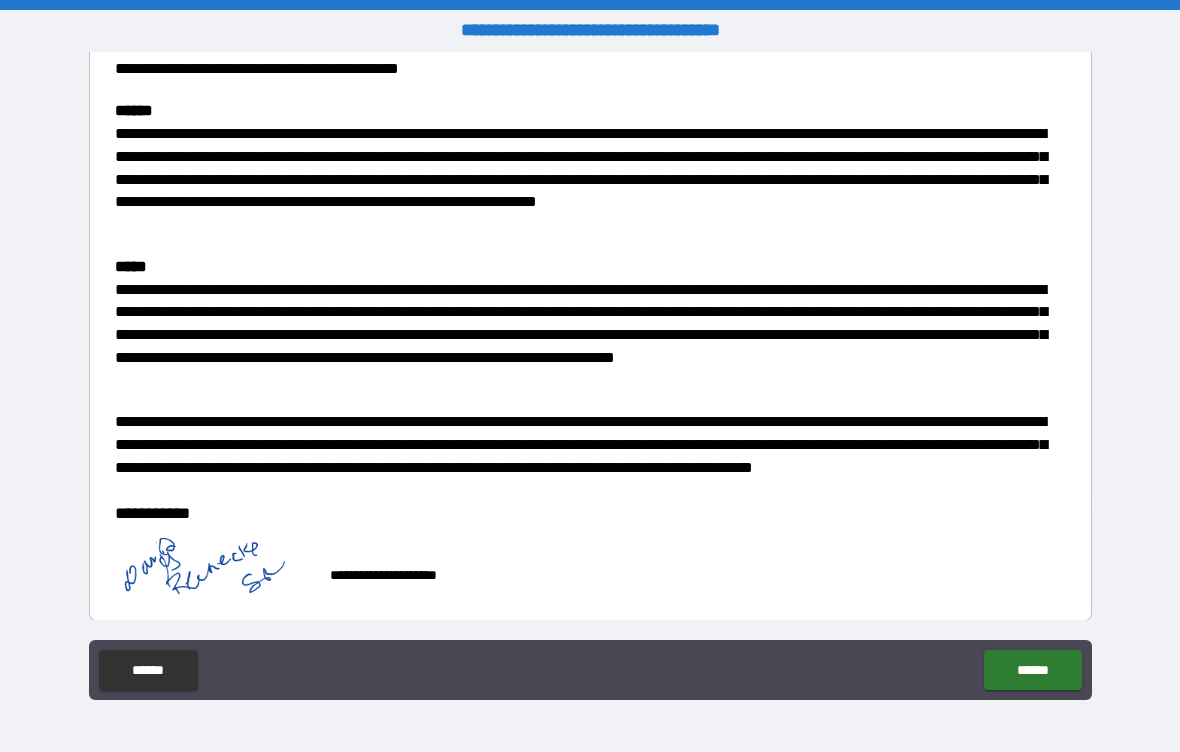 scroll, scrollTop: 1433, scrollLeft: 0, axis: vertical 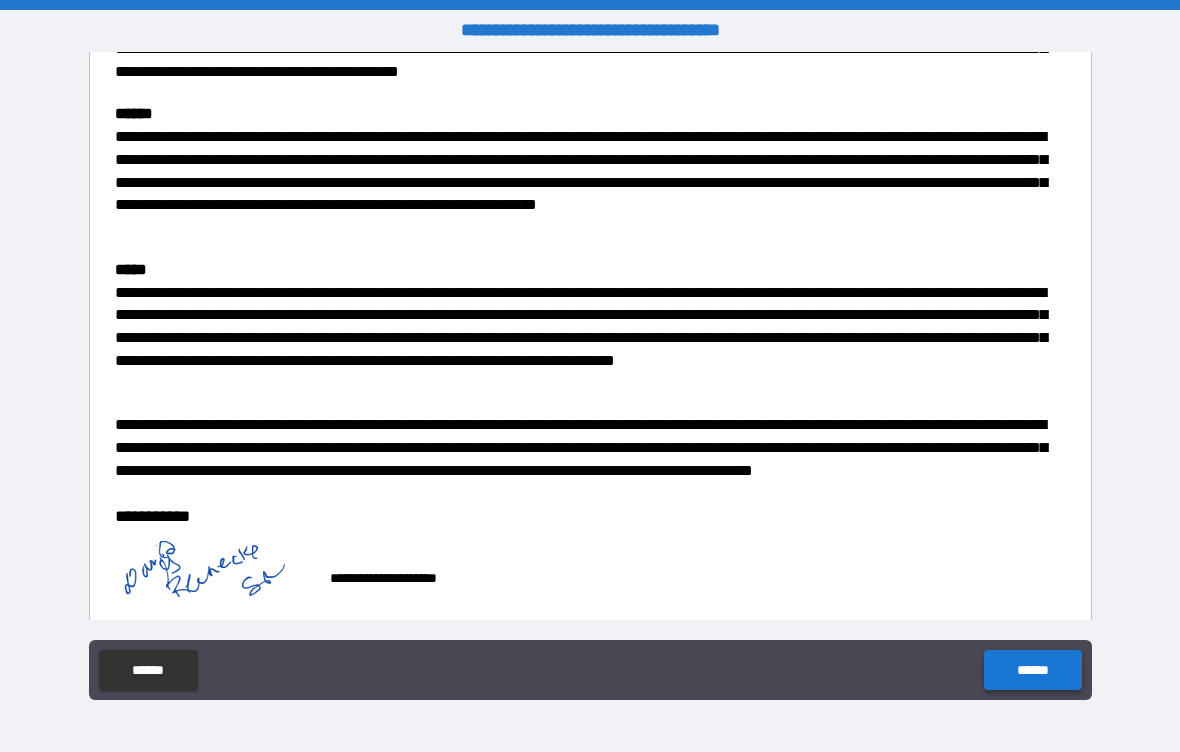 click on "******" at bounding box center (1032, 670) 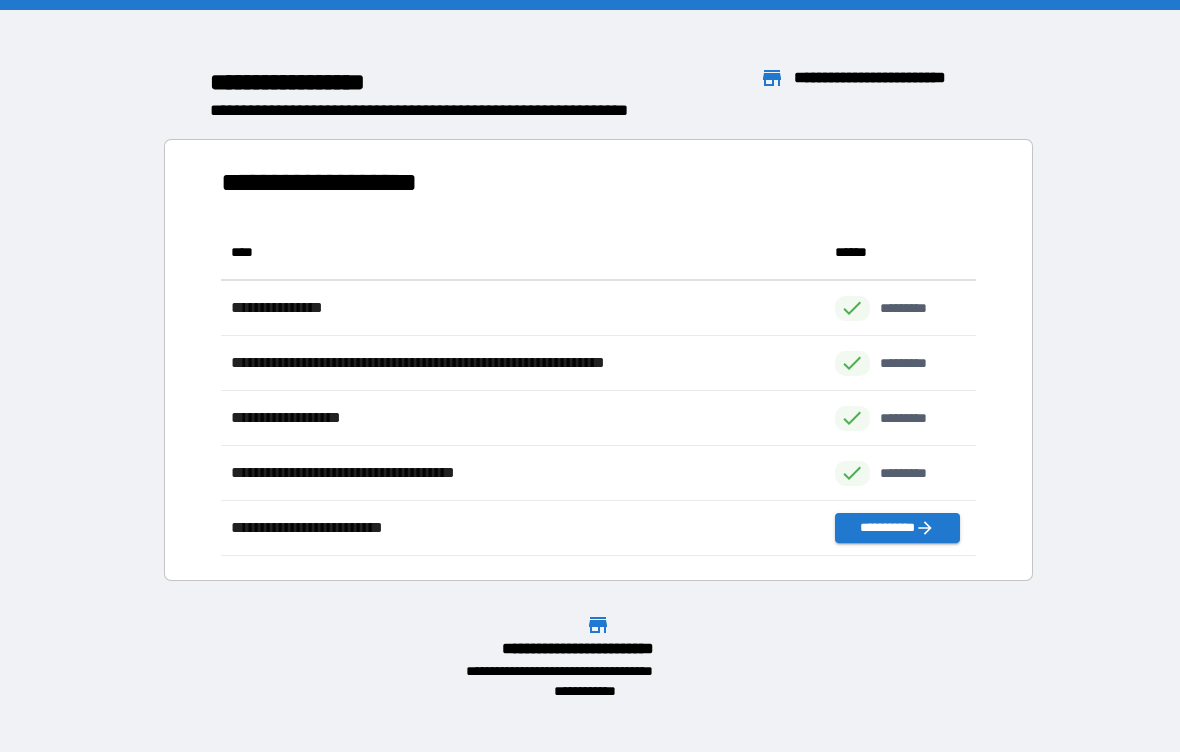 scroll, scrollTop: 1, scrollLeft: 1, axis: both 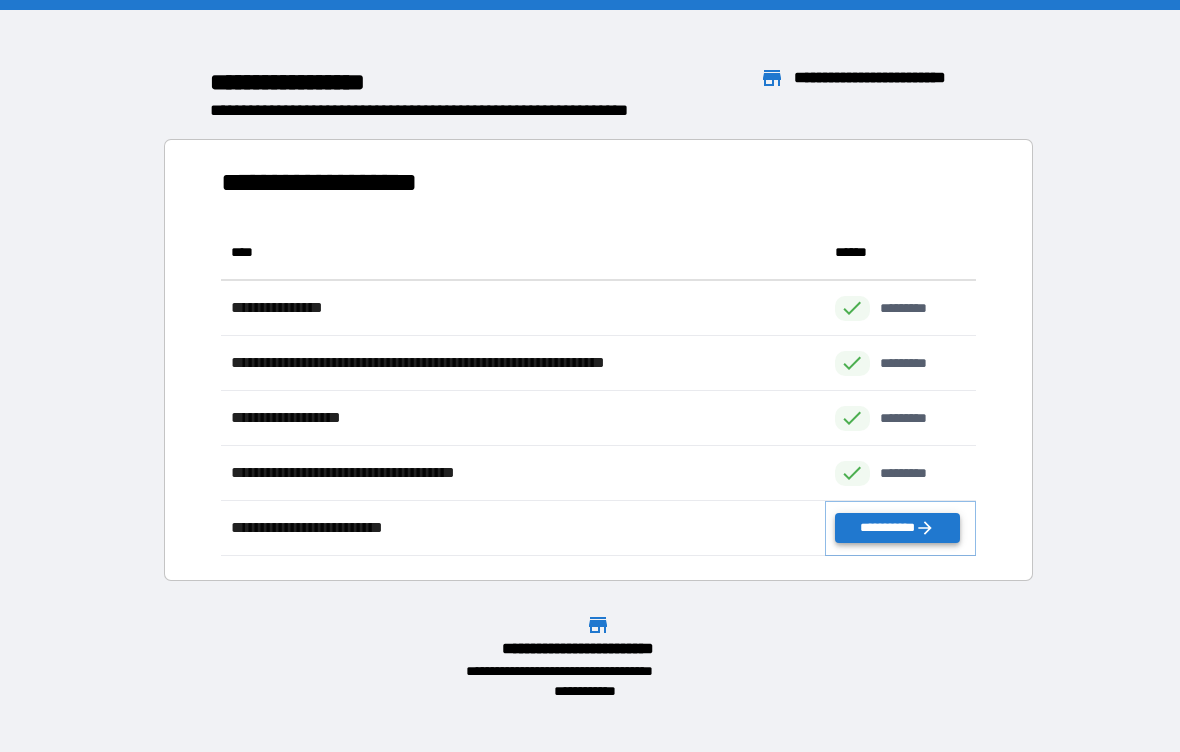 click on "**********" at bounding box center (897, 528) 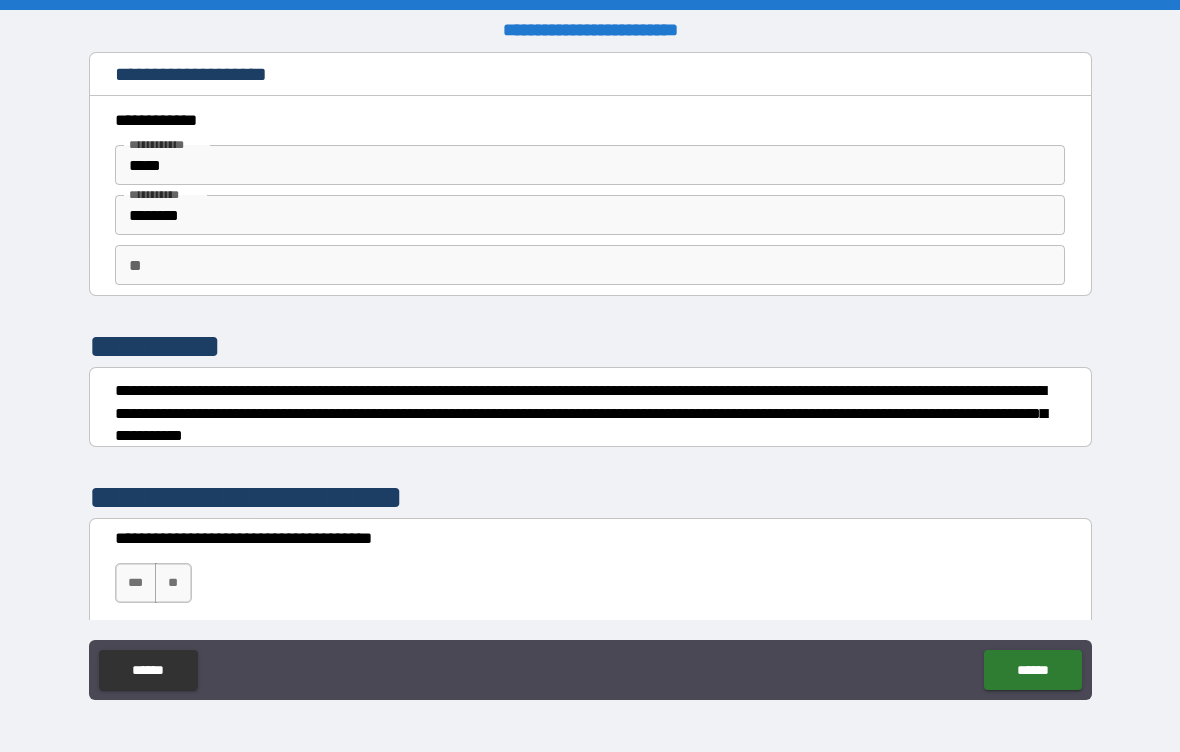 click on "********" at bounding box center [590, 215] 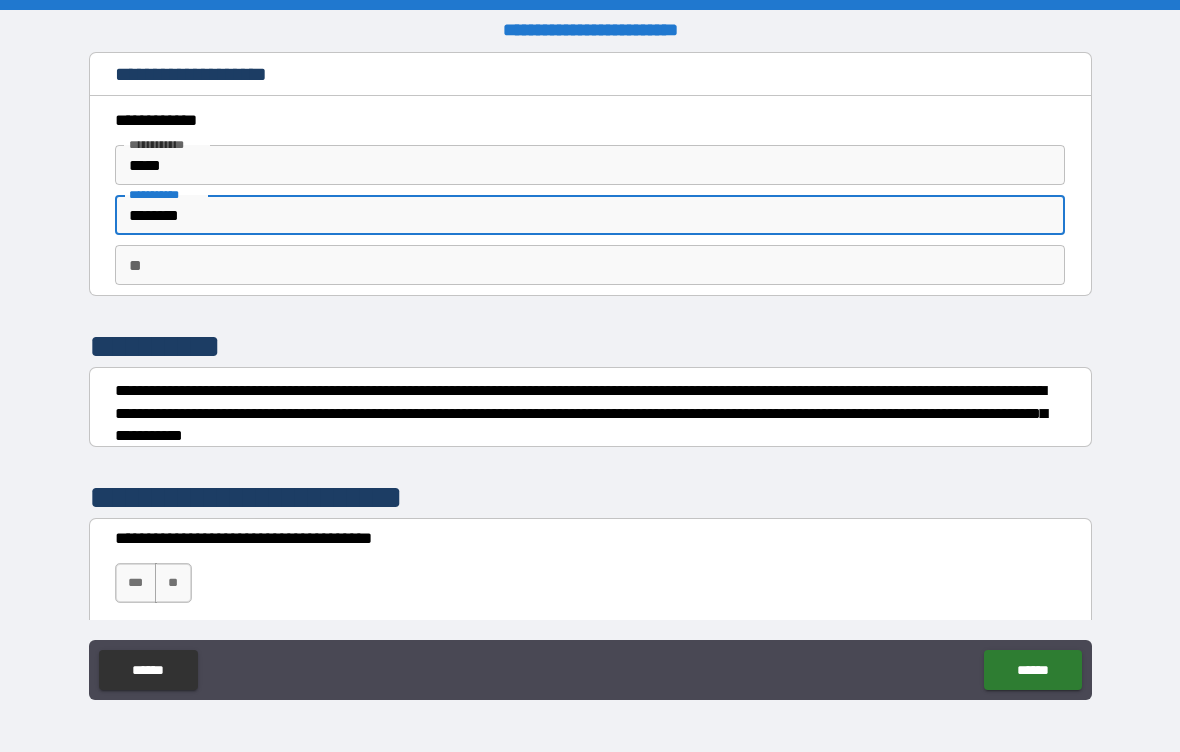 click on "********" at bounding box center (590, 215) 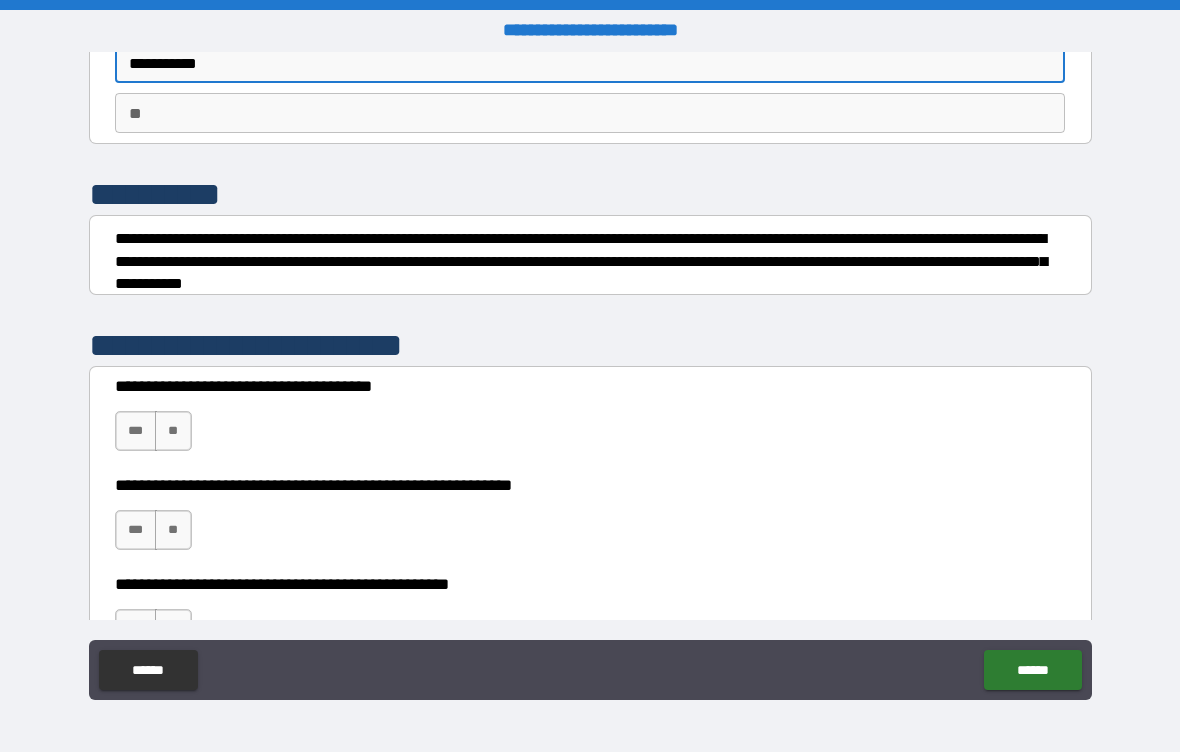 scroll, scrollTop: 153, scrollLeft: 0, axis: vertical 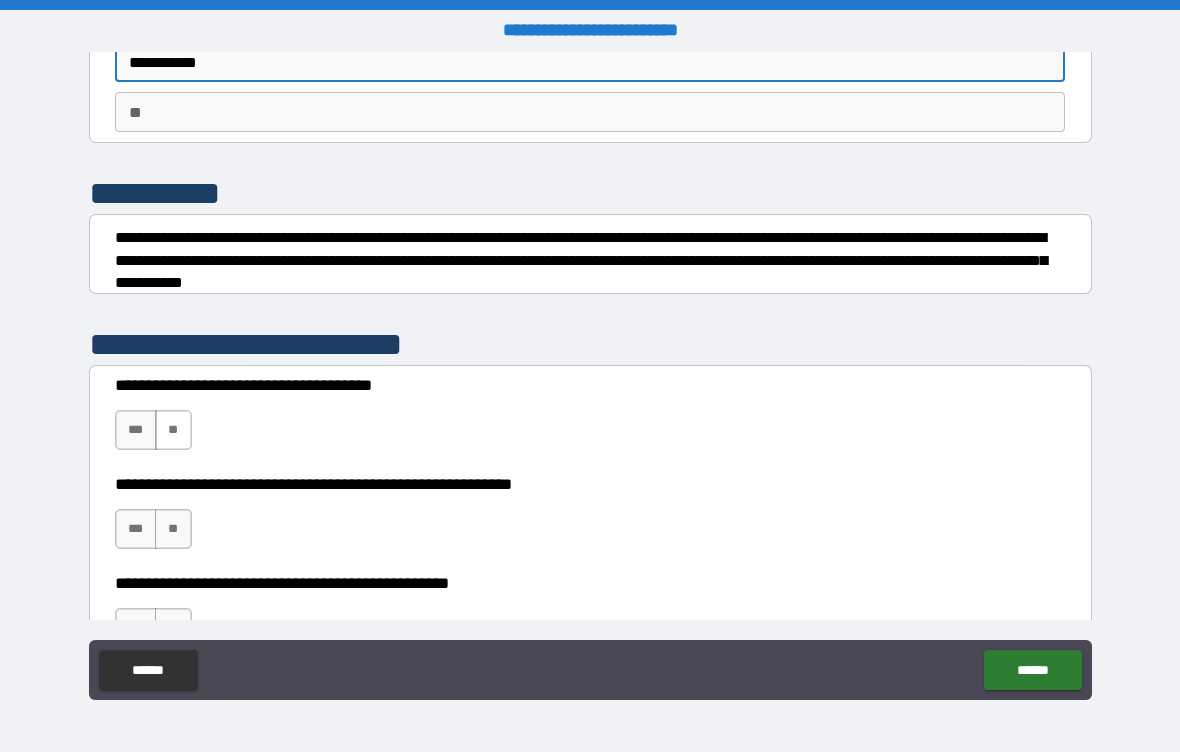 type on "**********" 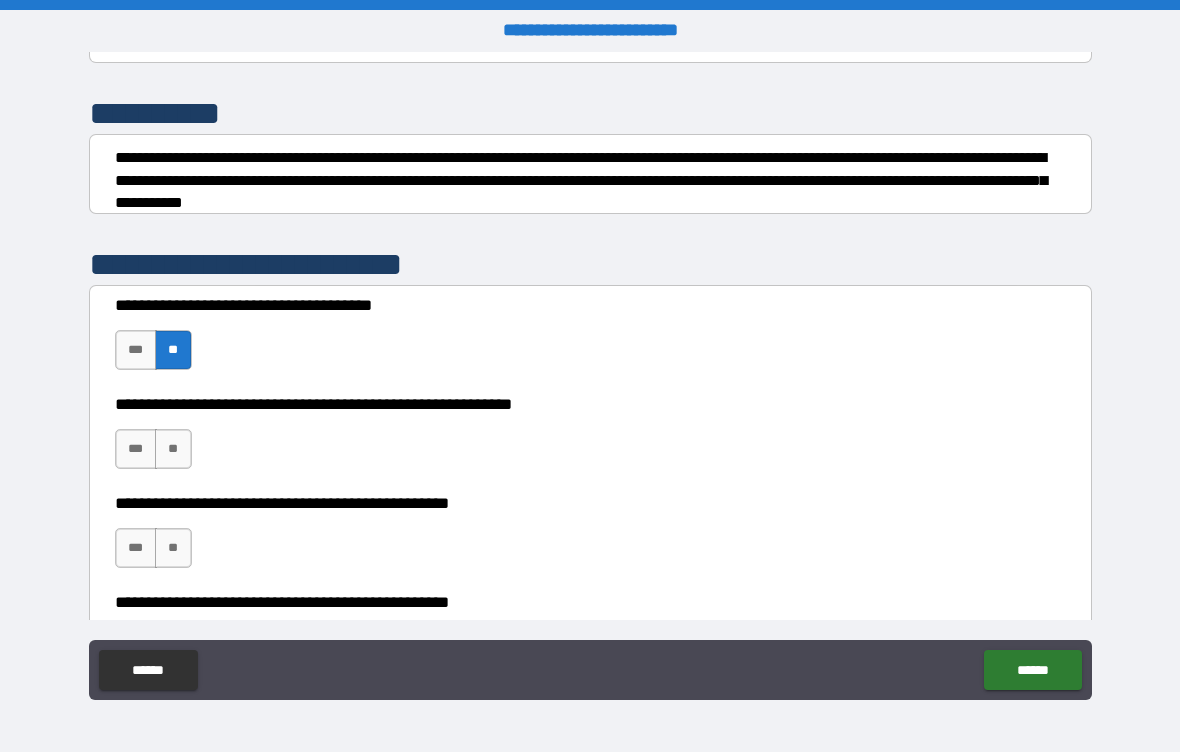 scroll, scrollTop: 263, scrollLeft: 0, axis: vertical 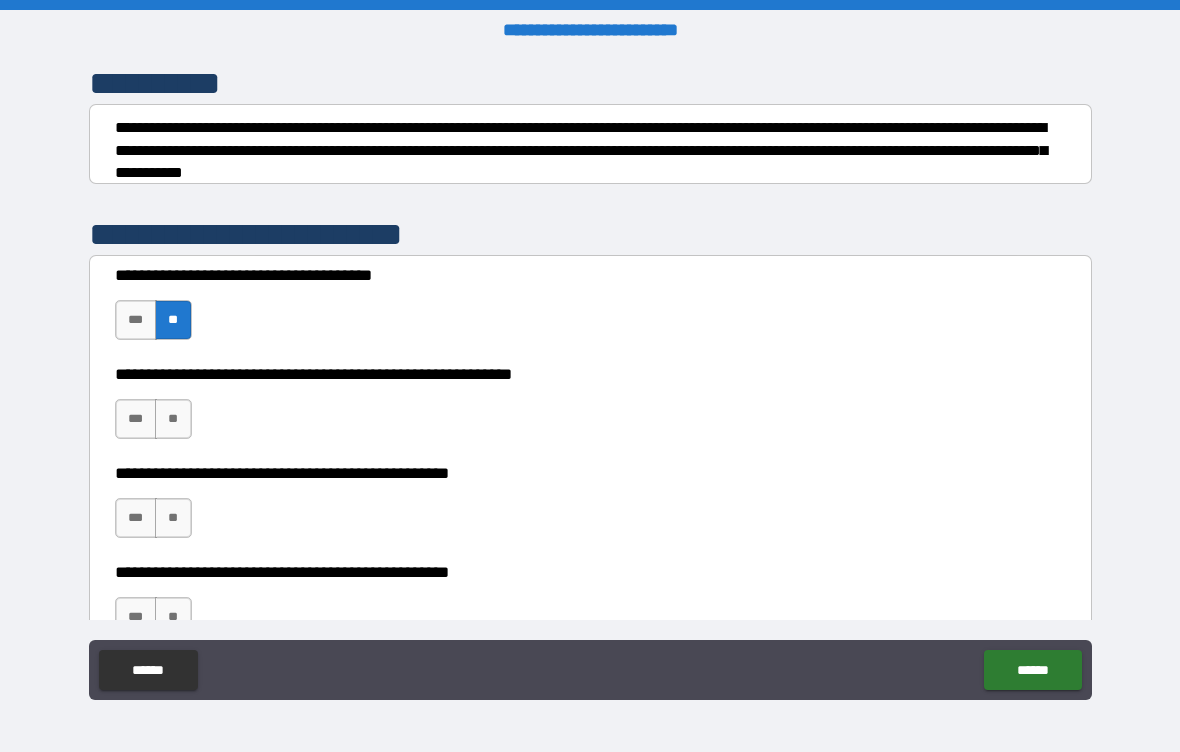 click on "**********" at bounding box center [590, 473] 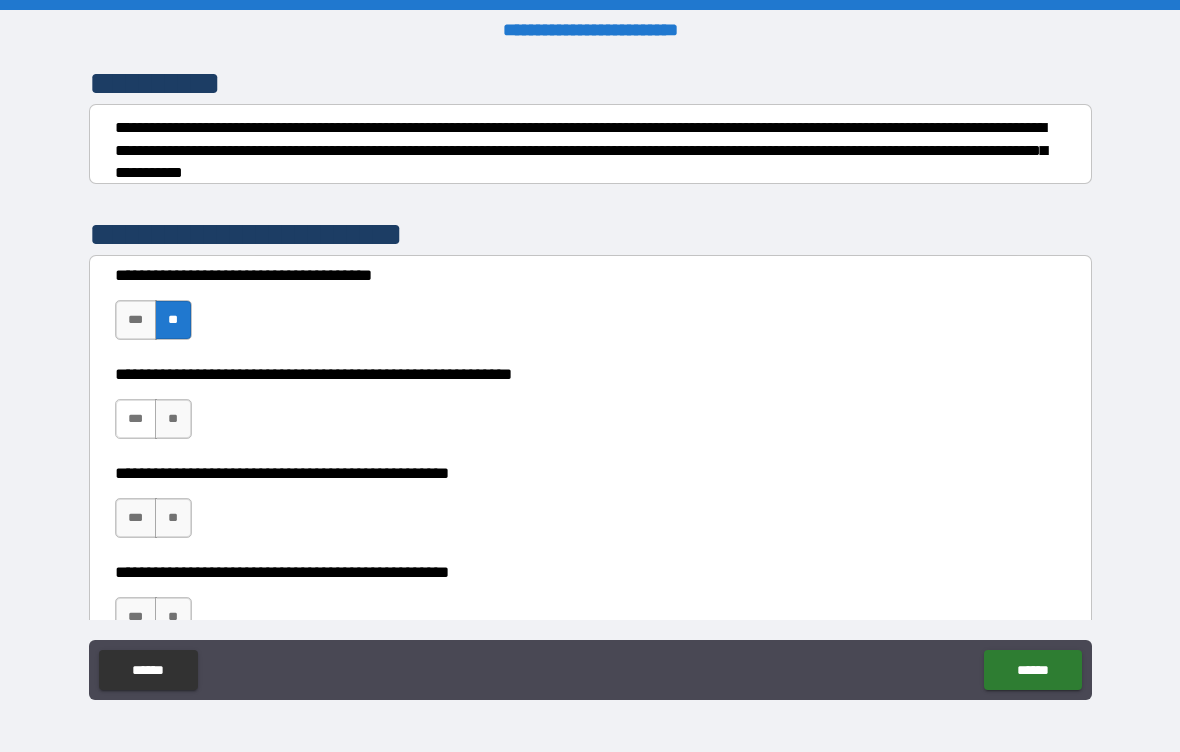 click on "***" at bounding box center [136, 419] 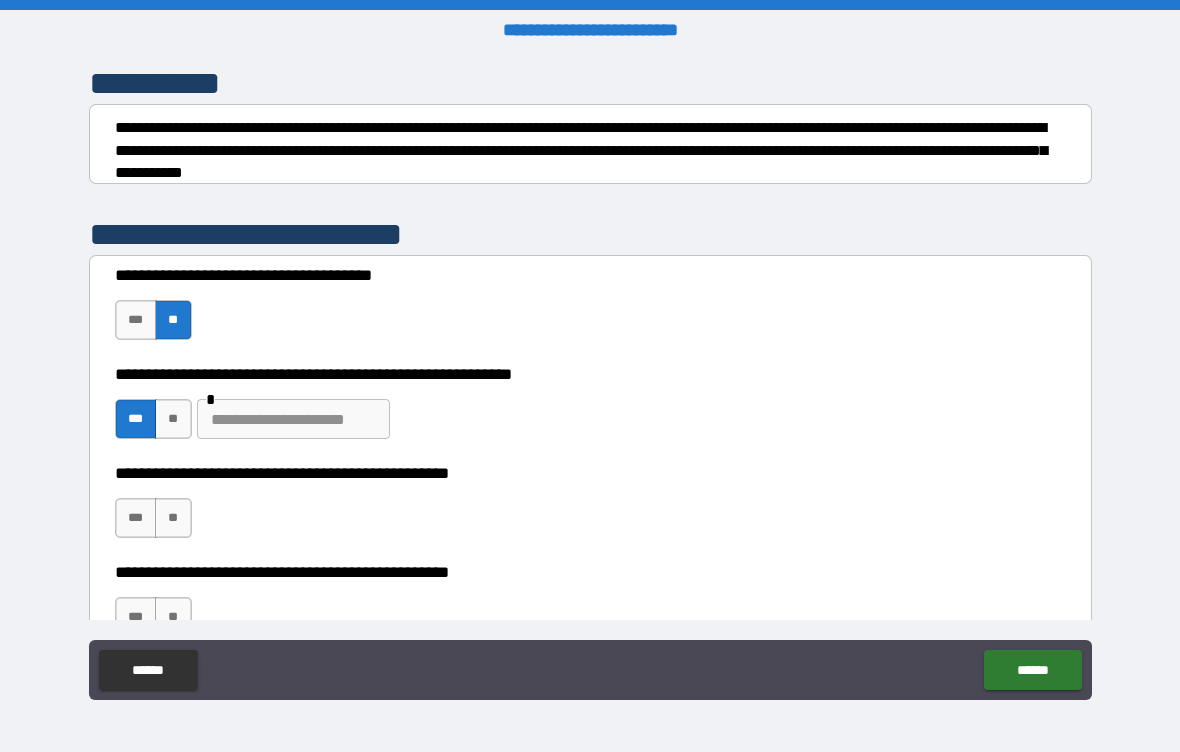 click at bounding box center (293, 419) 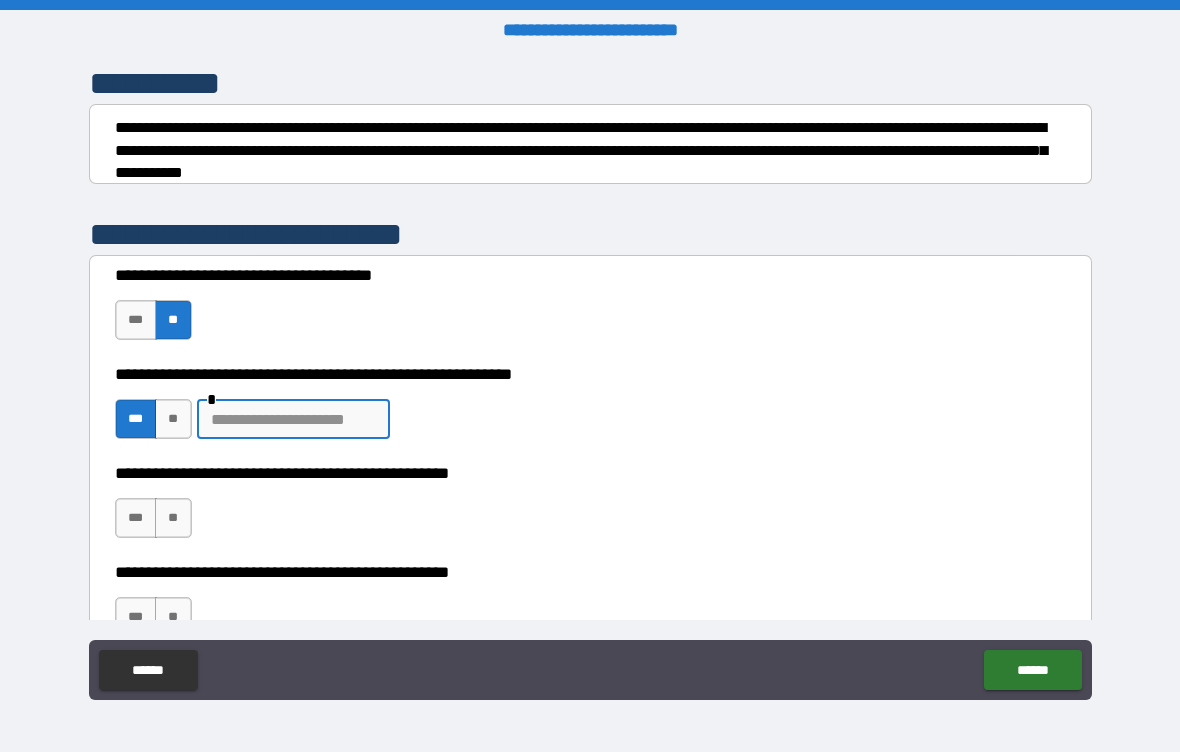 click on "**********" at bounding box center [590, 508] 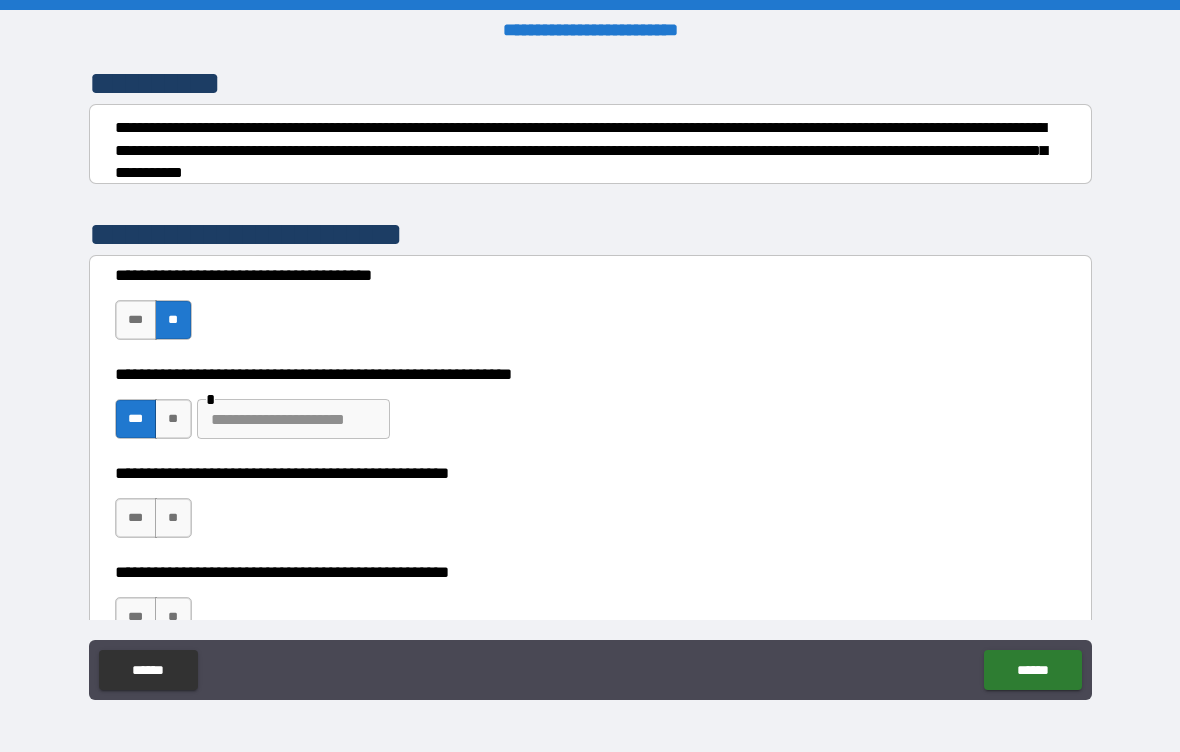 click at bounding box center (293, 419) 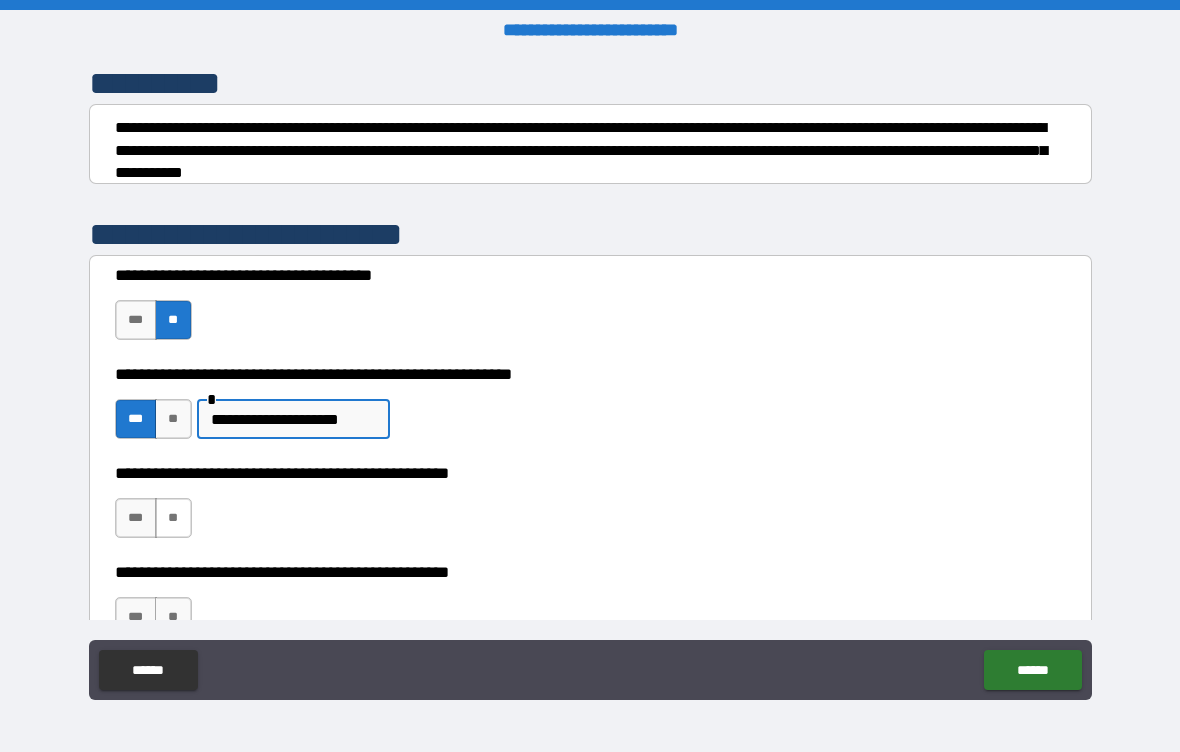 type on "**********" 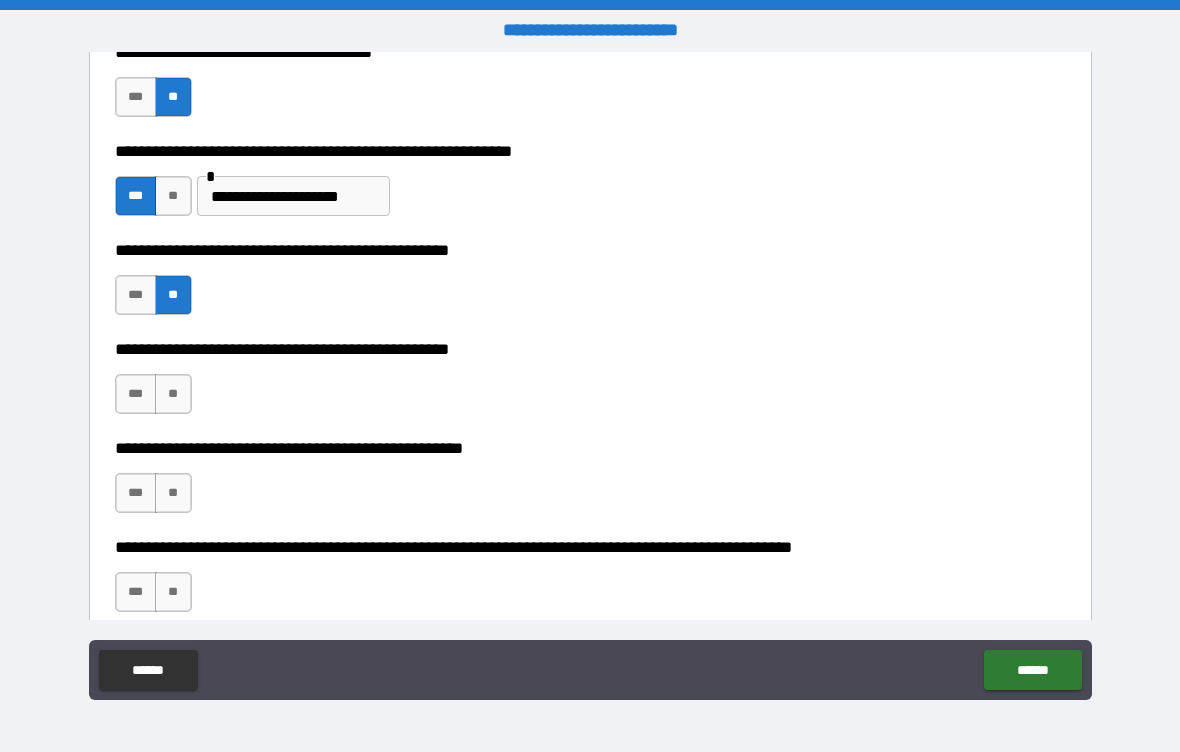 scroll, scrollTop: 487, scrollLeft: 0, axis: vertical 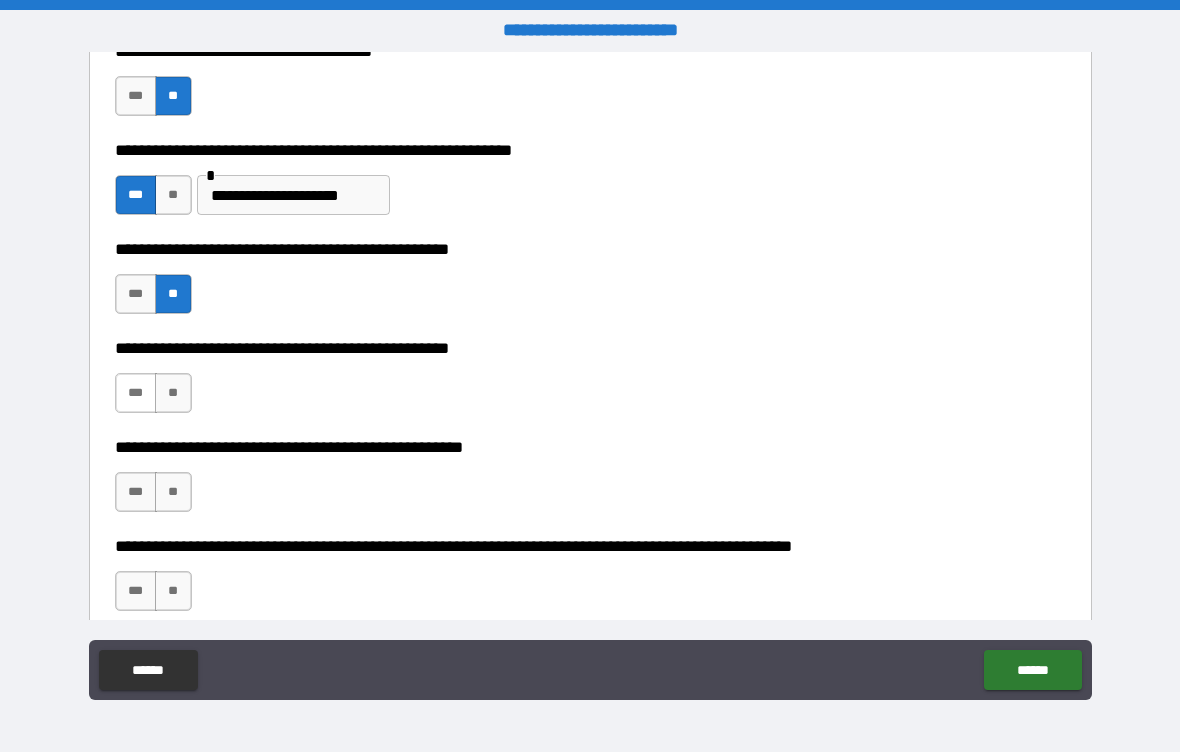 click on "***" at bounding box center (136, 393) 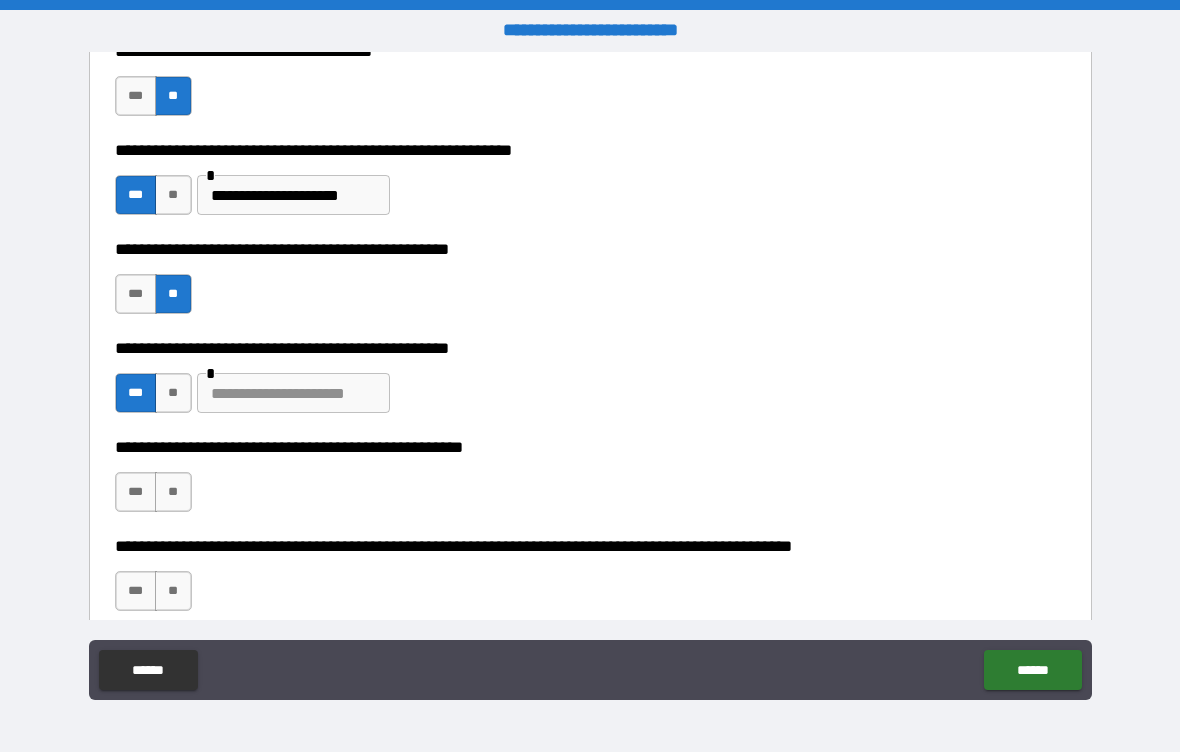 click at bounding box center (293, 393) 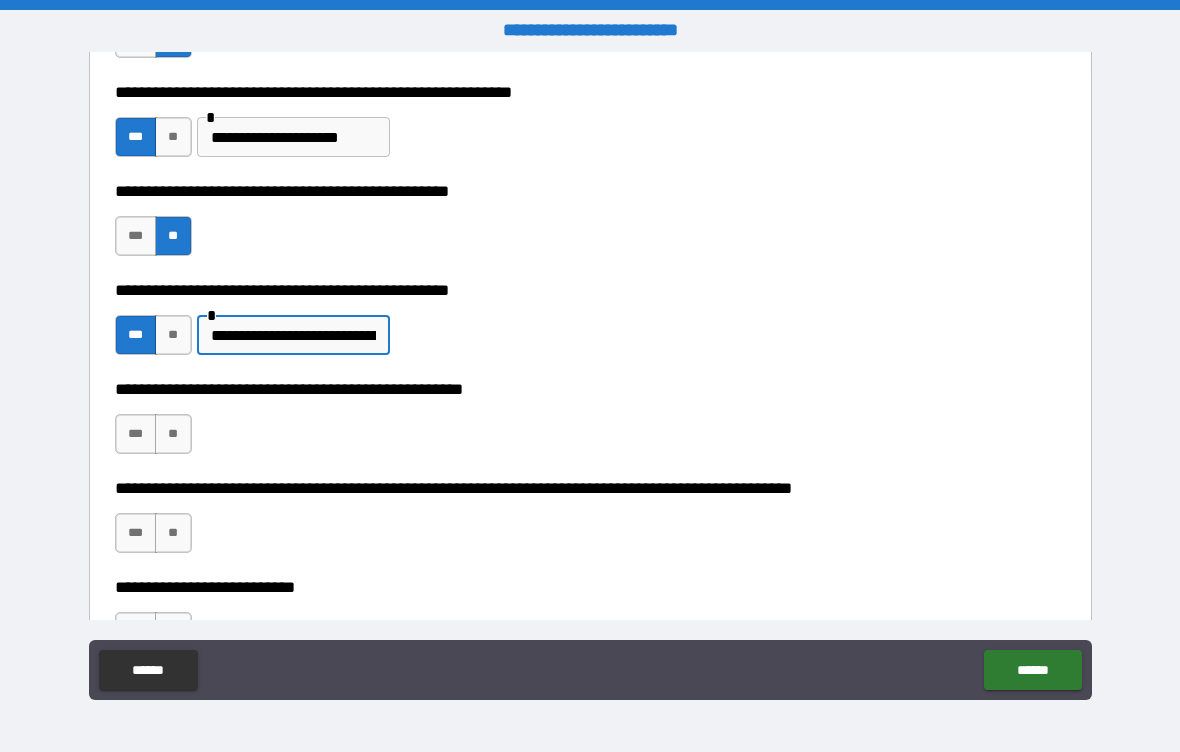 scroll, scrollTop: 591, scrollLeft: 0, axis: vertical 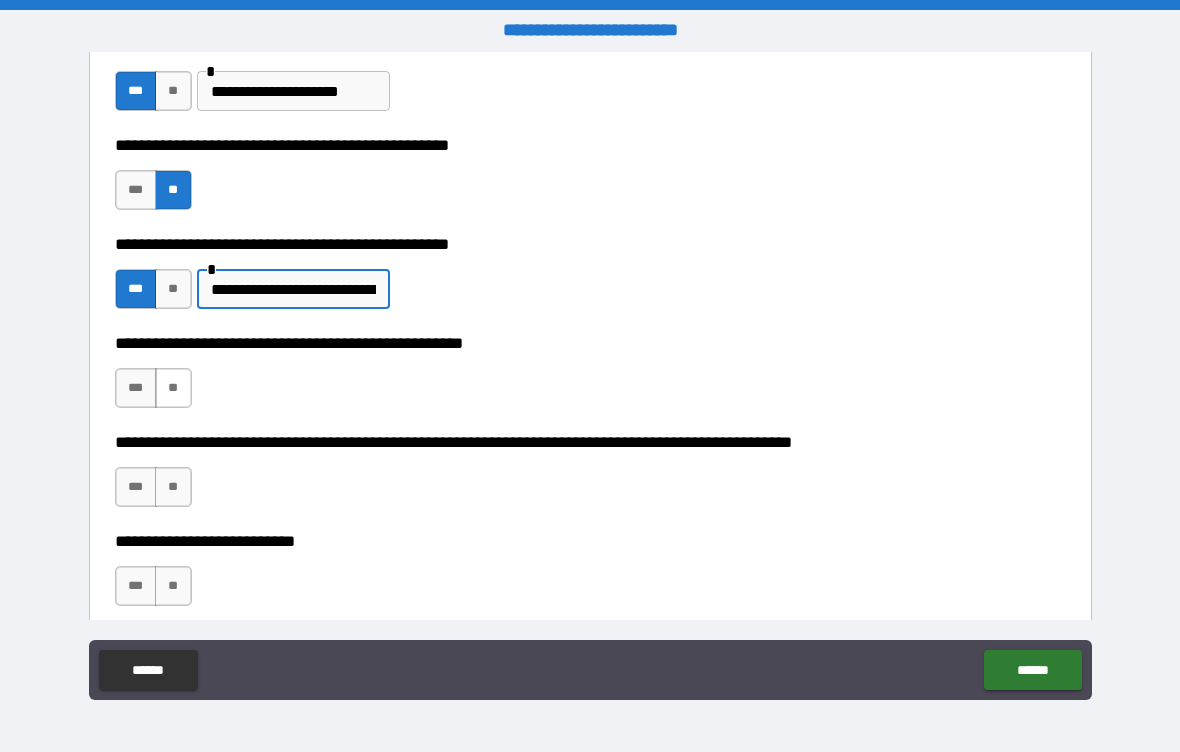 type on "**********" 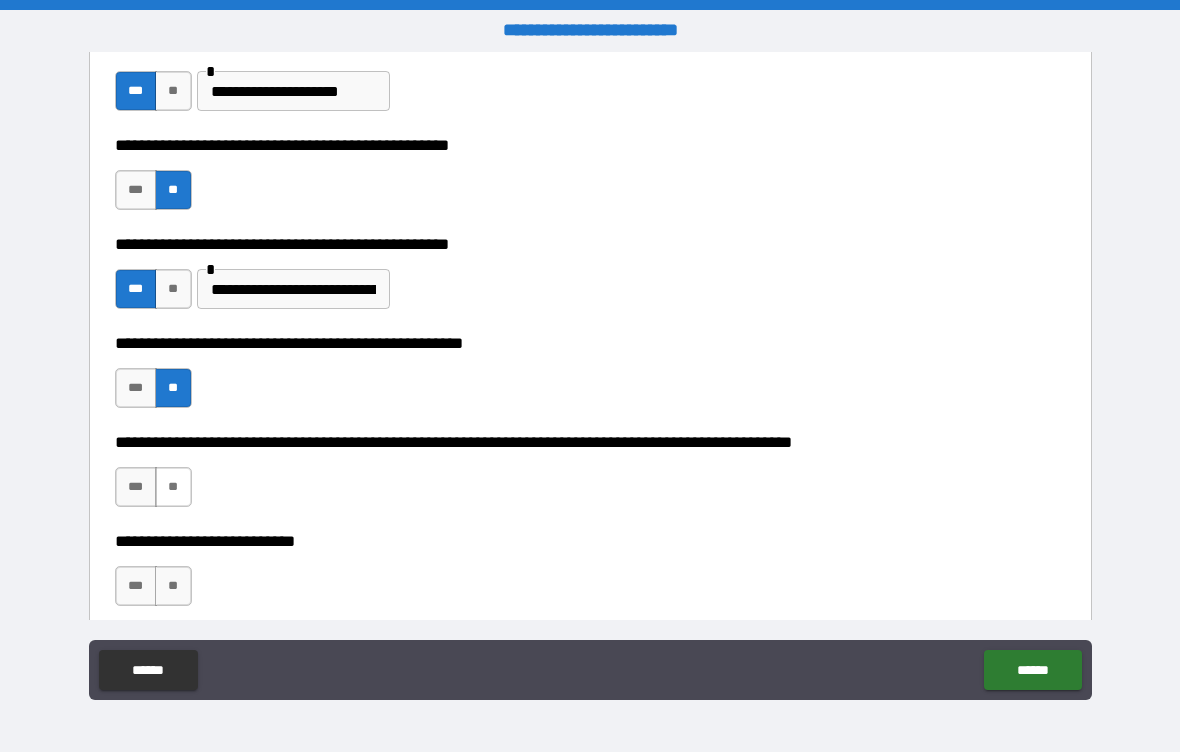 click on "**" at bounding box center [173, 487] 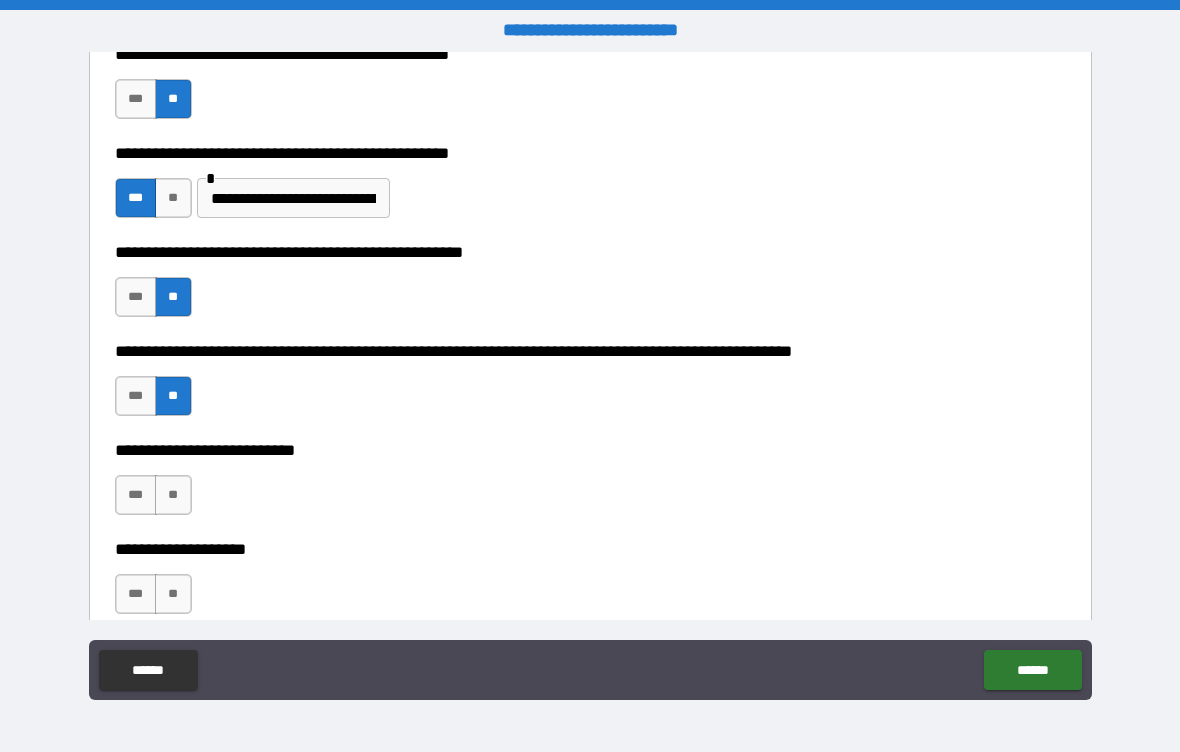 scroll, scrollTop: 747, scrollLeft: 0, axis: vertical 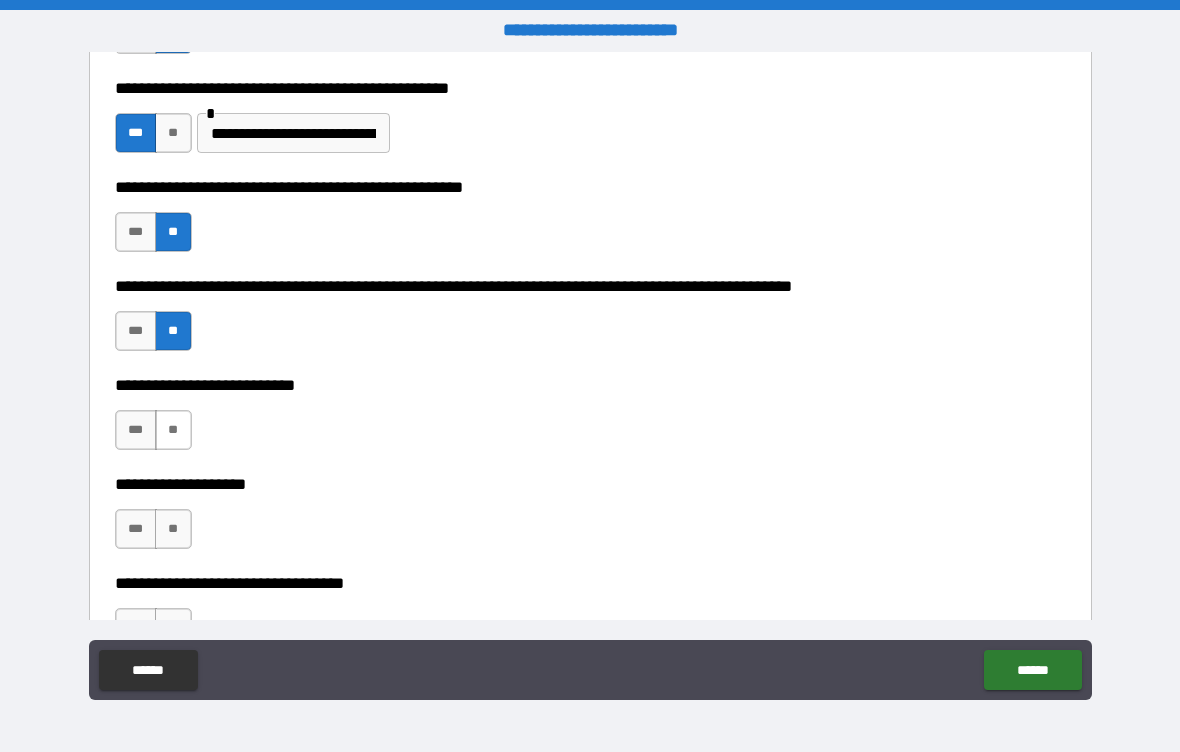 click on "**" at bounding box center [173, 430] 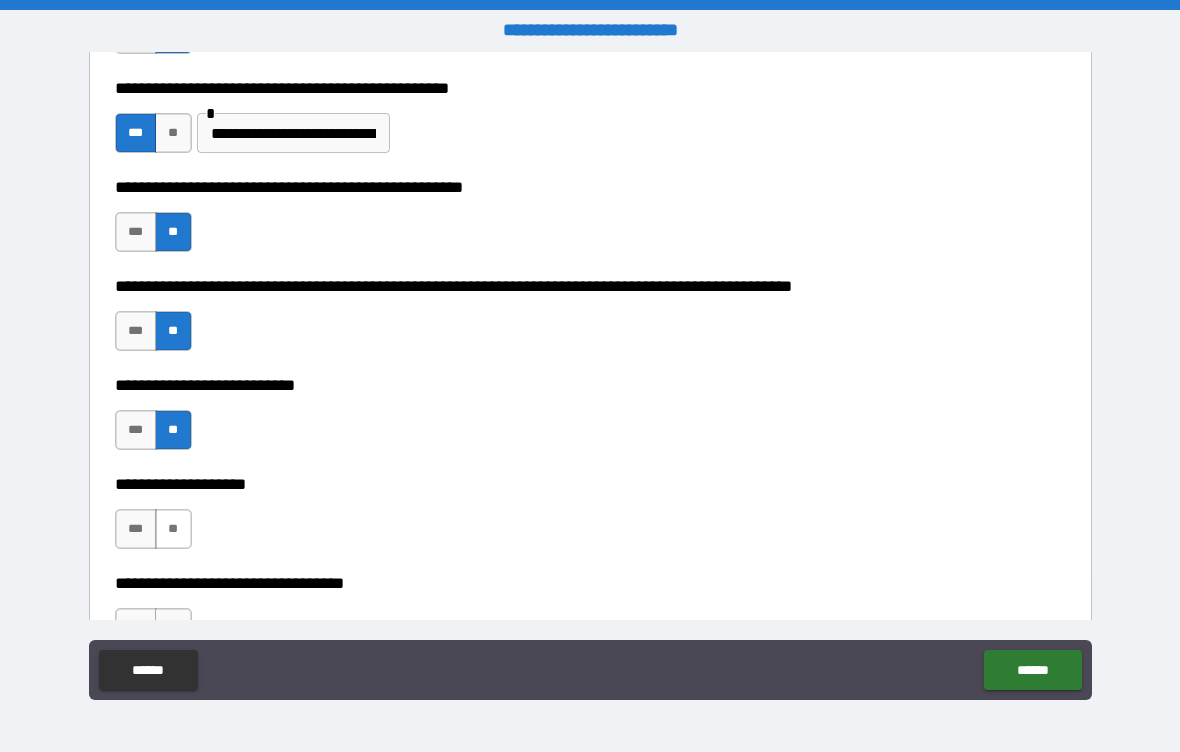 click on "**" at bounding box center [173, 529] 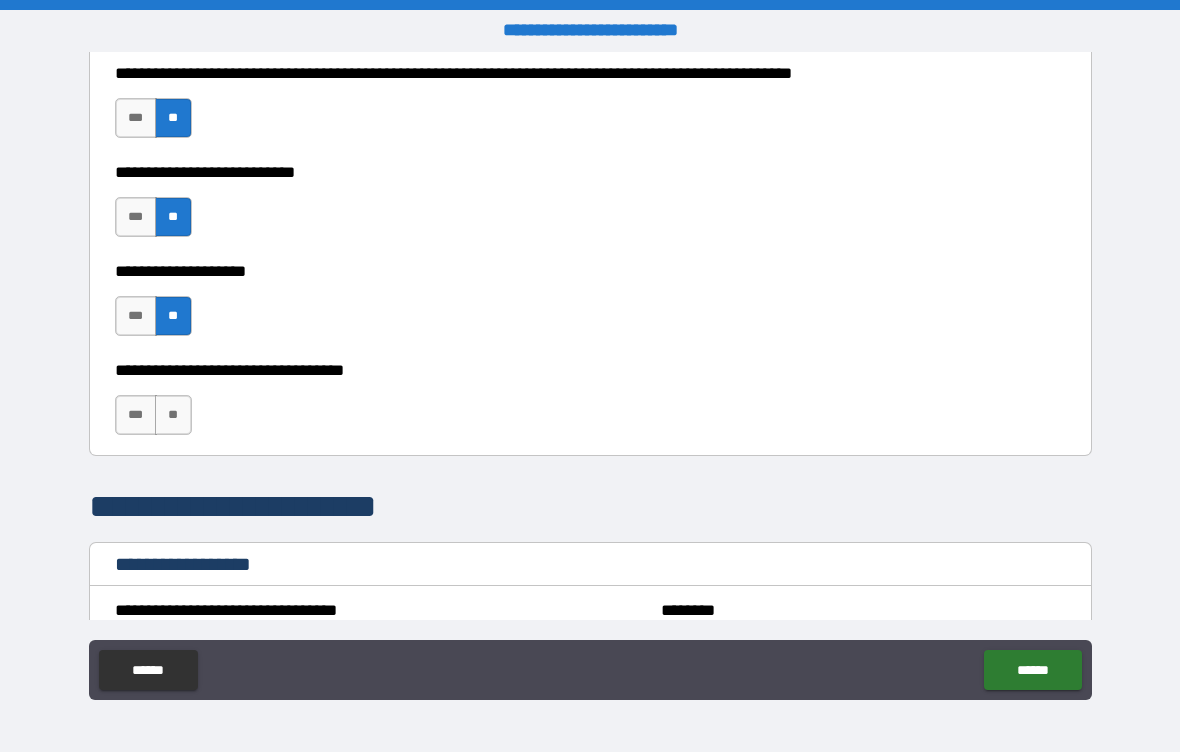 scroll, scrollTop: 961, scrollLeft: 0, axis: vertical 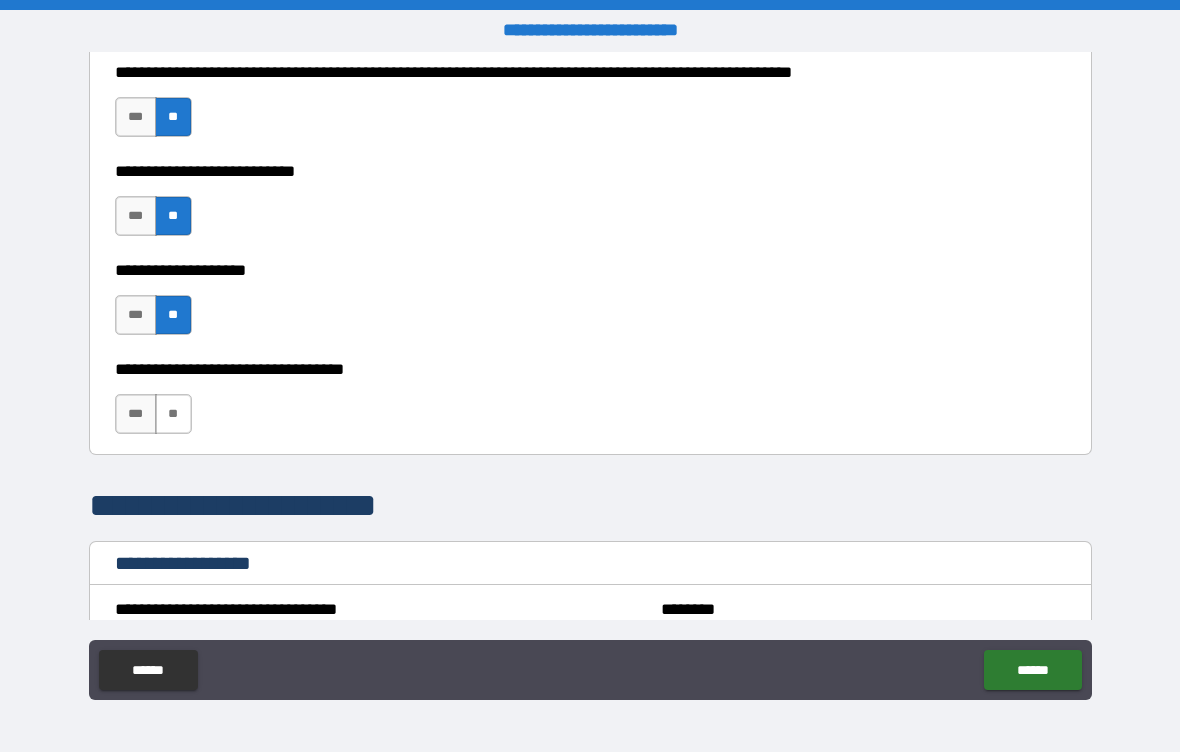 click on "**" at bounding box center [173, 414] 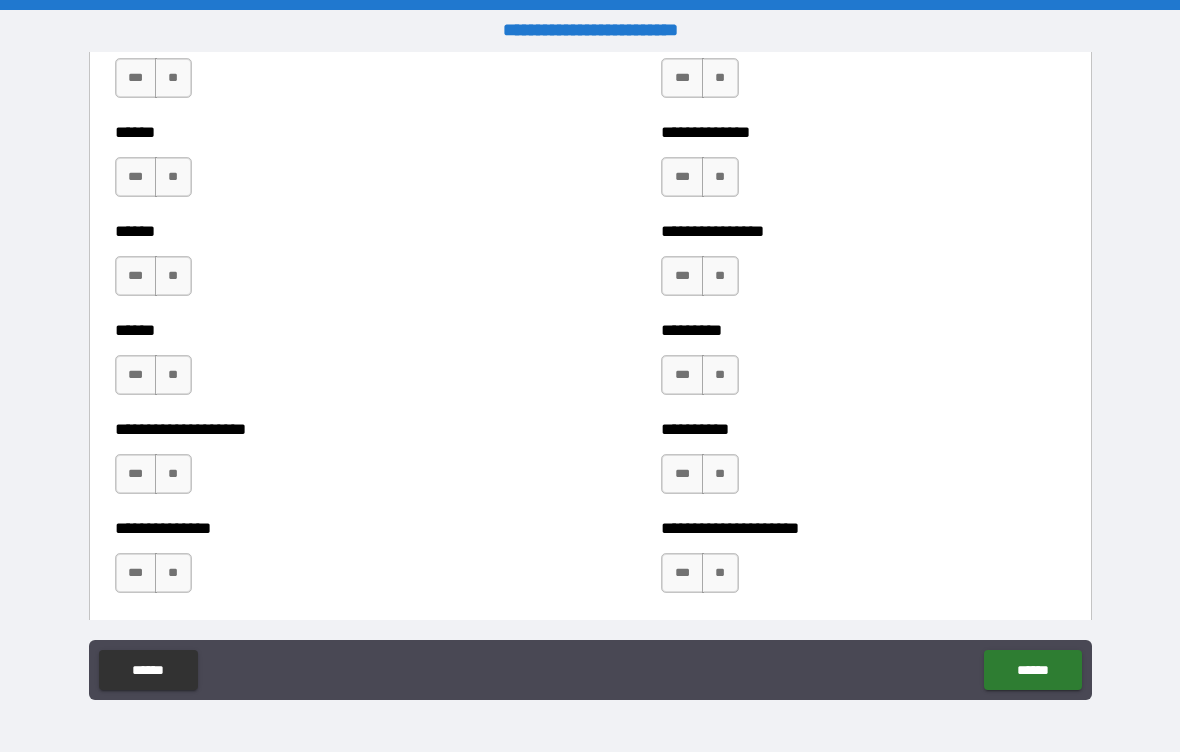 scroll, scrollTop: 2947, scrollLeft: 0, axis: vertical 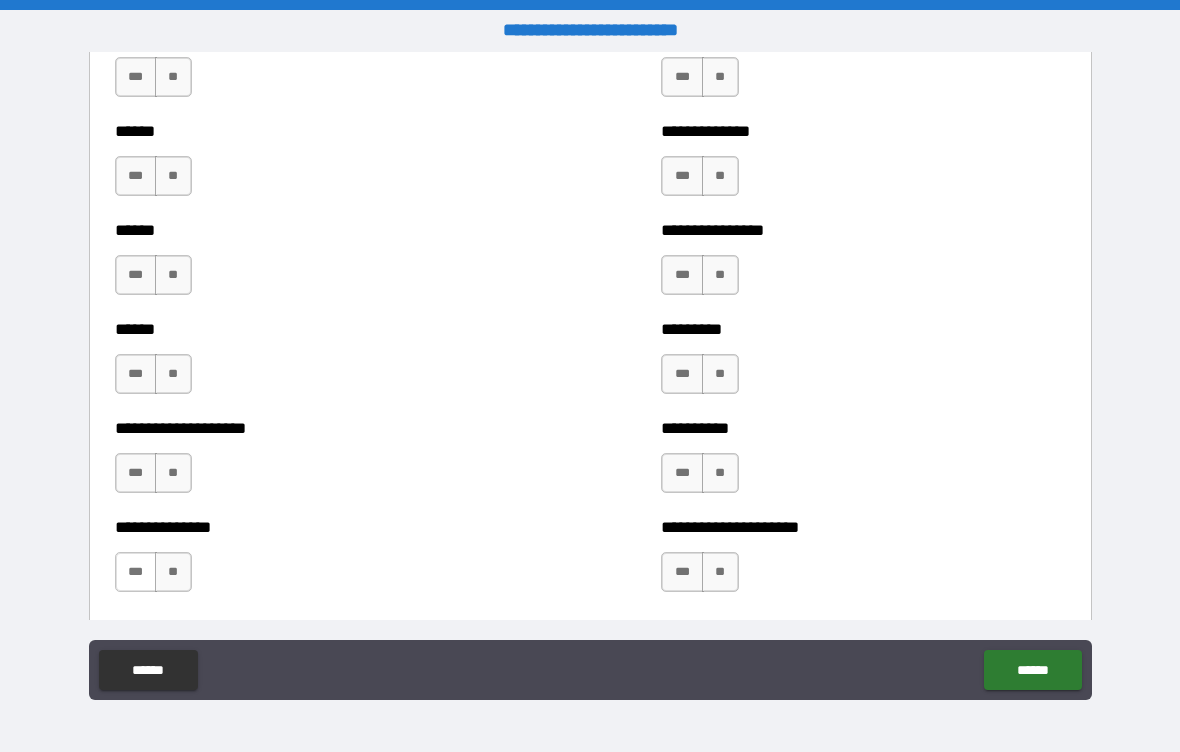 click on "***" at bounding box center (136, 572) 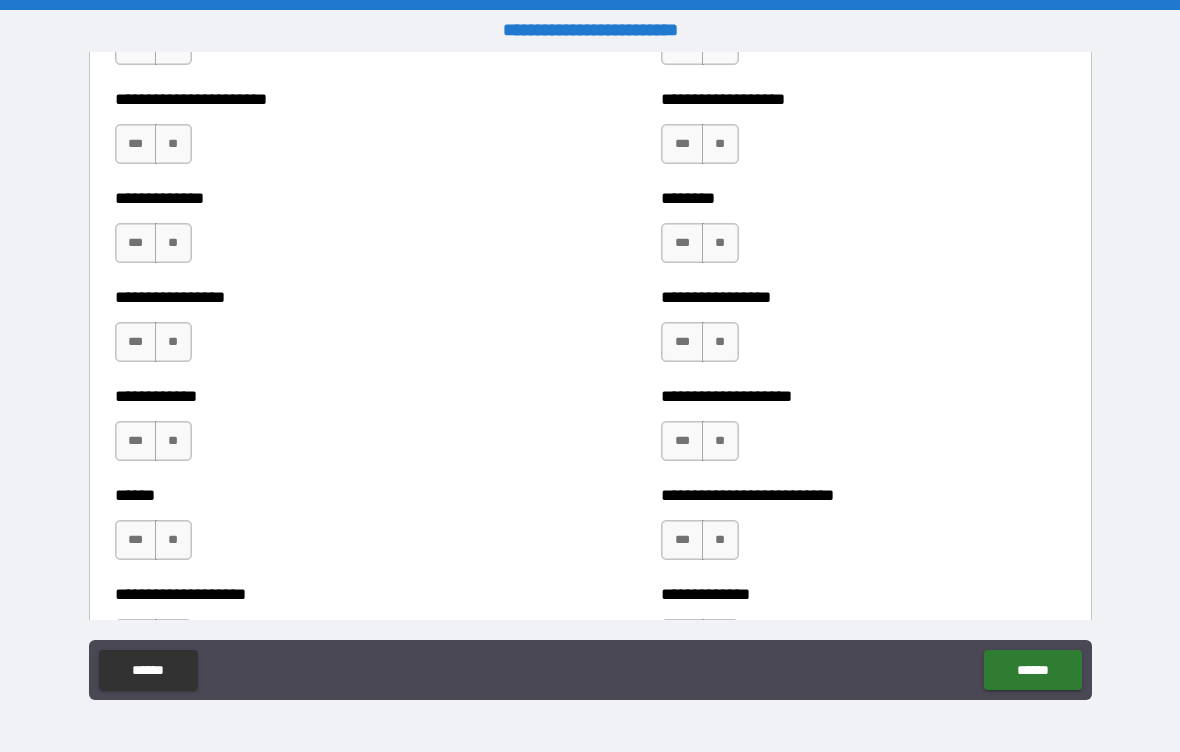 scroll, scrollTop: 3583, scrollLeft: 0, axis: vertical 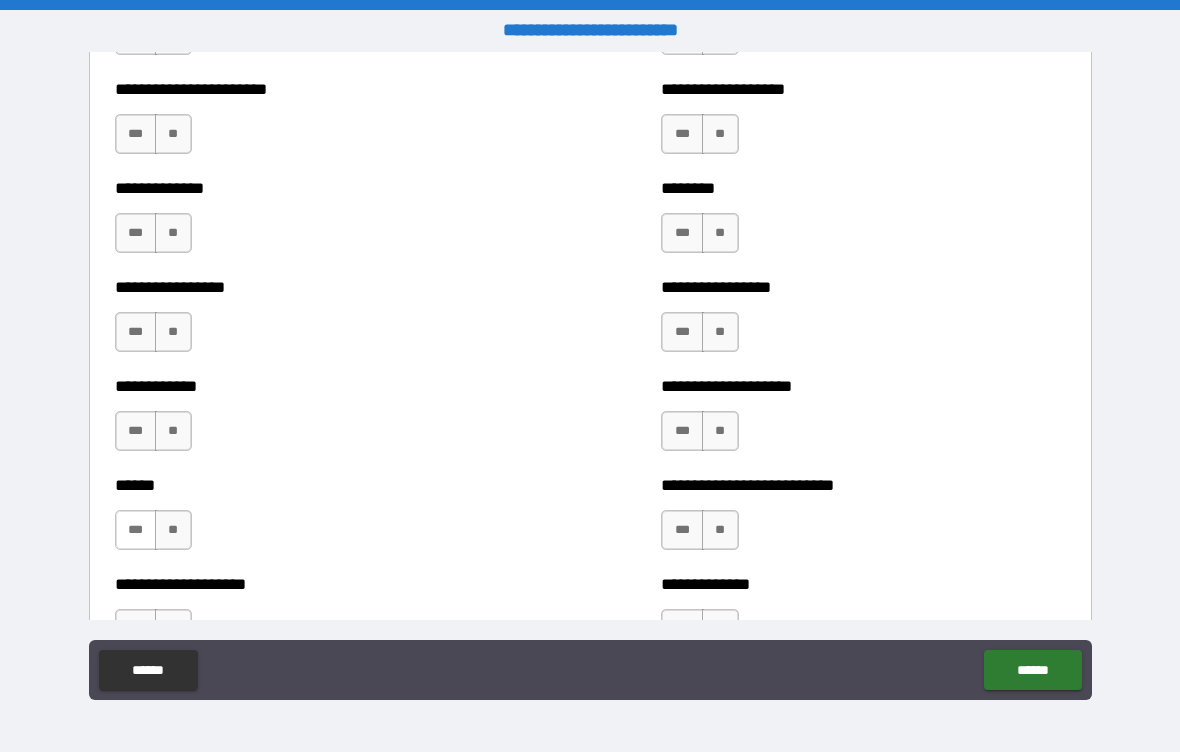 click on "***" at bounding box center (136, 530) 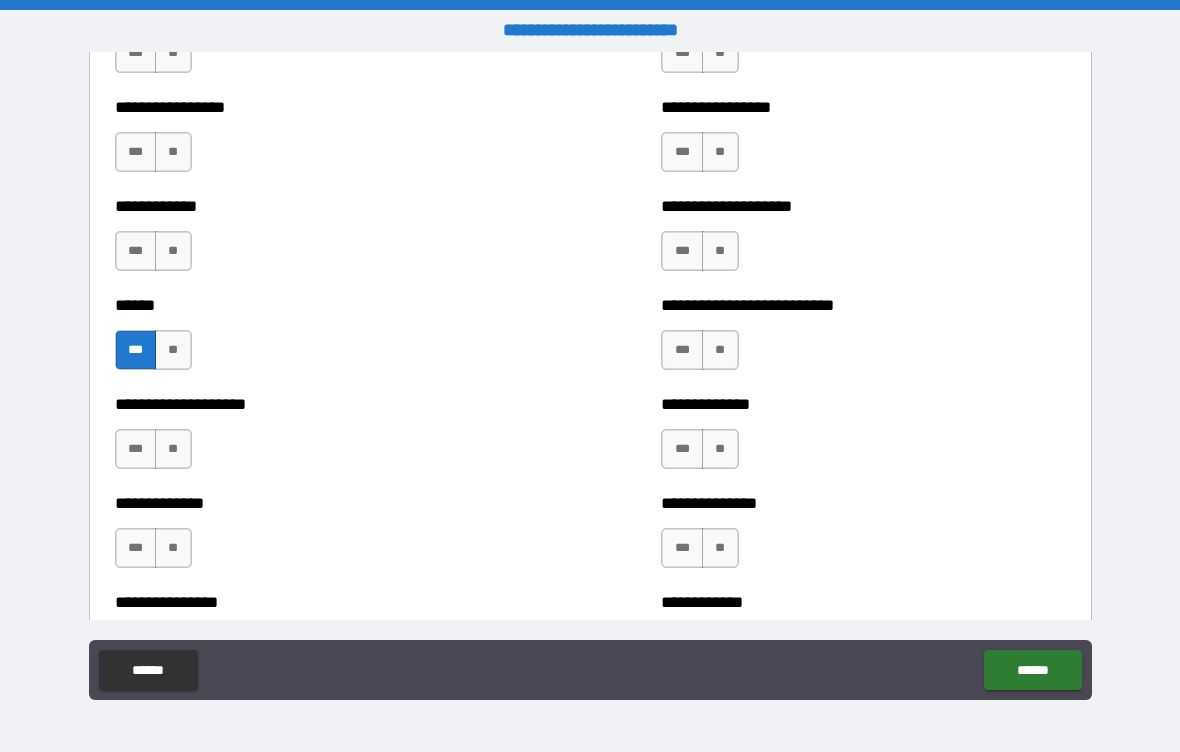scroll, scrollTop: 3765, scrollLeft: 0, axis: vertical 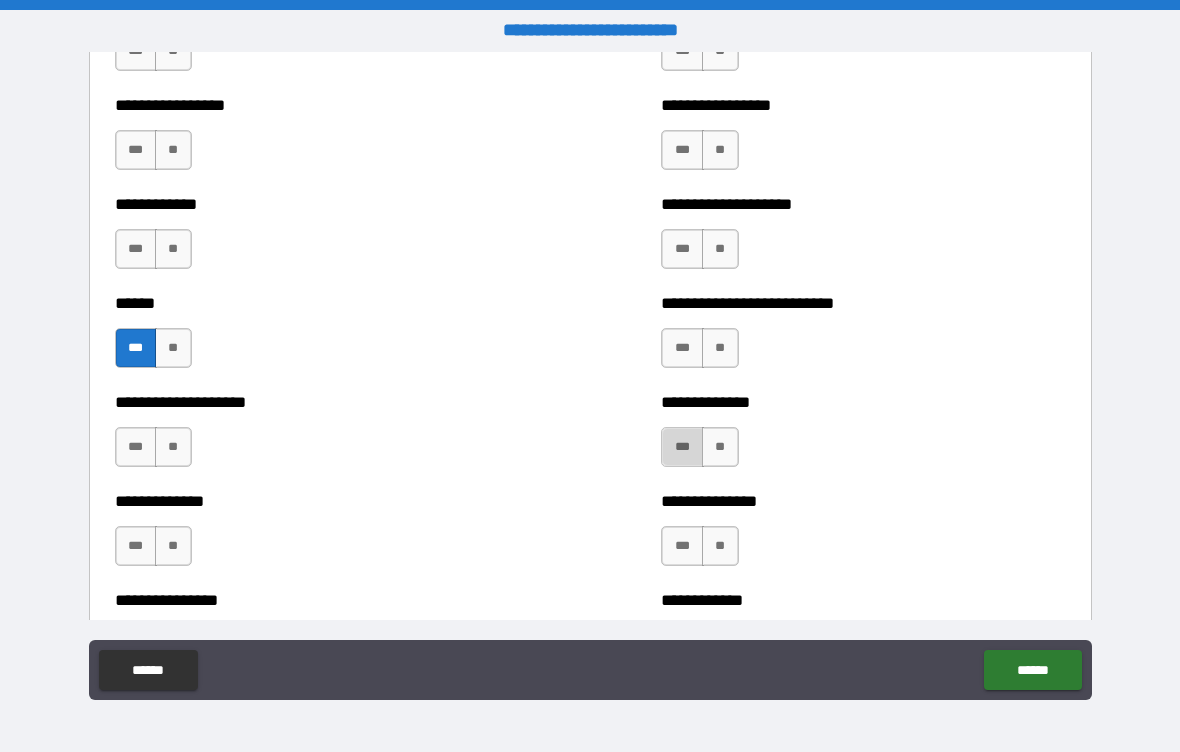 click on "***" at bounding box center [682, 447] 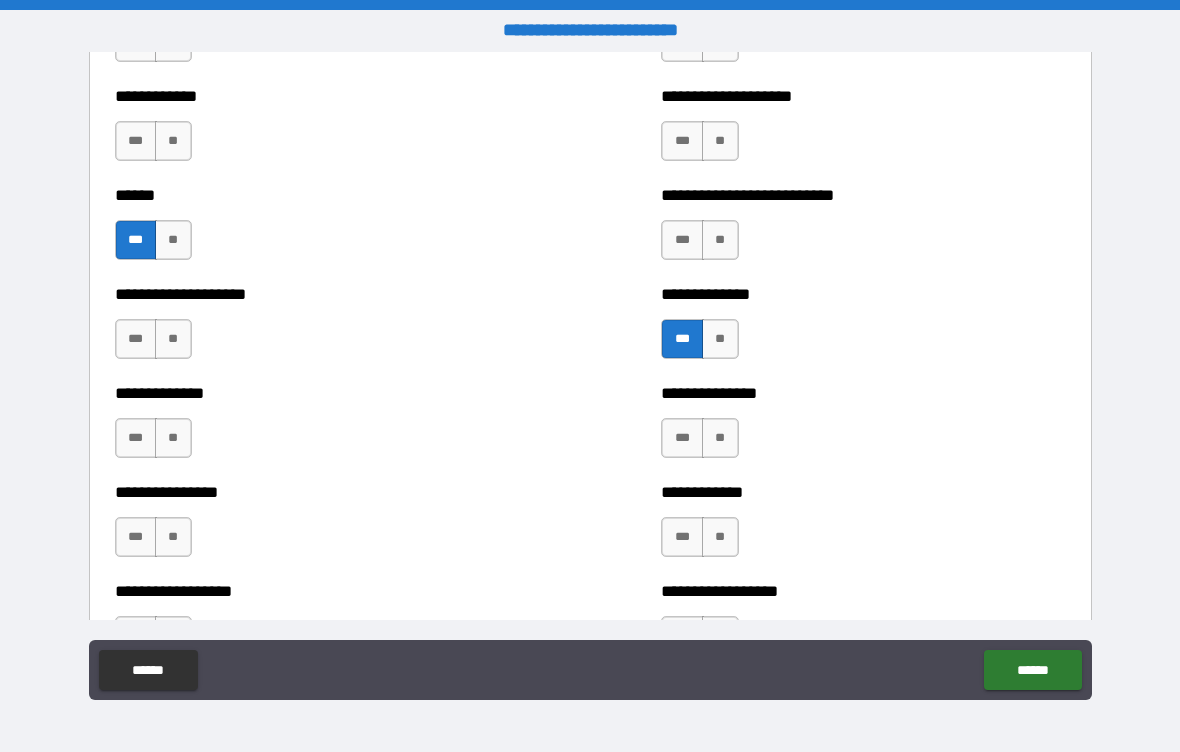 scroll, scrollTop: 3896, scrollLeft: 0, axis: vertical 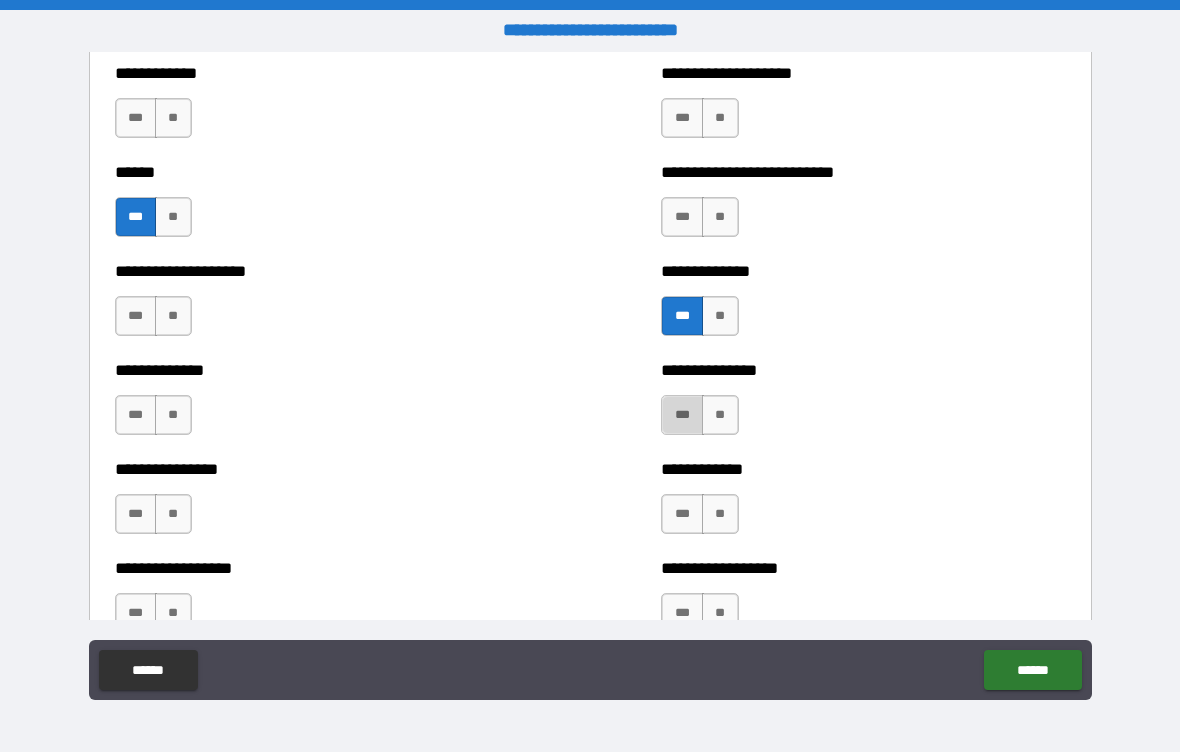 click on "***" at bounding box center (682, 415) 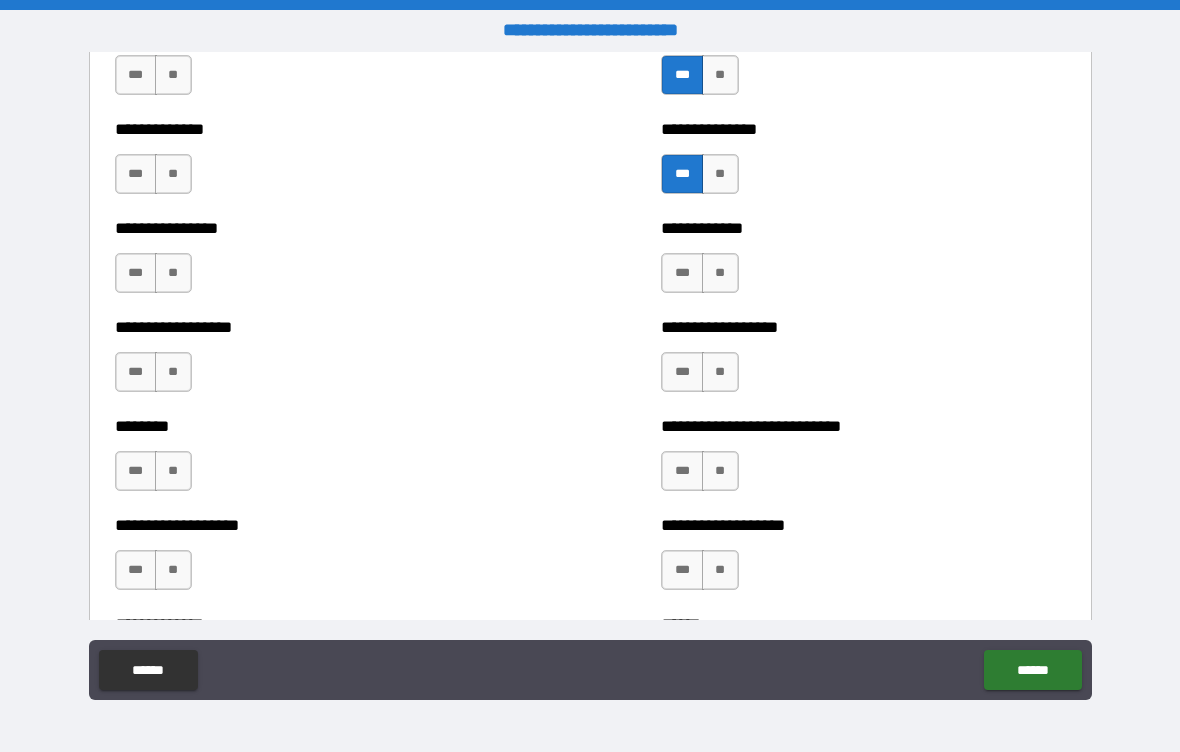 scroll, scrollTop: 4146, scrollLeft: 0, axis: vertical 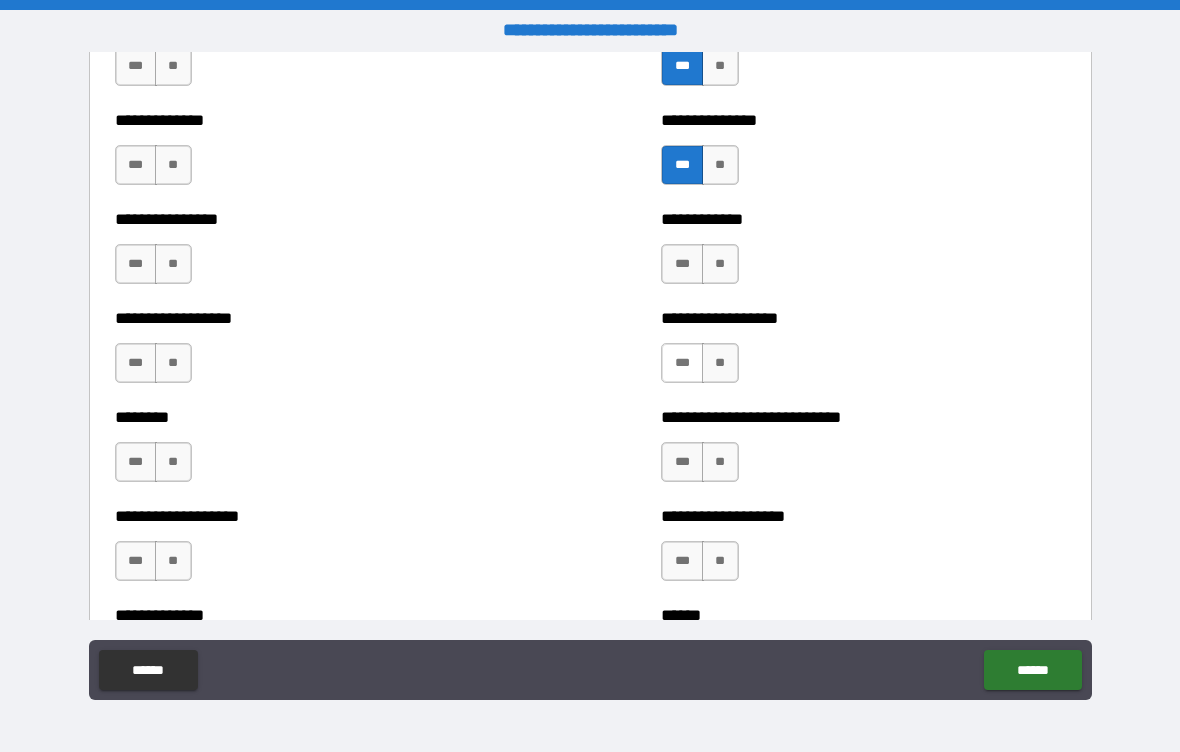 click on "***" at bounding box center [682, 363] 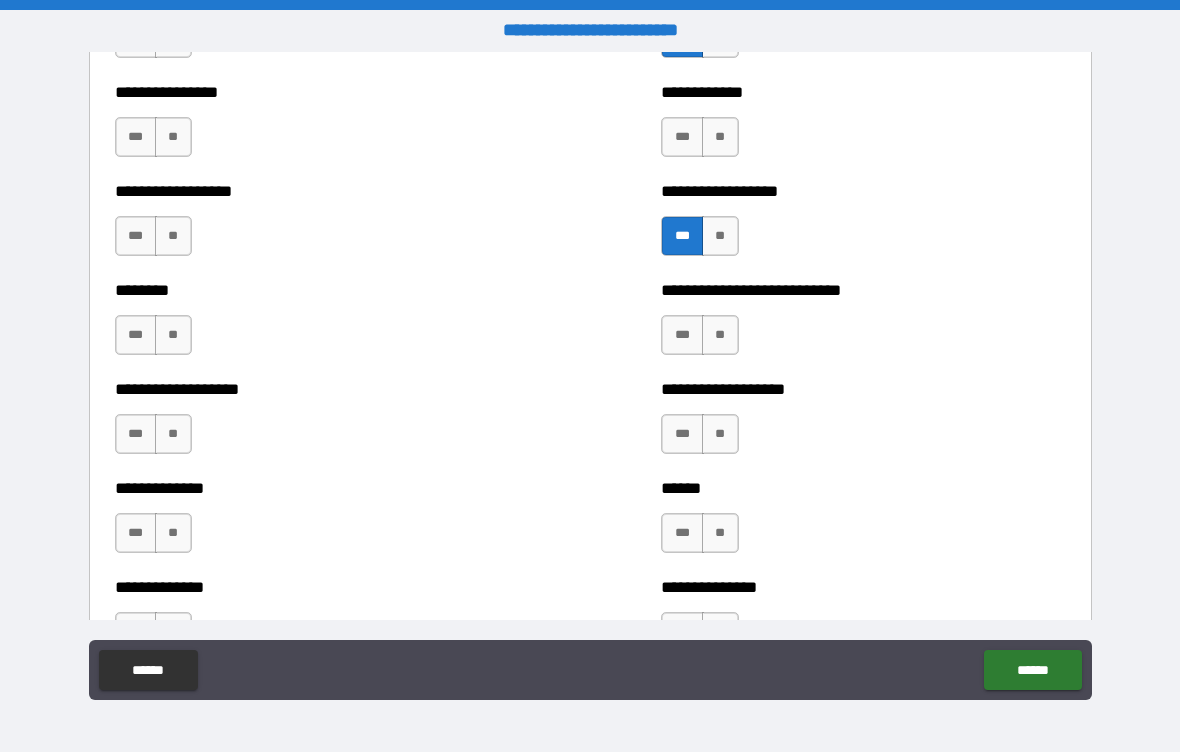 scroll, scrollTop: 4266, scrollLeft: 0, axis: vertical 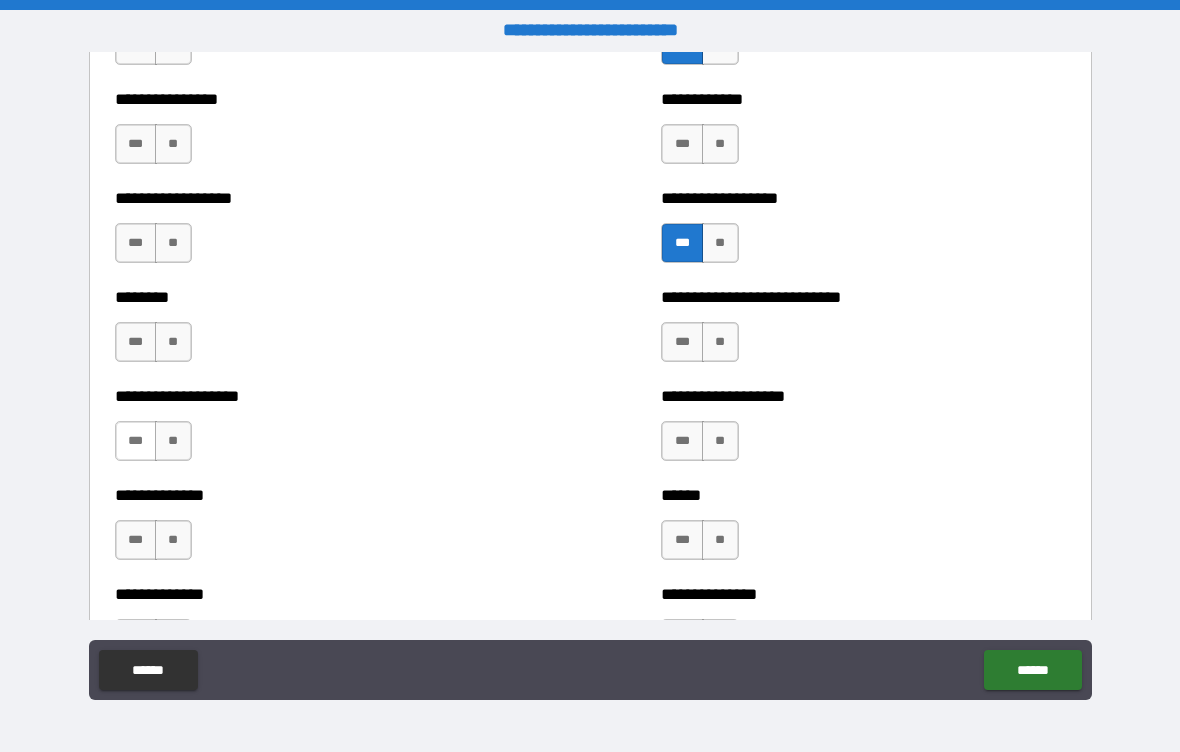 click on "***" at bounding box center [136, 441] 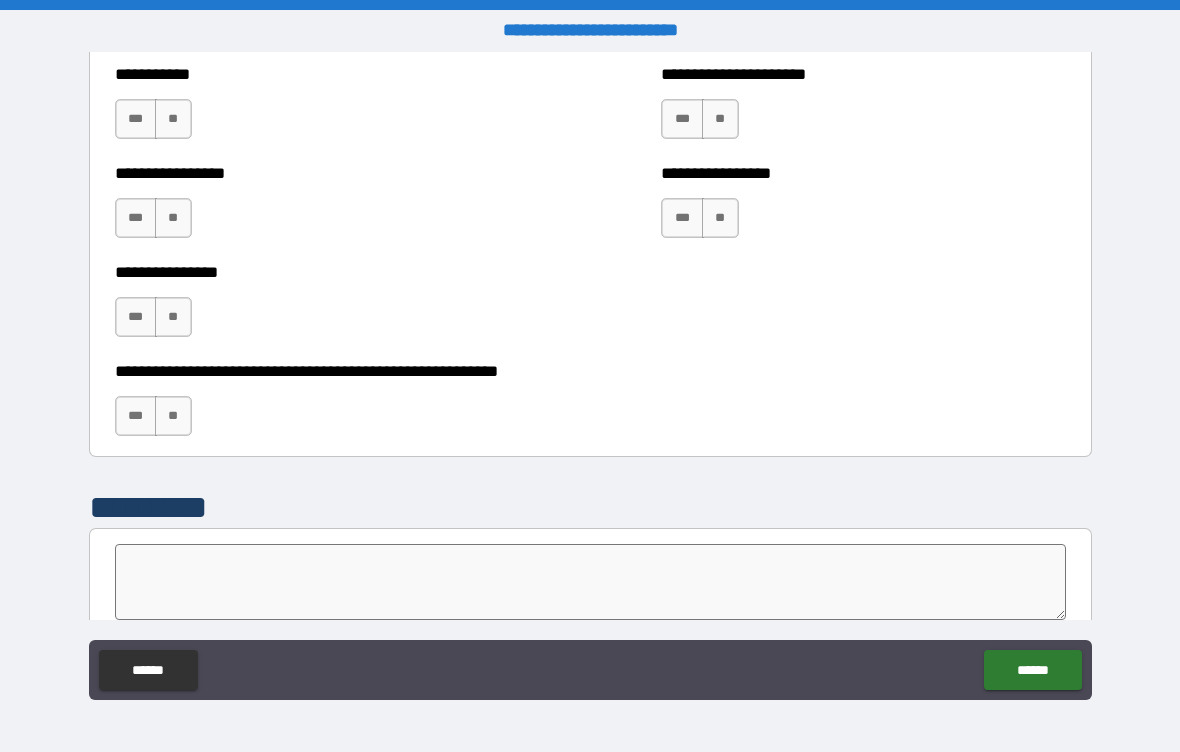 scroll, scrollTop: 5989, scrollLeft: 0, axis: vertical 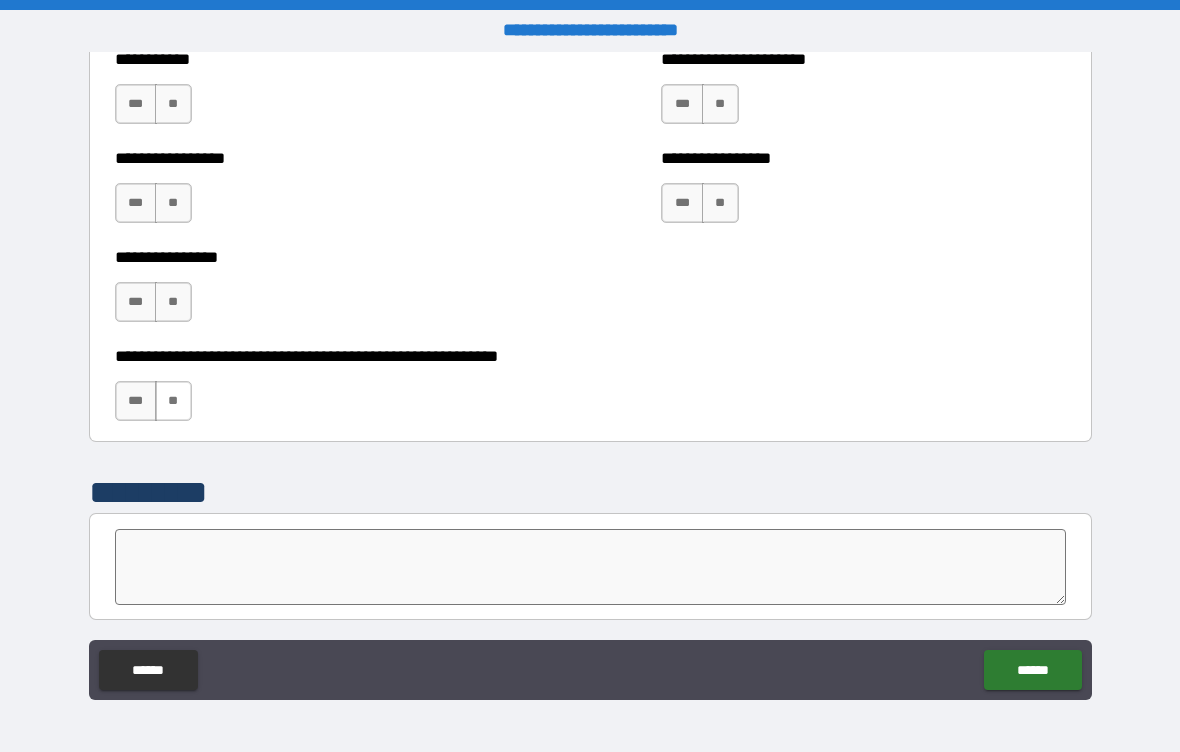 click on "**" at bounding box center [173, 401] 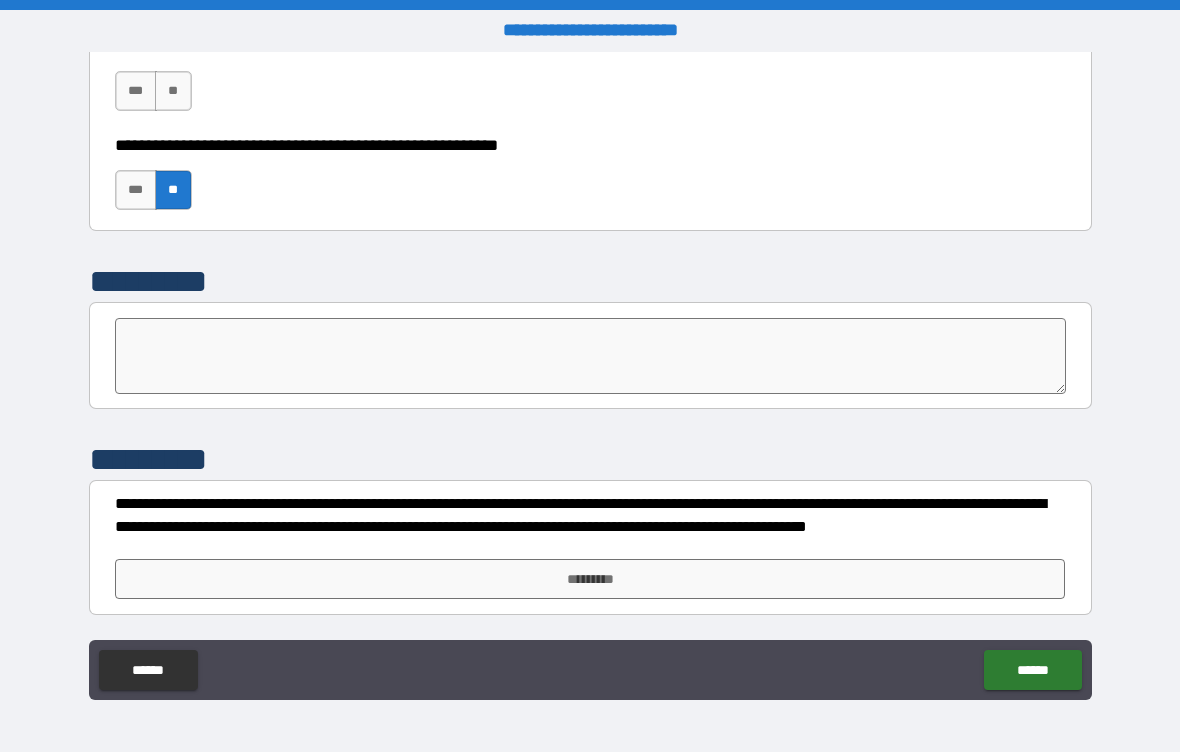 scroll, scrollTop: 6200, scrollLeft: 0, axis: vertical 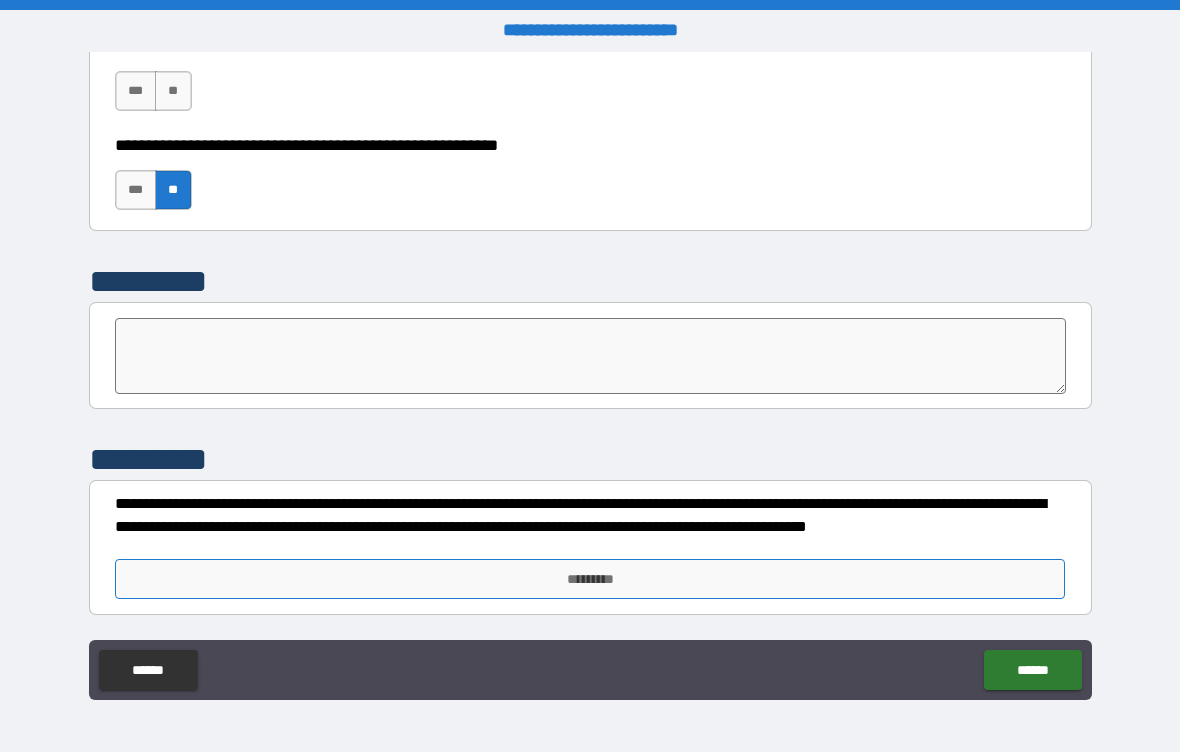 click on "*********" at bounding box center [590, 579] 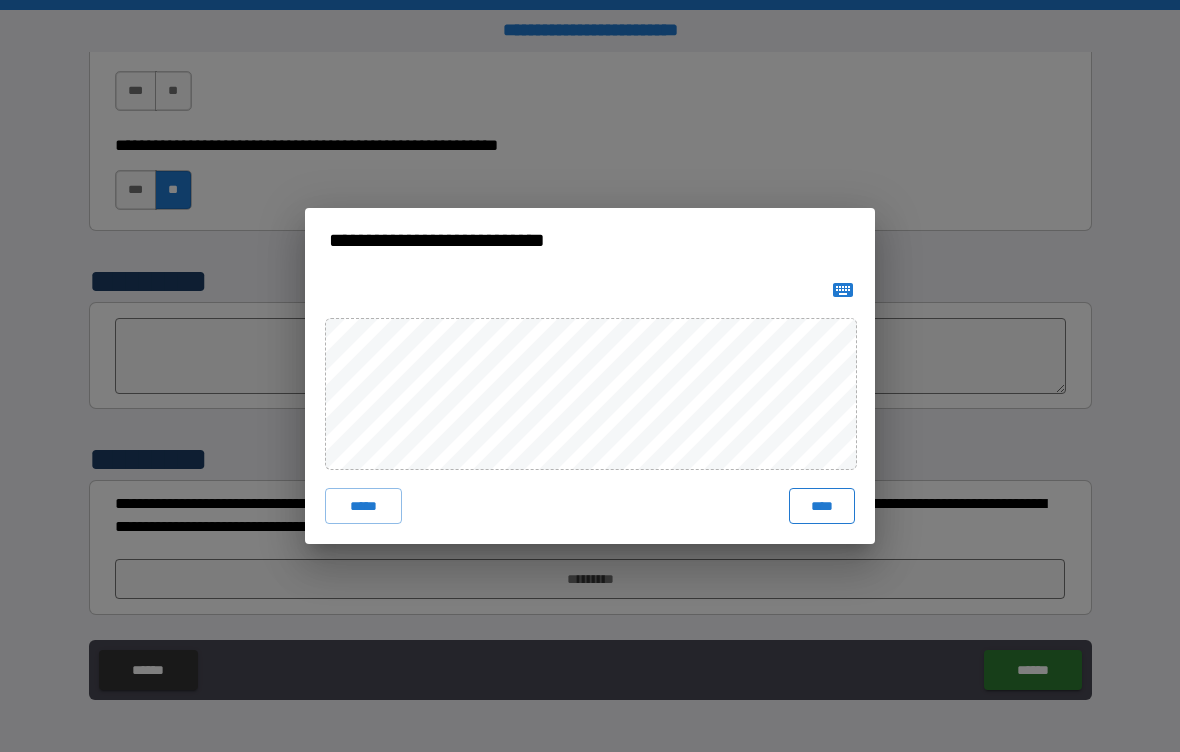 click on "****" at bounding box center (822, 506) 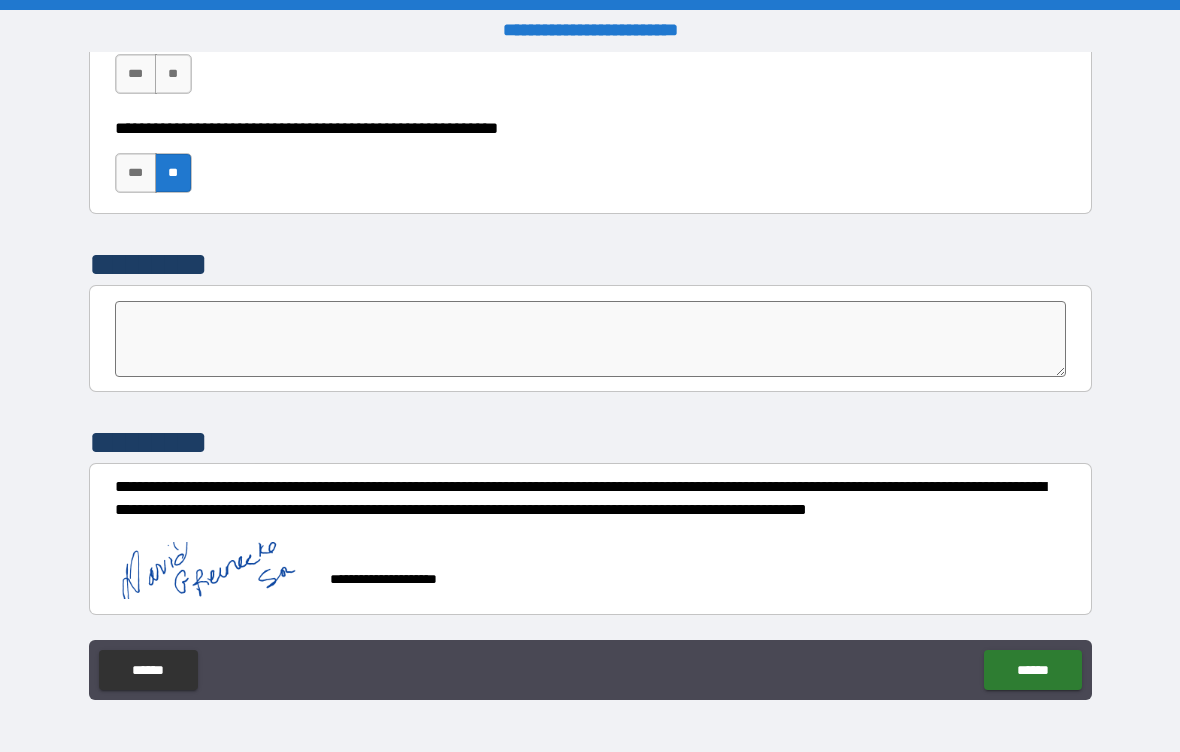 scroll, scrollTop: 6217, scrollLeft: 0, axis: vertical 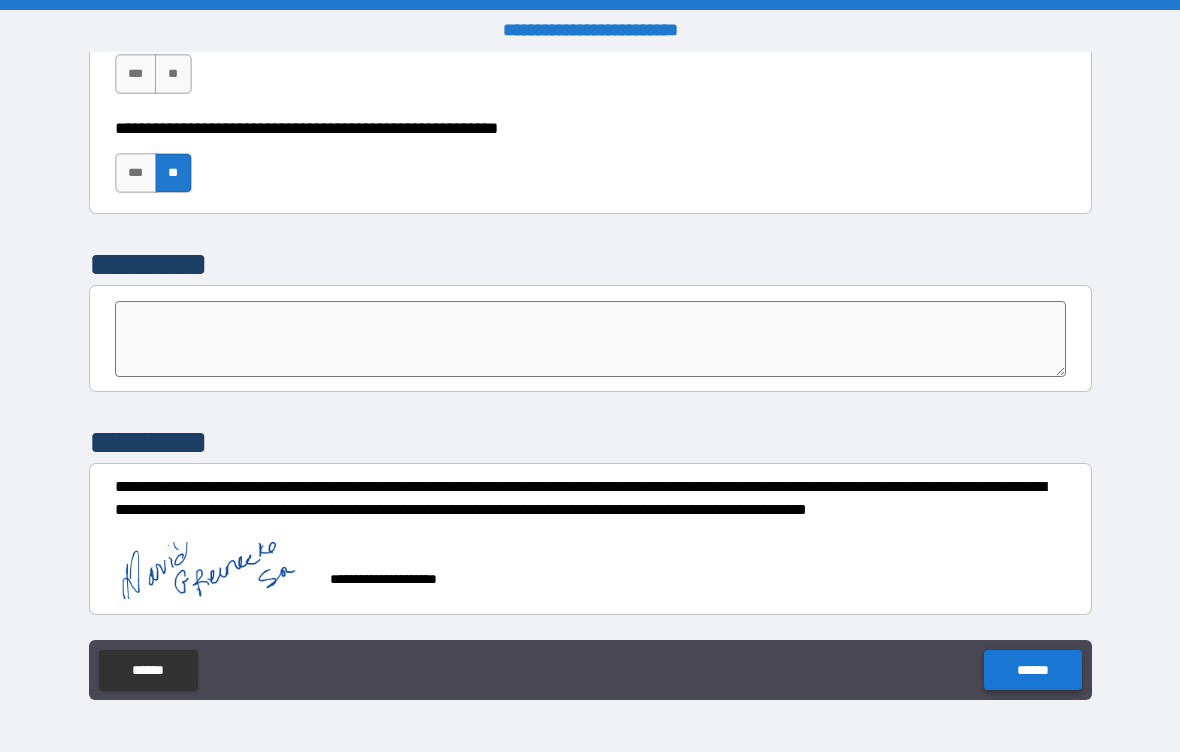 click on "******" at bounding box center (1032, 670) 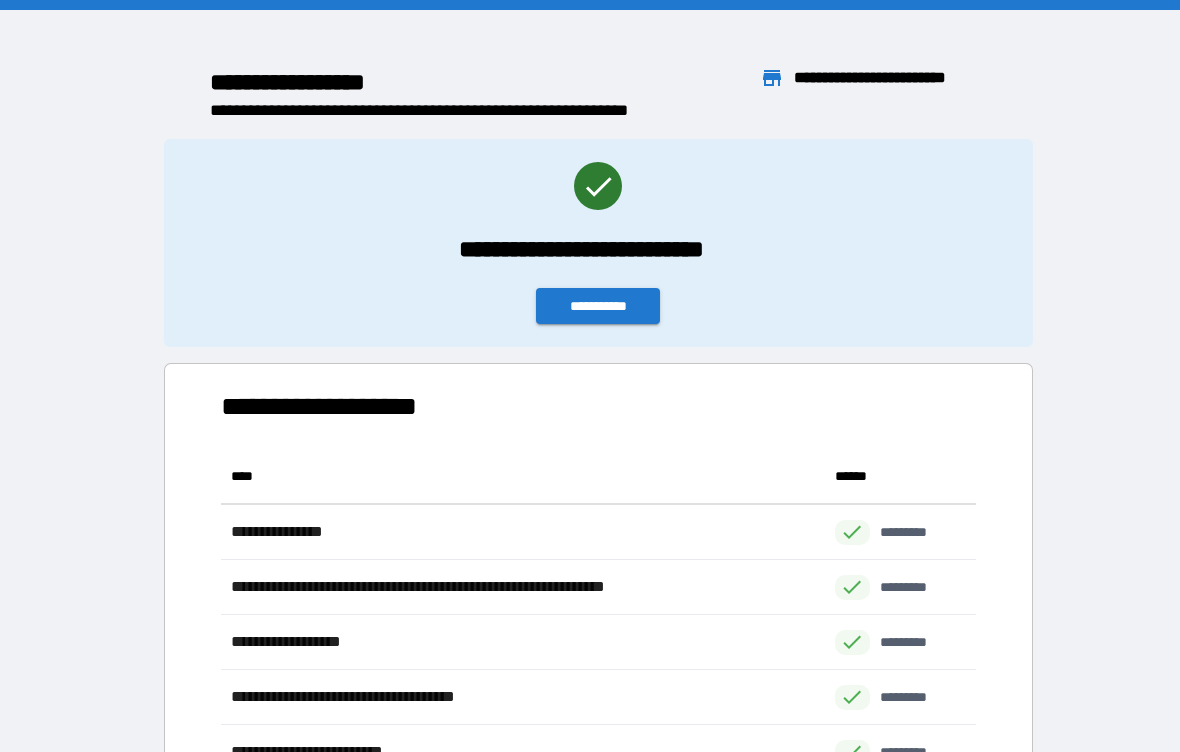 scroll, scrollTop: 331, scrollLeft: 755, axis: both 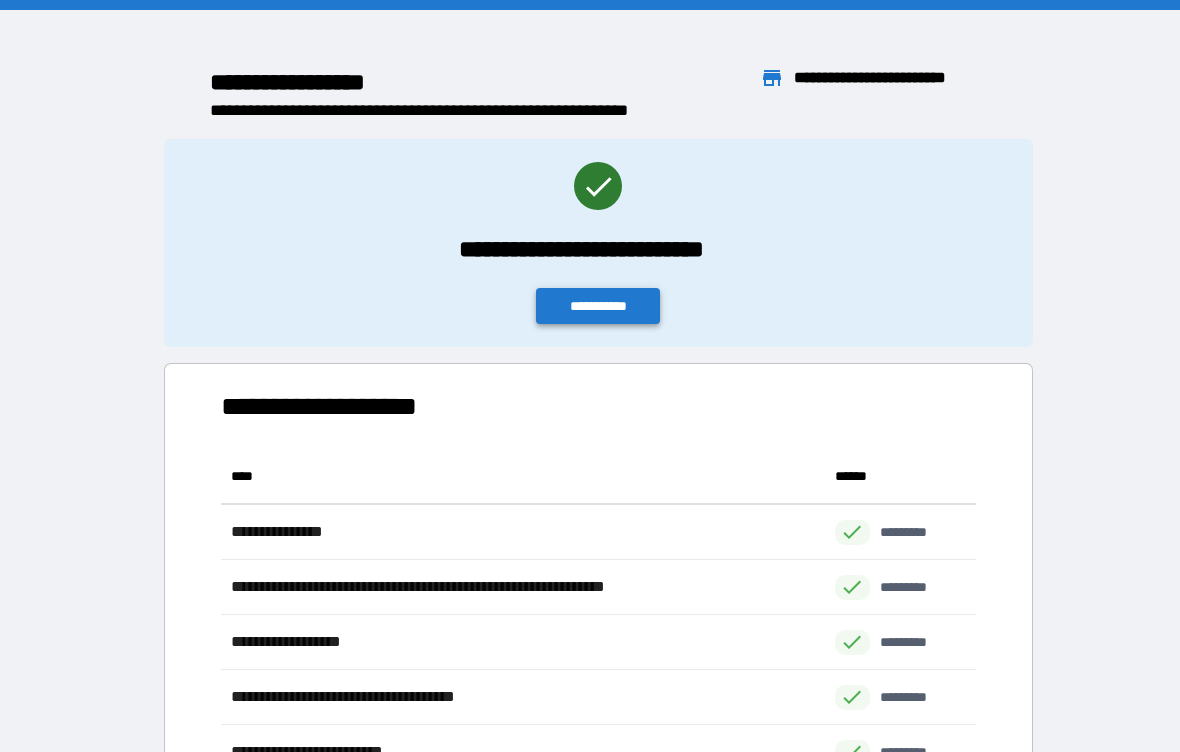 click on "**********" at bounding box center [598, 306] 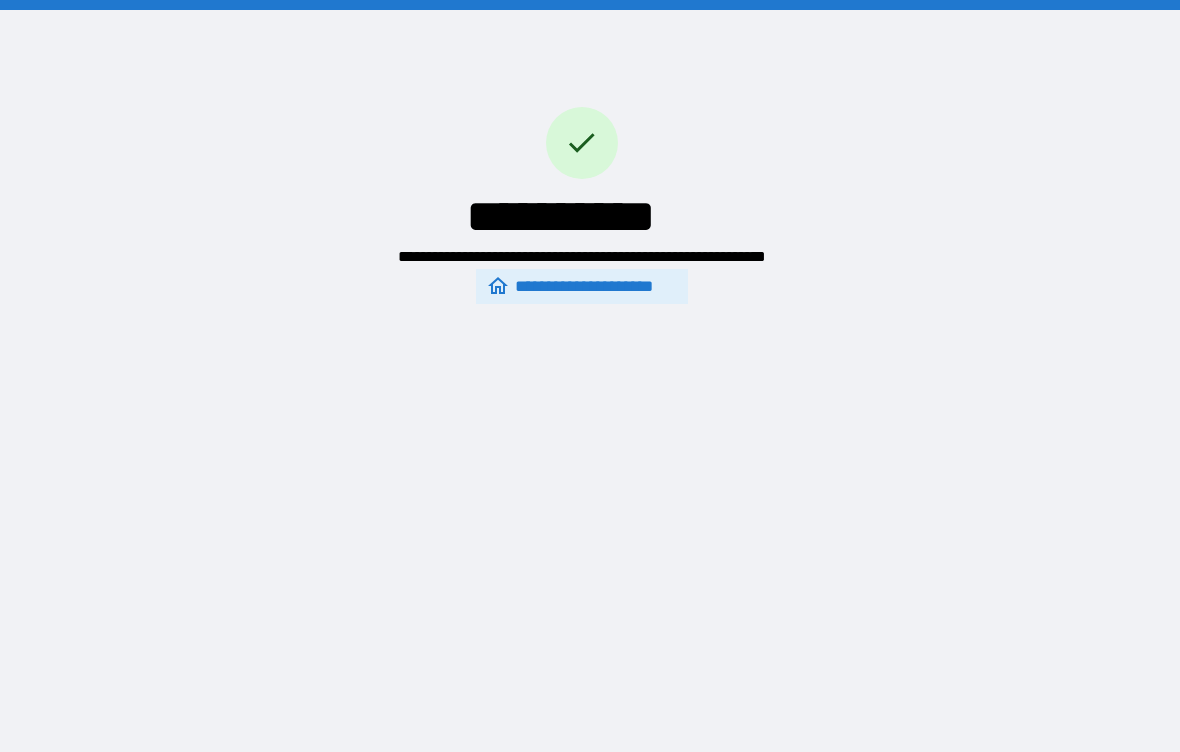 click on "**********" at bounding box center (582, 286) 